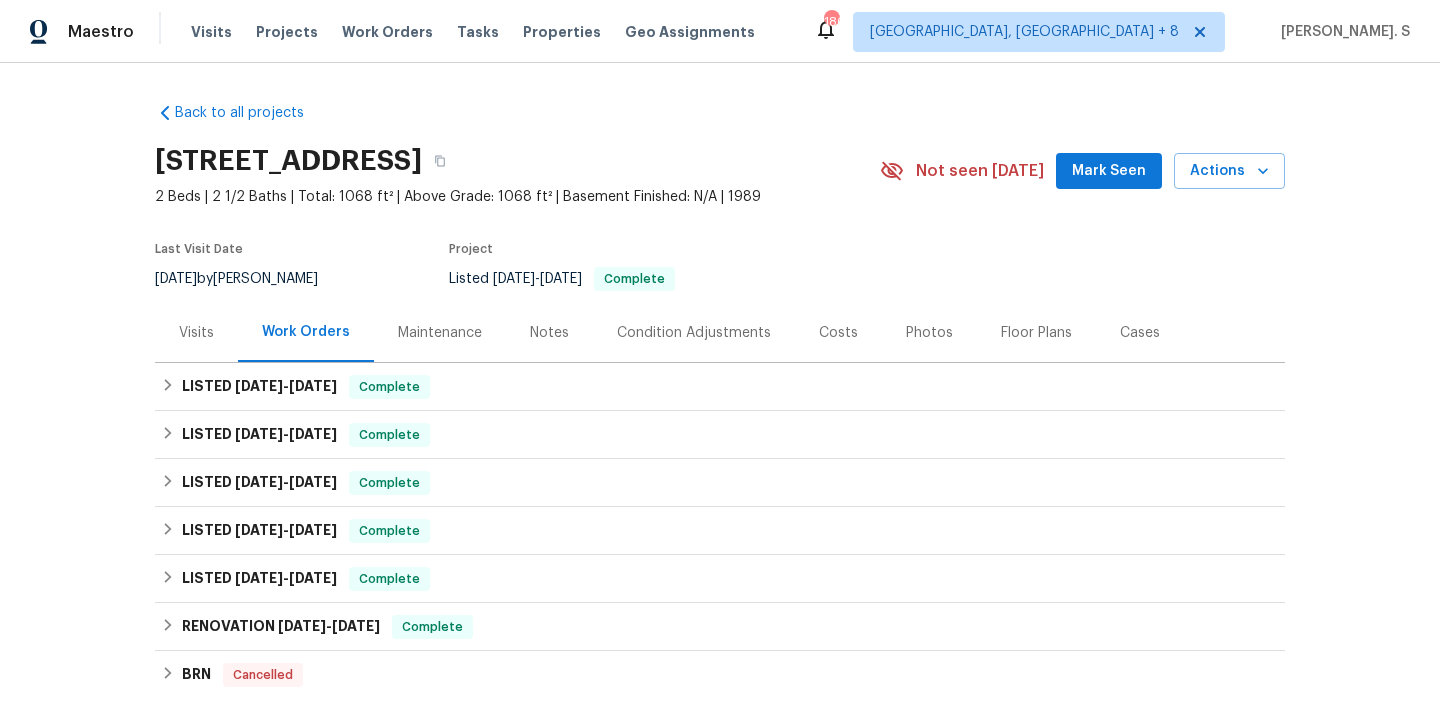 scroll, scrollTop: 0, scrollLeft: 0, axis: both 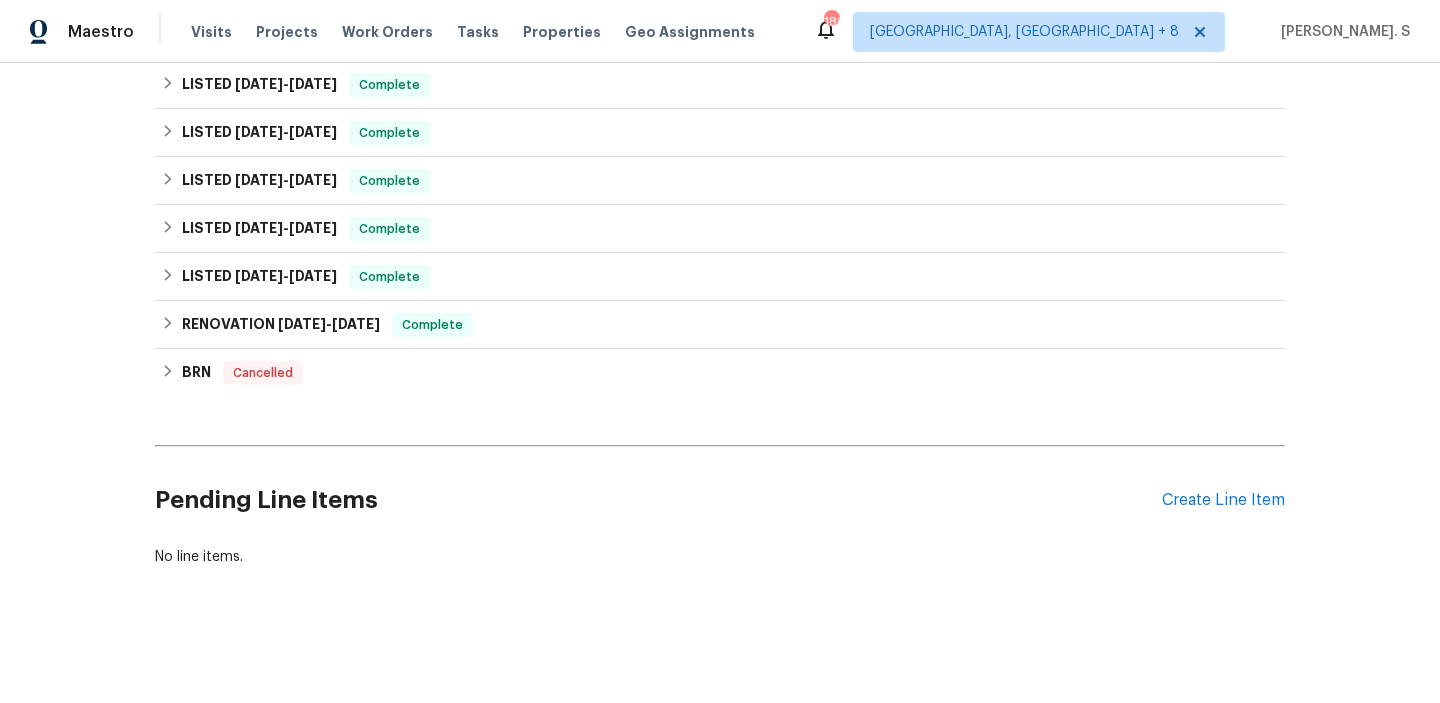 click on "Pending Line Items Create Line Item" at bounding box center [720, 500] 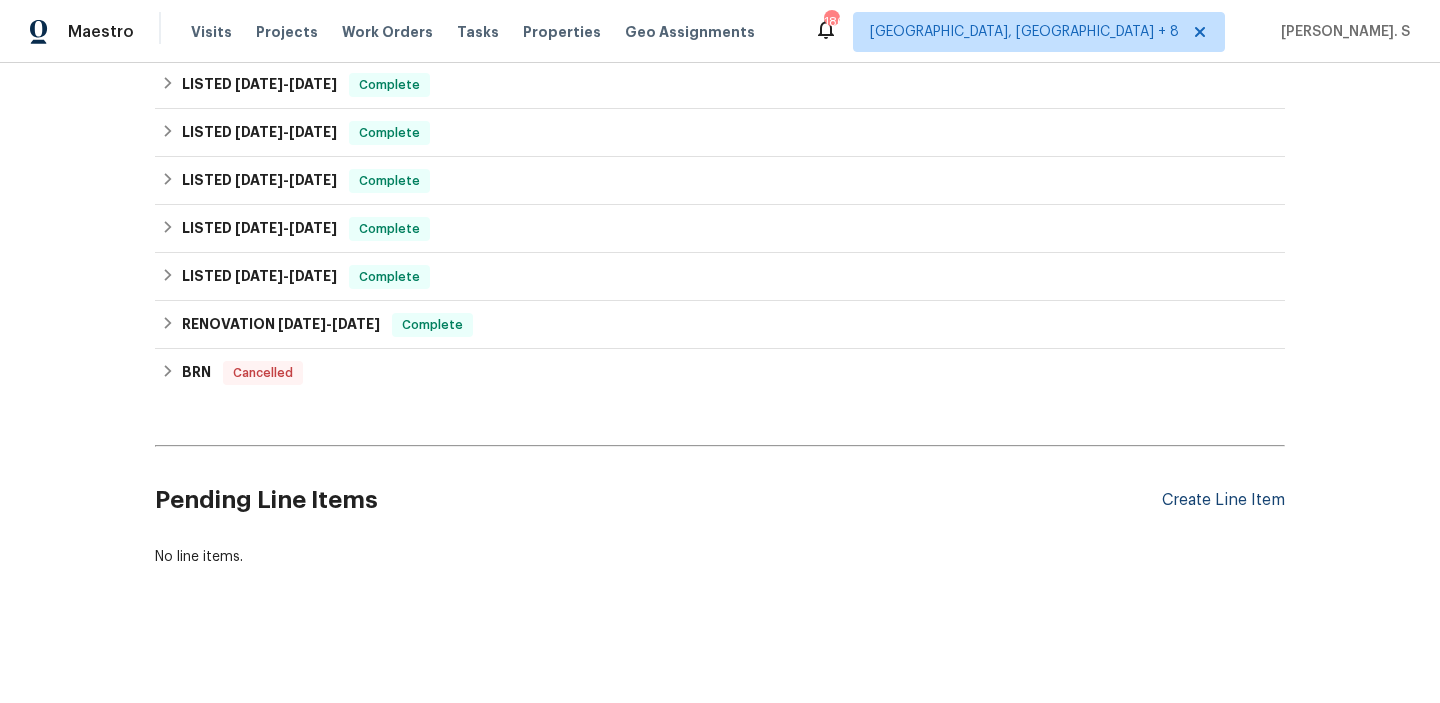 click on "Create Line Item" at bounding box center (1223, 500) 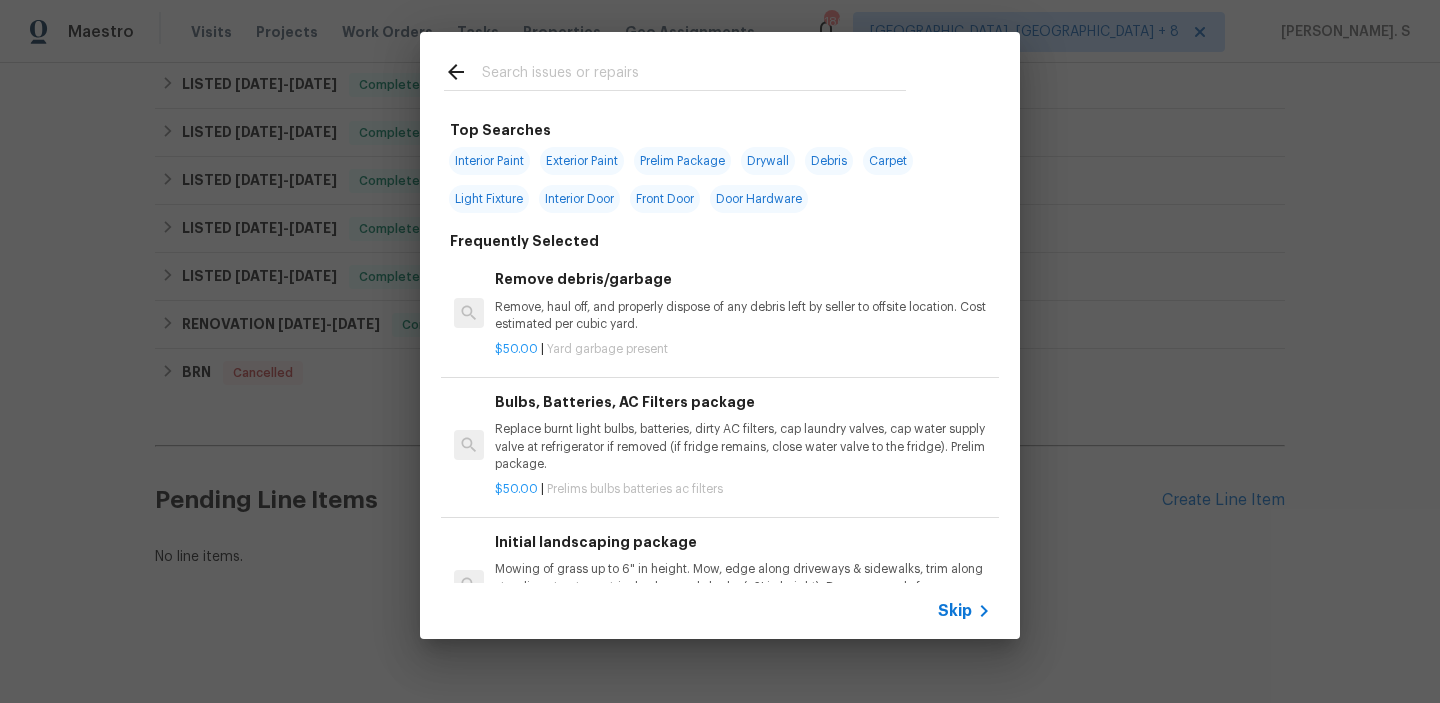 click on "Yard garbage present" at bounding box center [607, 349] 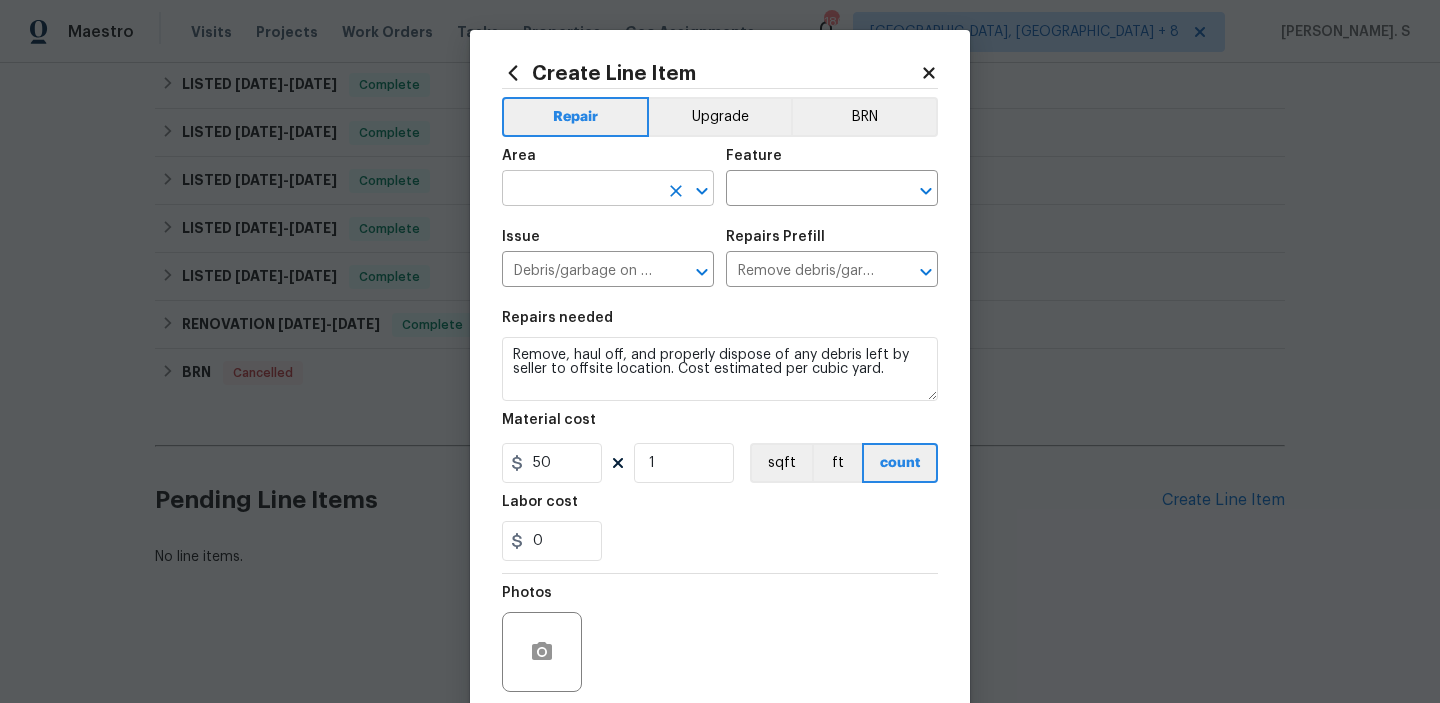click at bounding box center [702, 191] 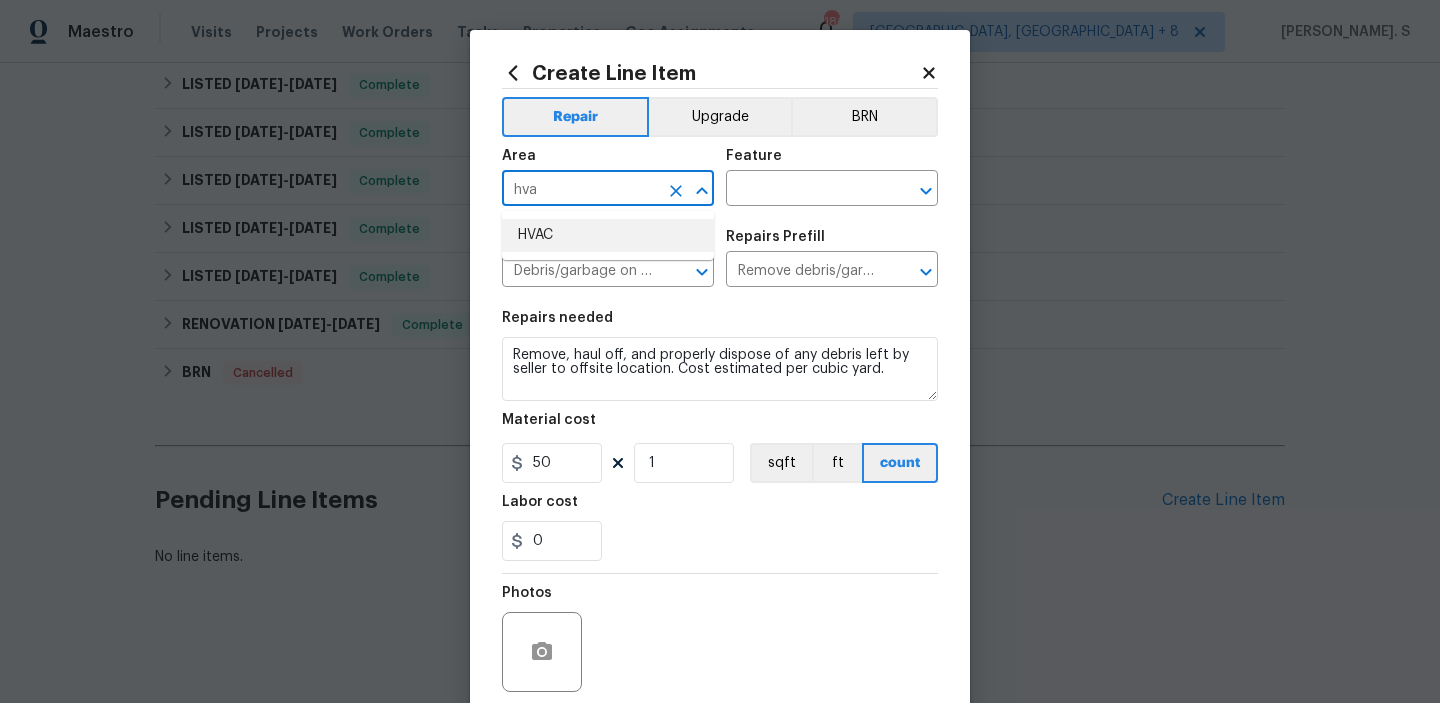 click on "HVAC" at bounding box center [608, 235] 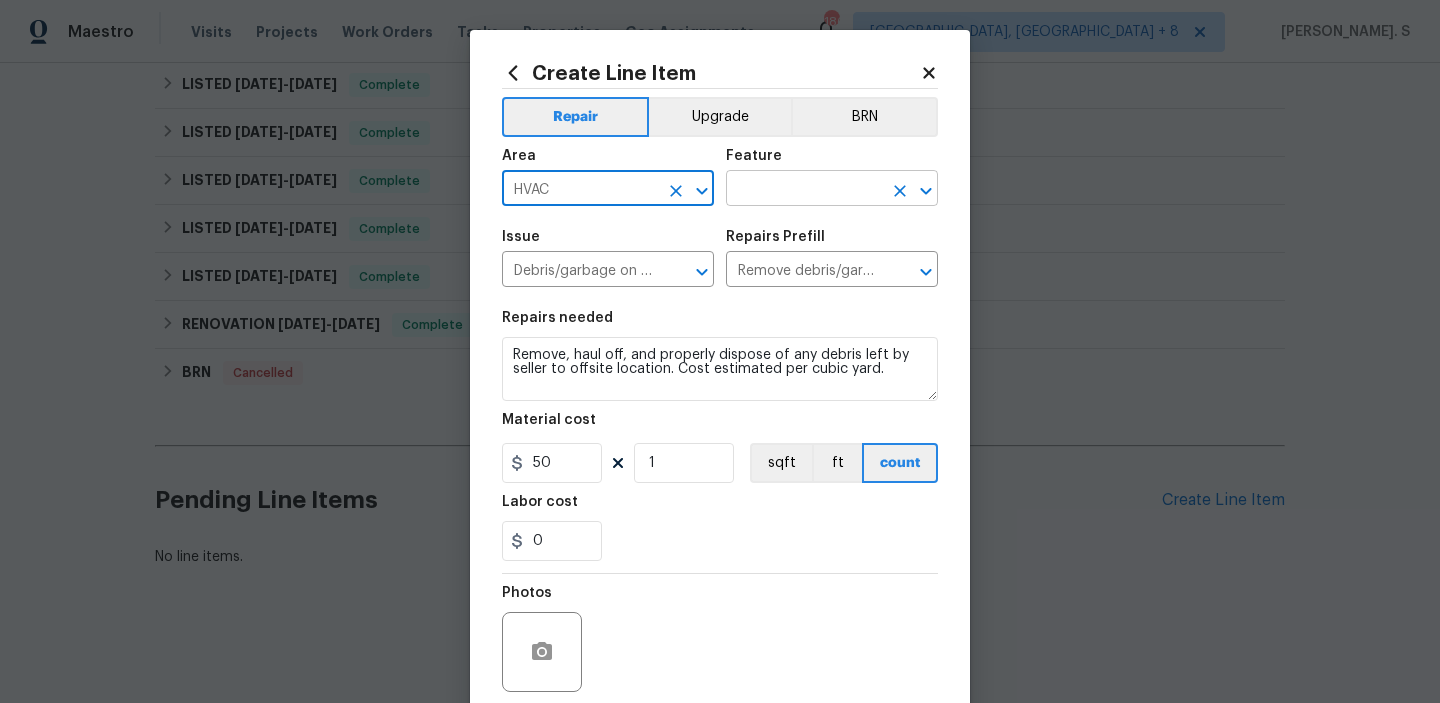 click 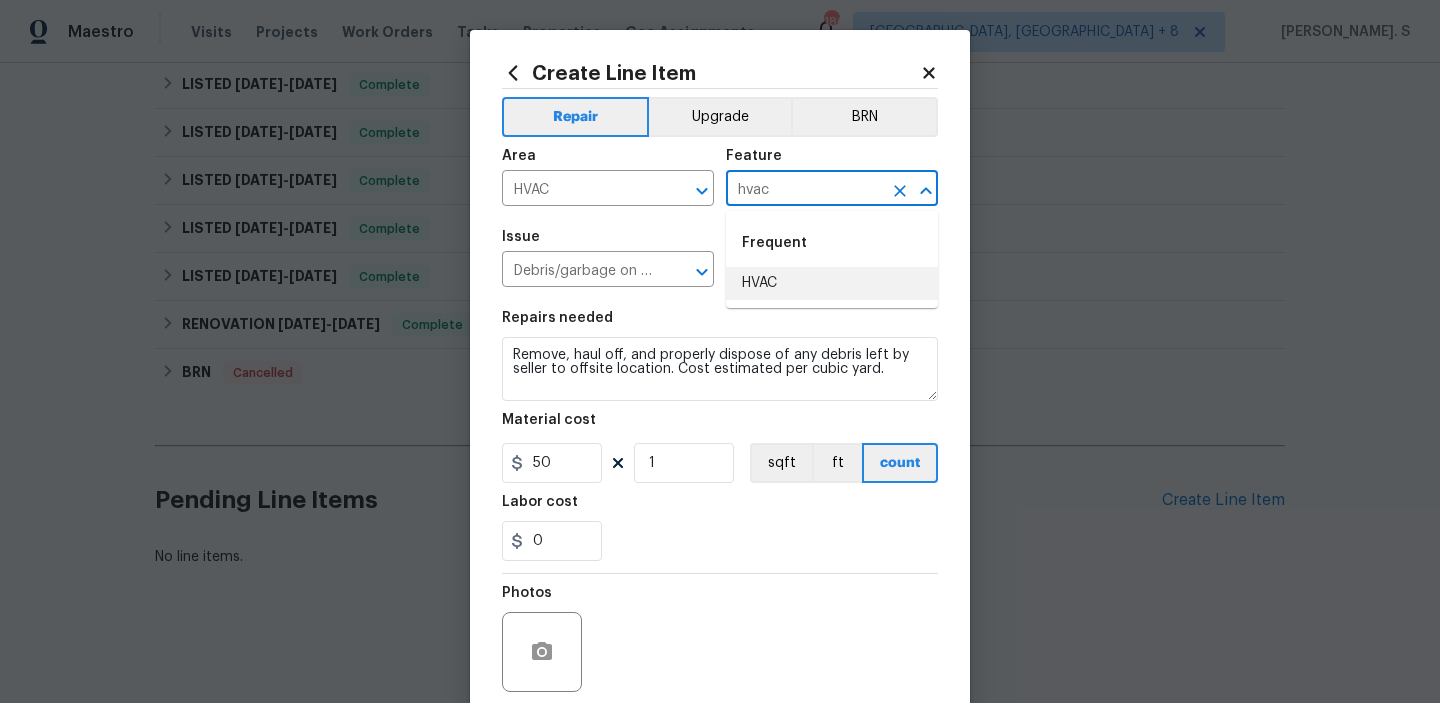 click on "HVAC" at bounding box center (832, 283) 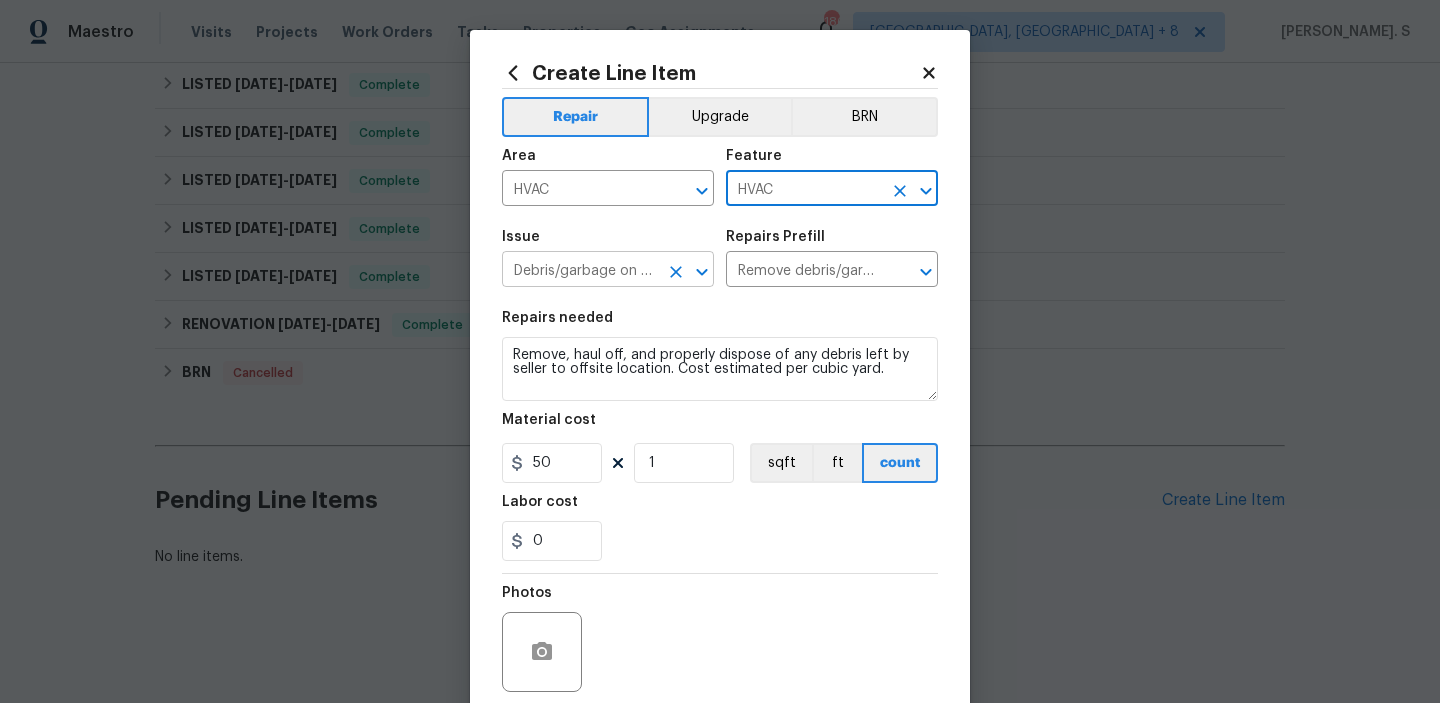 click 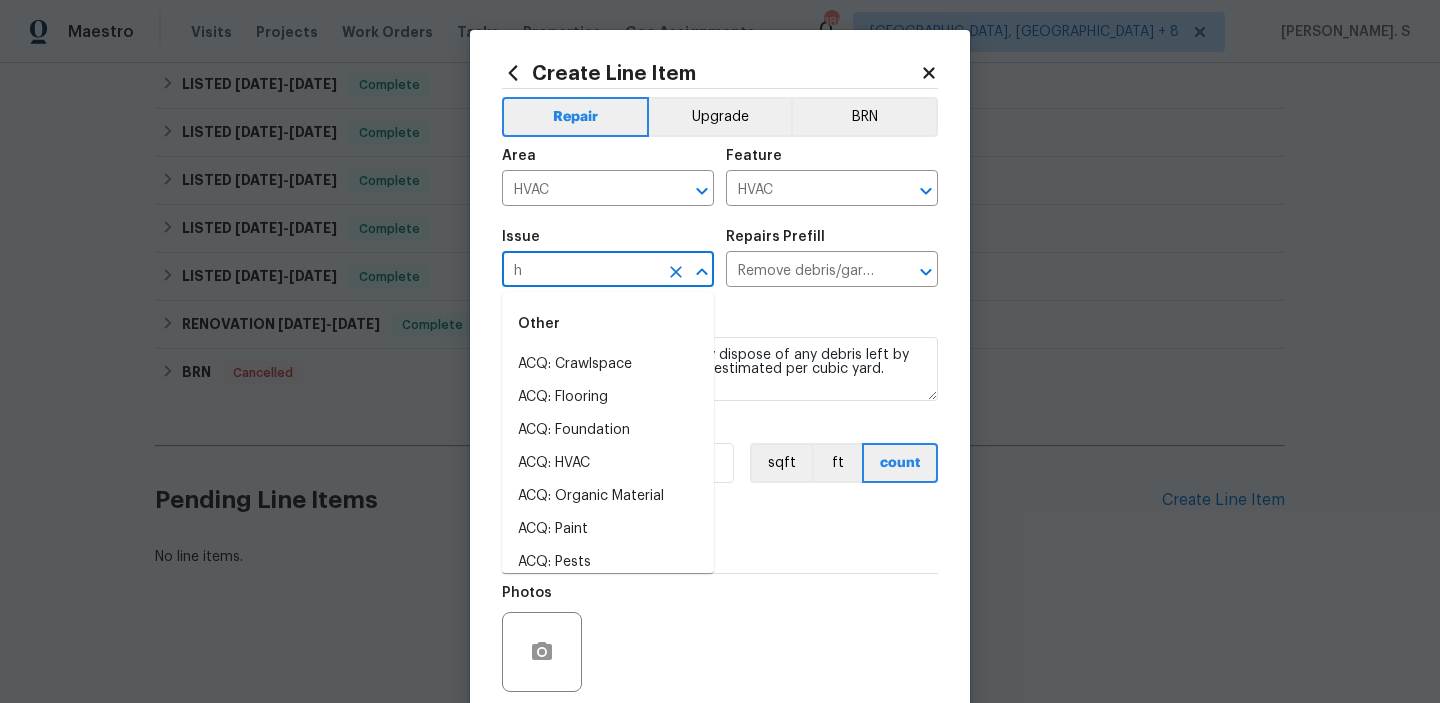 scroll, scrollTop: 0, scrollLeft: 0, axis: both 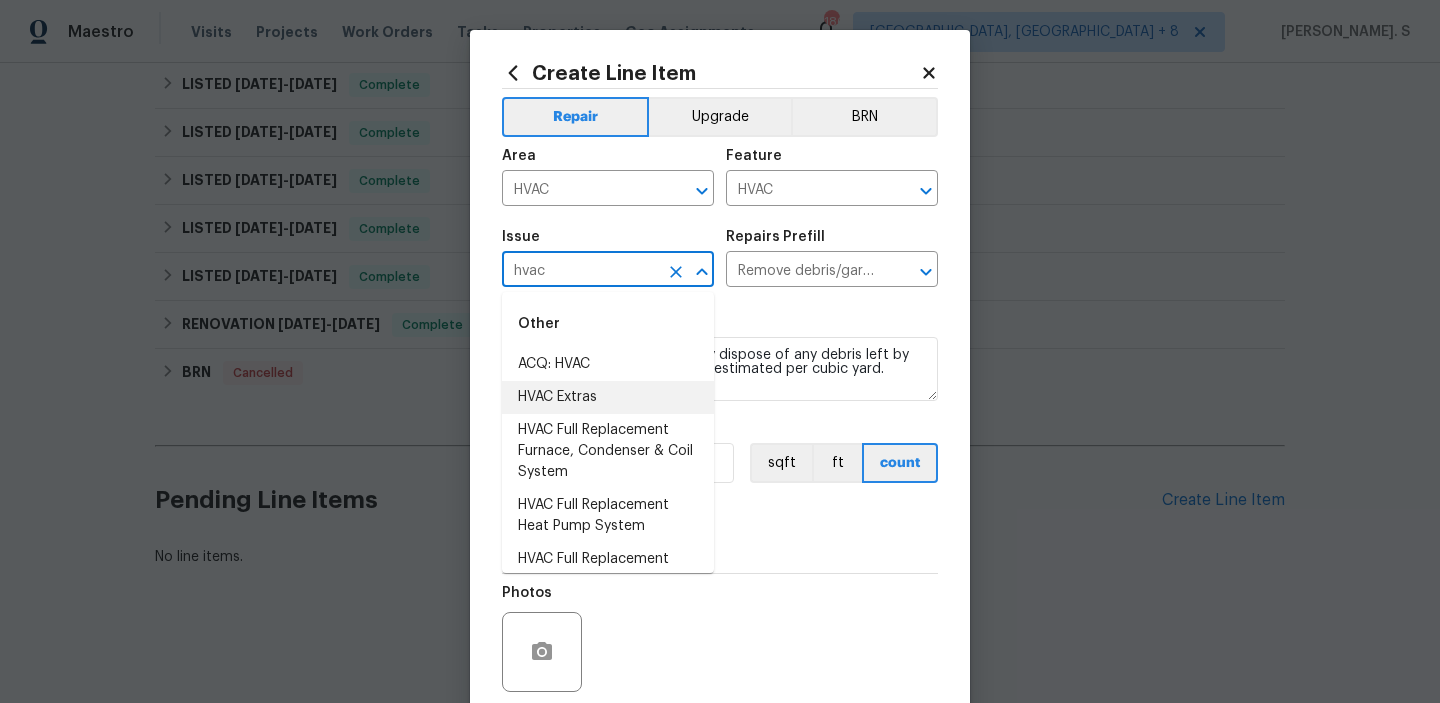click on "HVAC Extras" at bounding box center [608, 397] 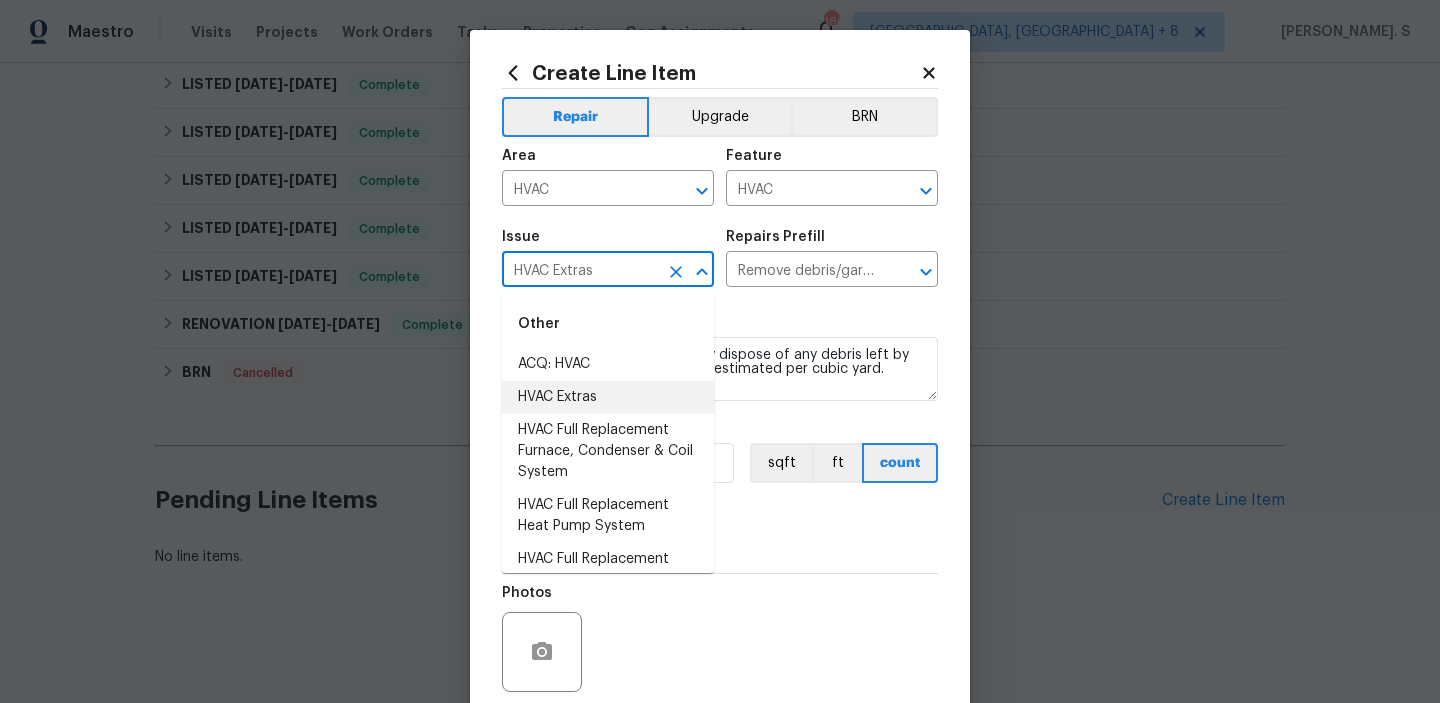 type 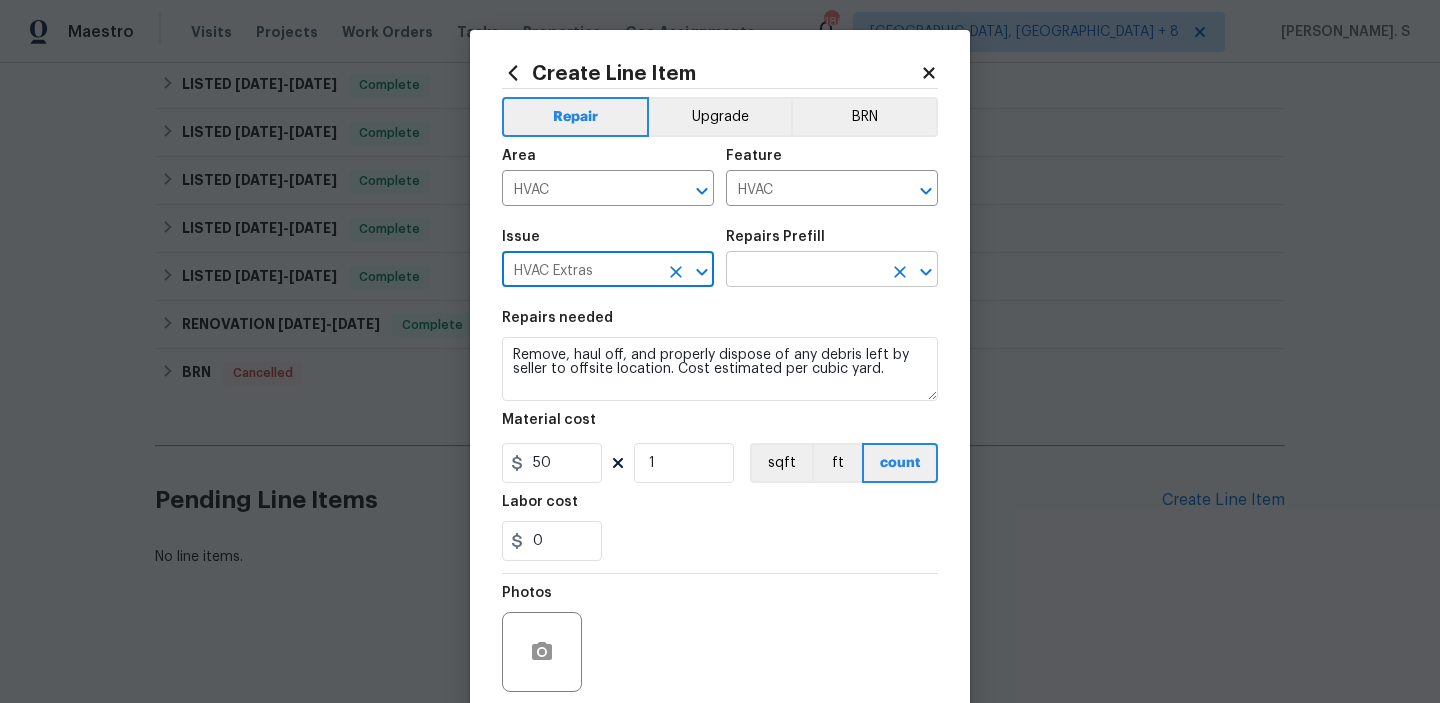 click 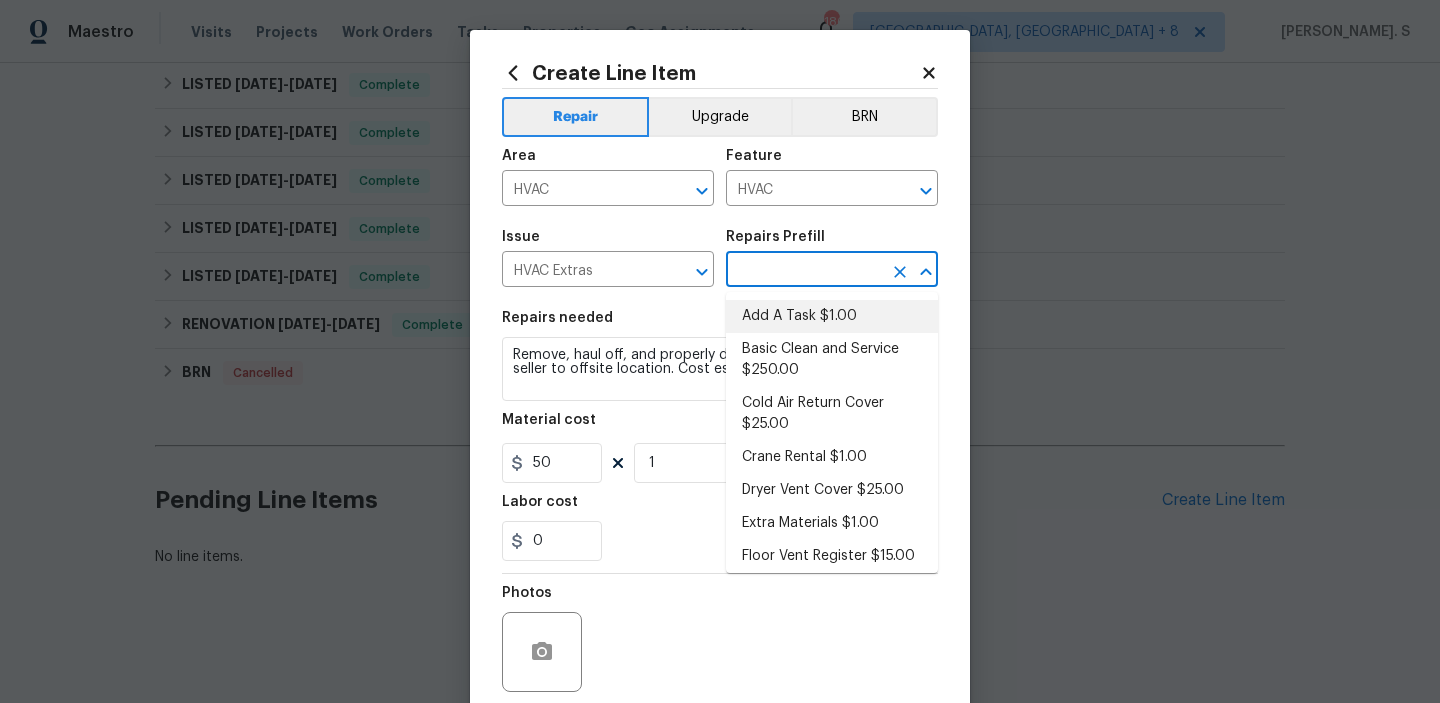 click on "Add A Task $1.00" at bounding box center (832, 316) 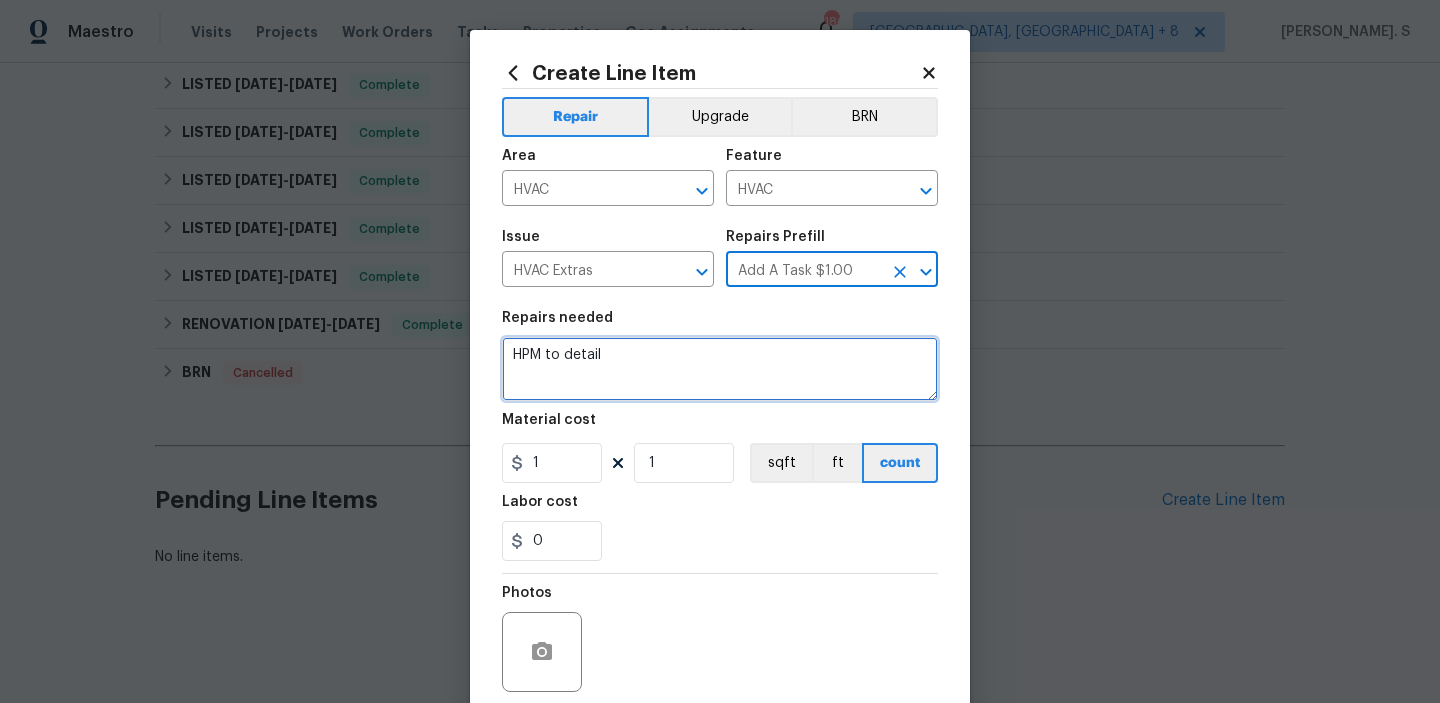 click on "HPM to detail" at bounding box center [720, 369] 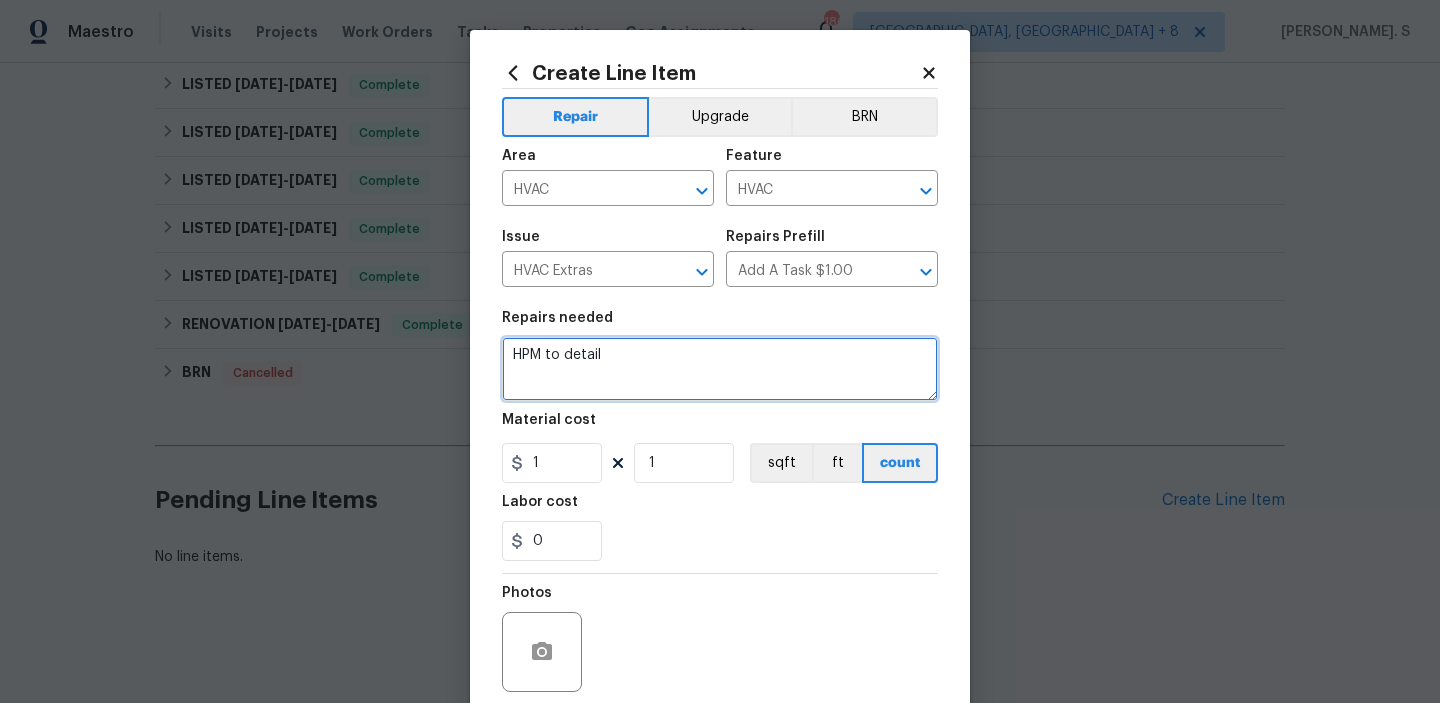 click on "HPM to detail" at bounding box center (720, 369) 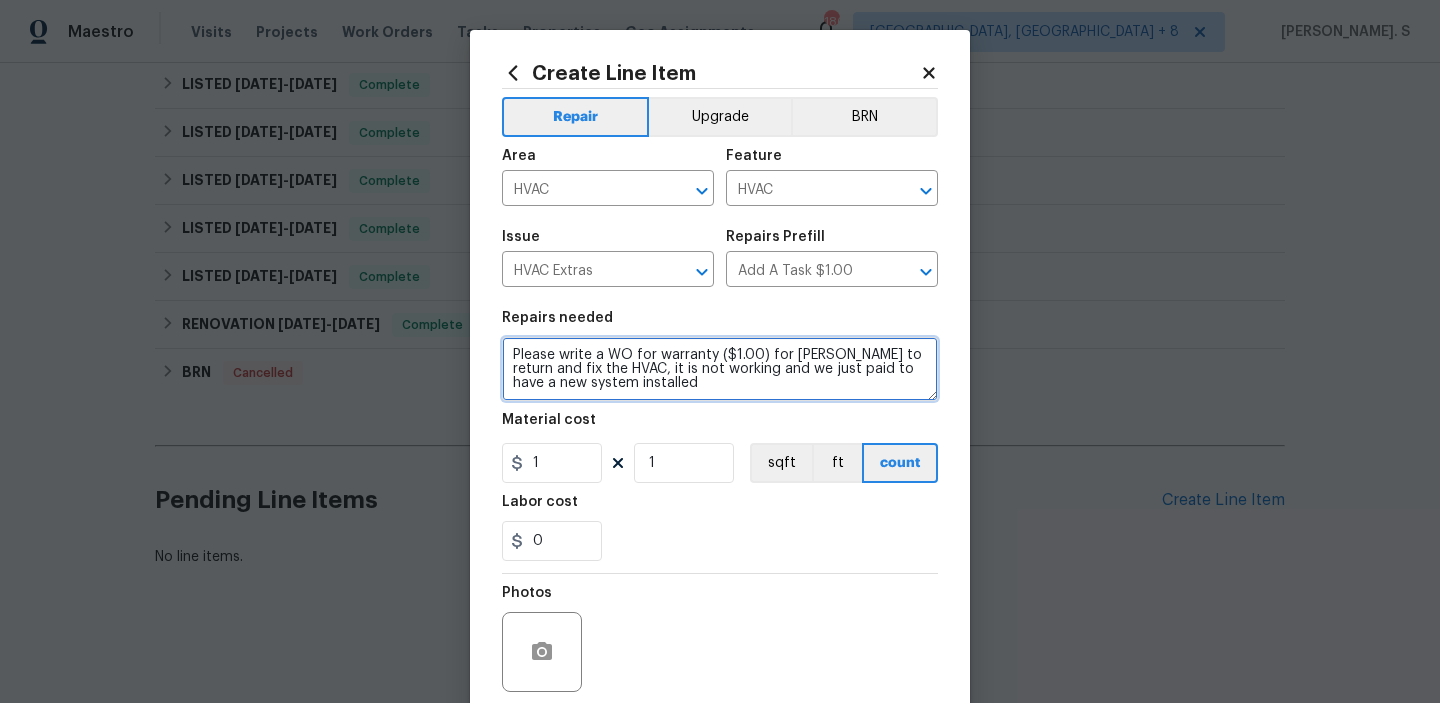 scroll, scrollTop: 0, scrollLeft: 0, axis: both 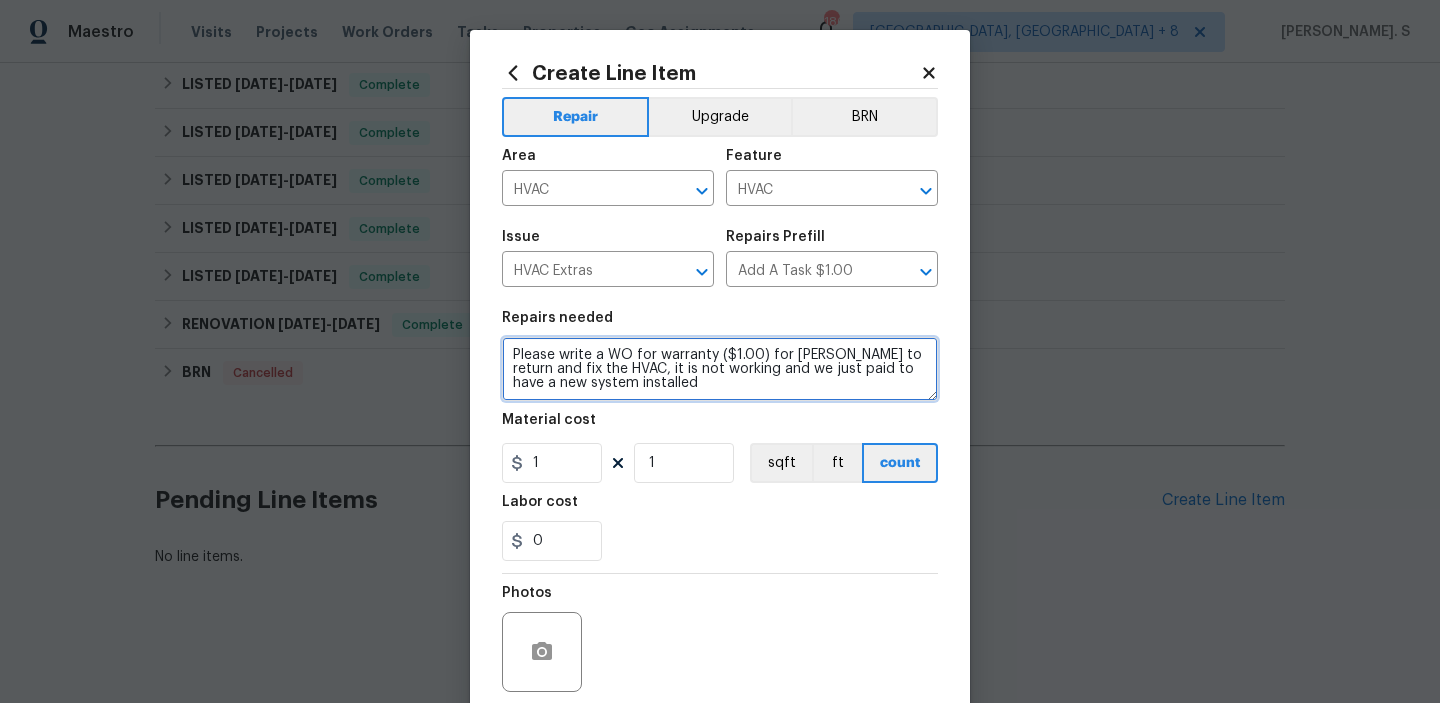 drag, startPoint x: 604, startPoint y: 356, endPoint x: 490, endPoint y: 355, distance: 114.00439 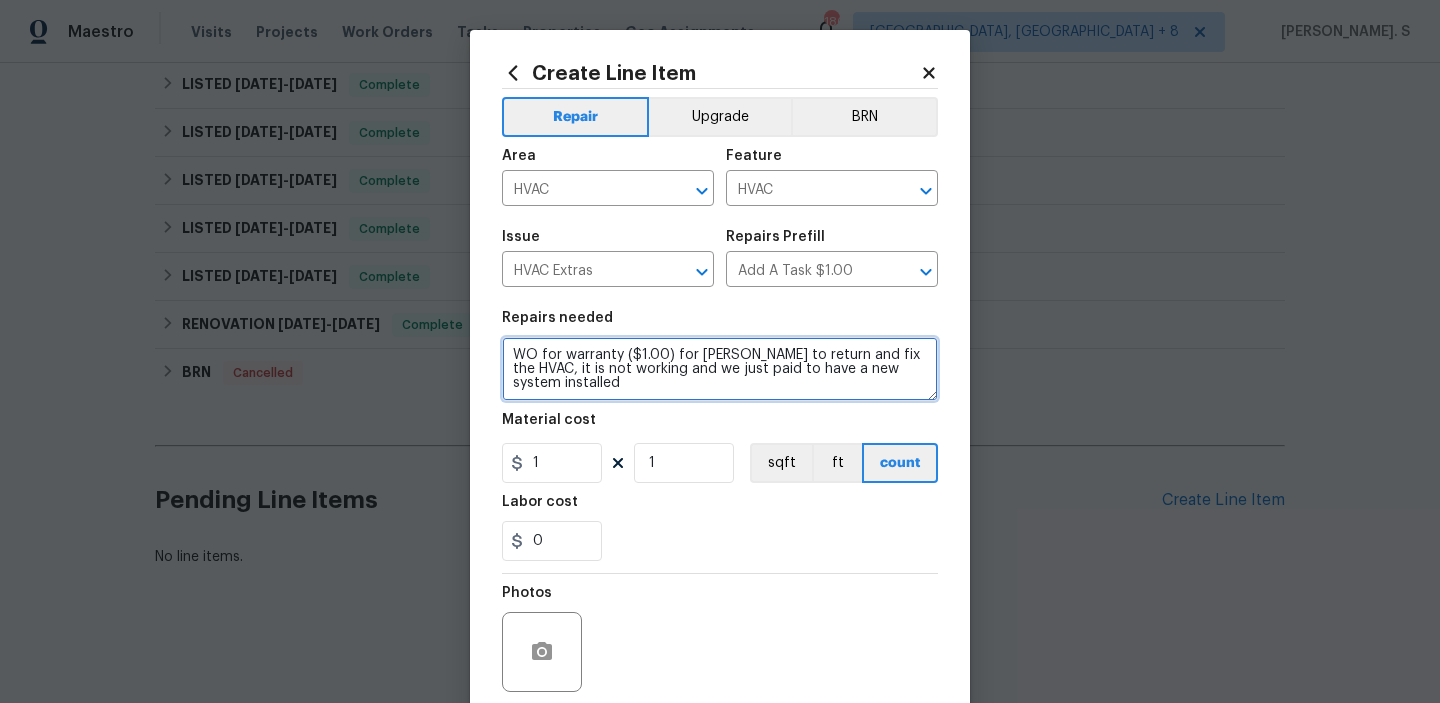 click on "WO for warranty ($1.00) for JH martin to return and fix the HVAC, it is not working and we just paid to have a new system installed" at bounding box center (720, 369) 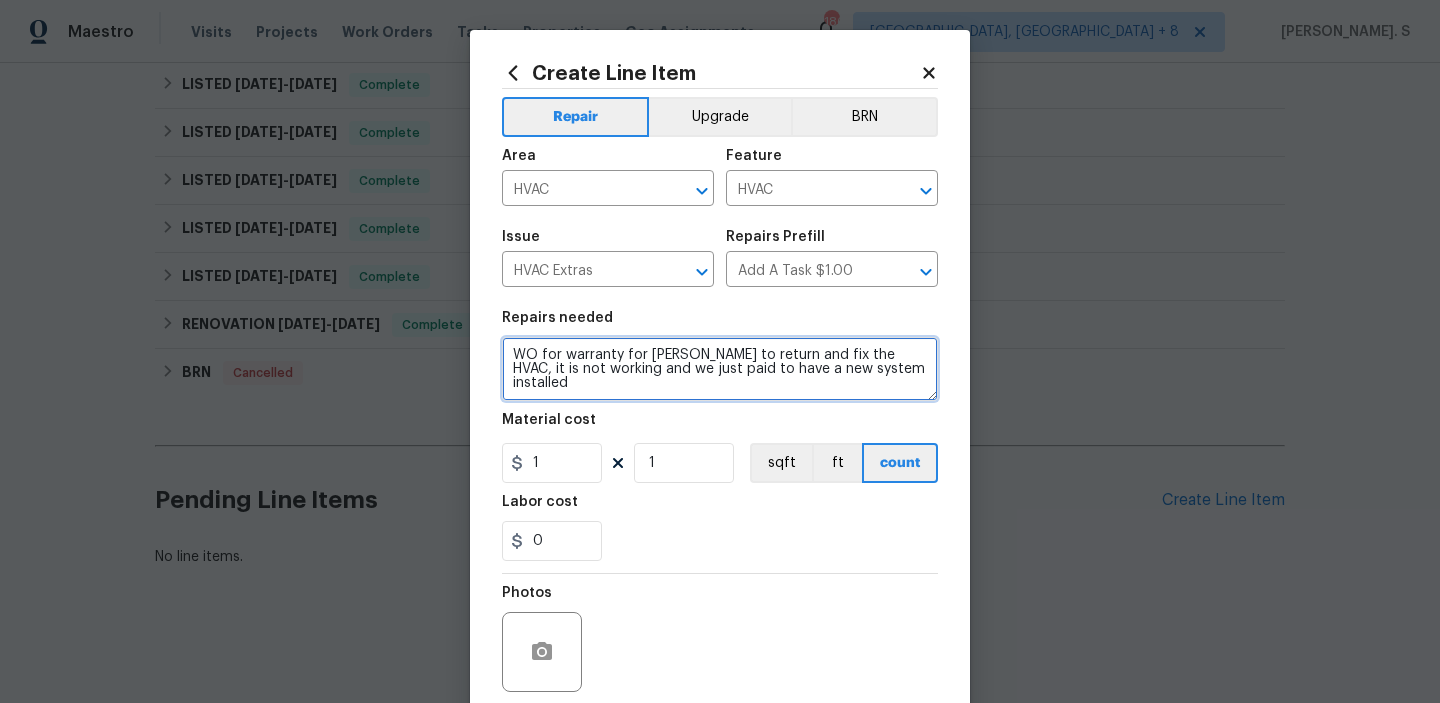 drag, startPoint x: 624, startPoint y: 355, endPoint x: 709, endPoint y: 352, distance: 85.052925 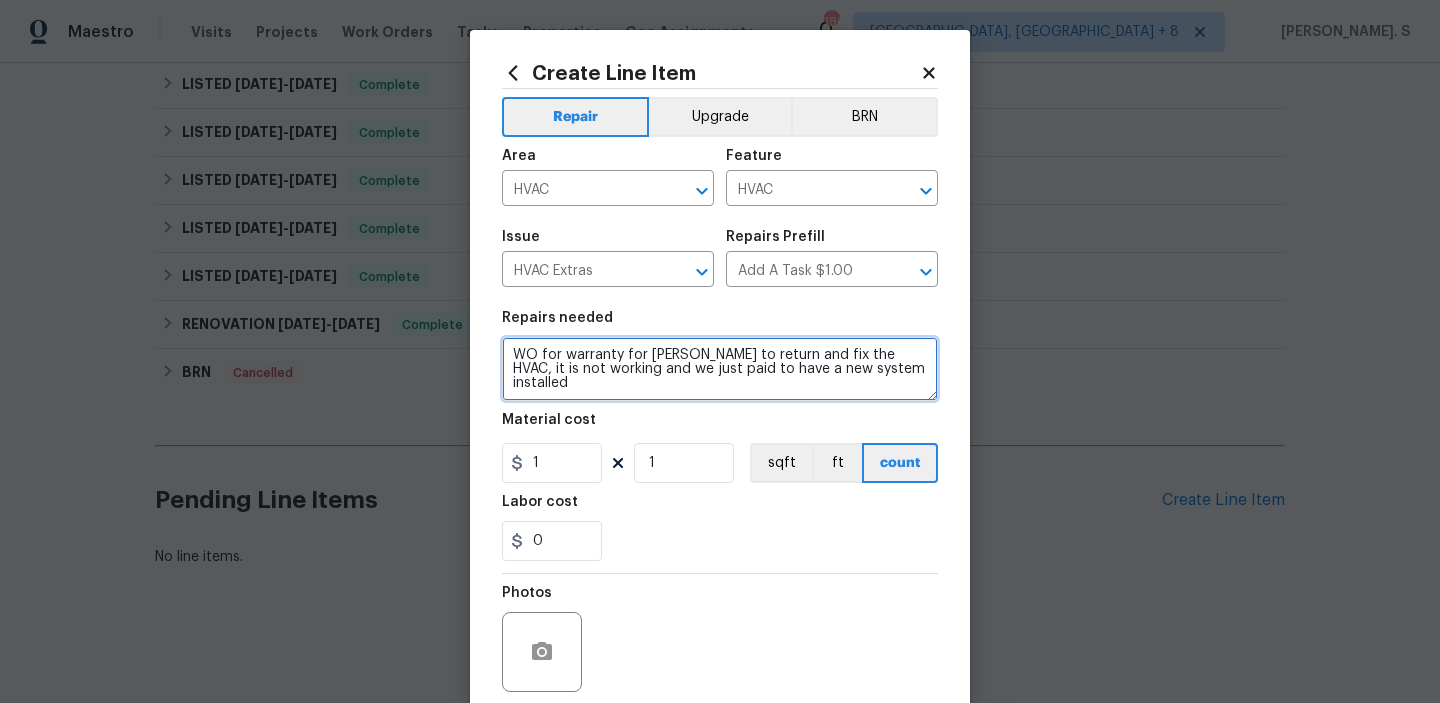 click on "WO for warranty for JH martin to return and fix the HVAC, it is not working and we just paid to have a new system installed" at bounding box center (720, 369) 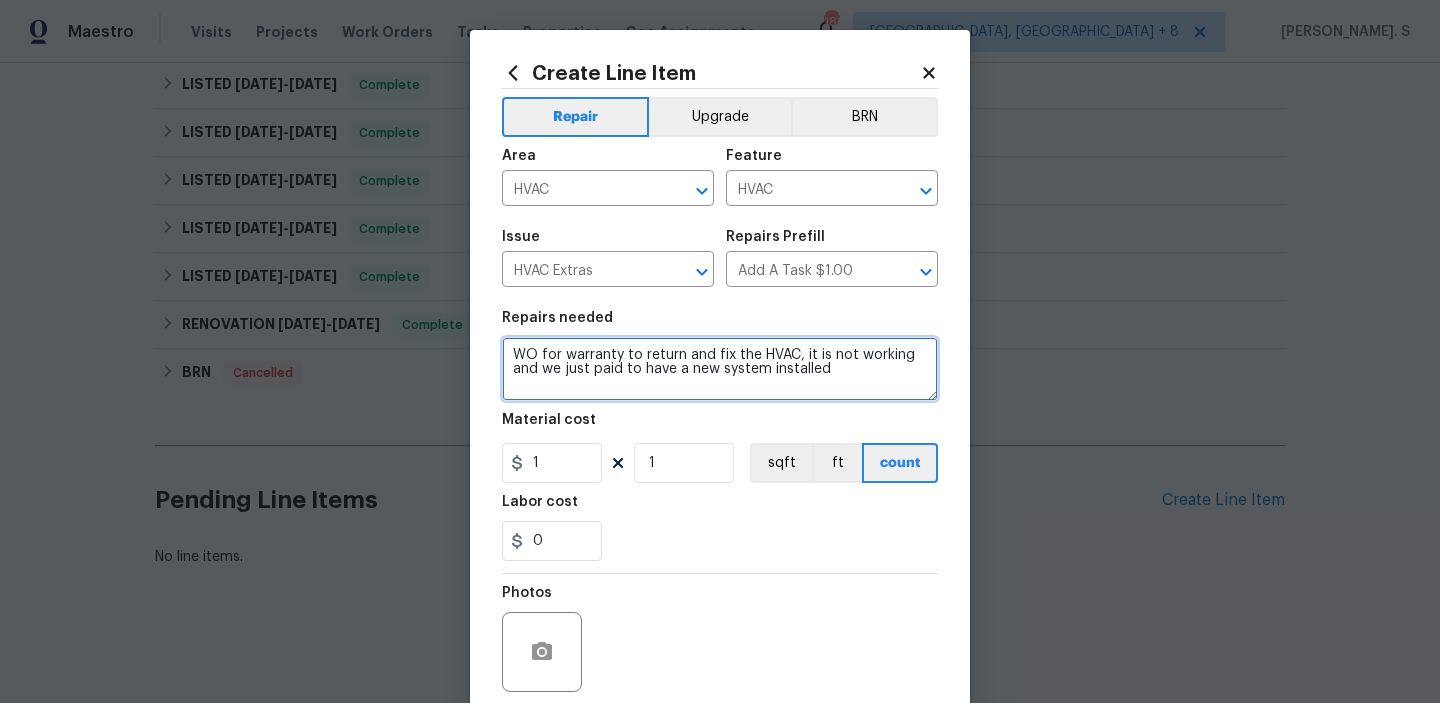 click on "HVAC;" at bounding box center (0, 0) 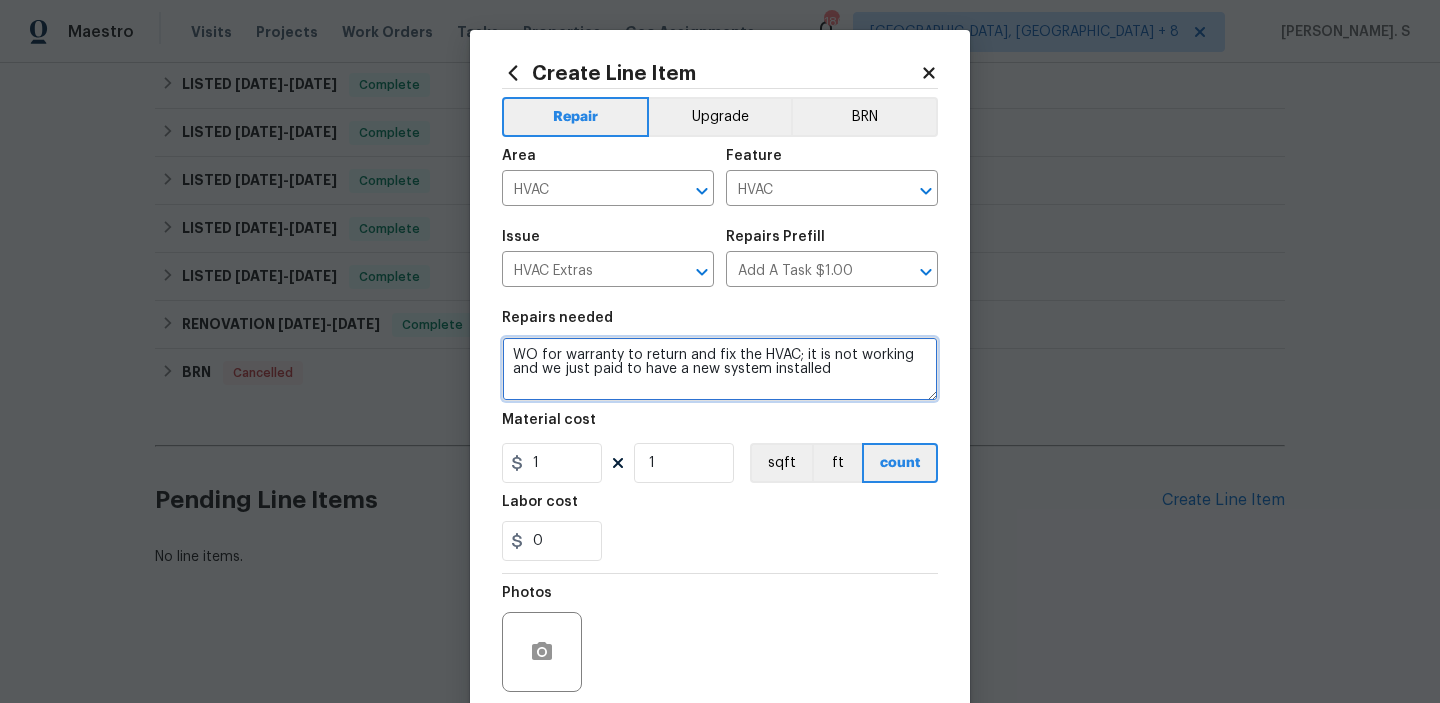 scroll, scrollTop: 159, scrollLeft: 0, axis: vertical 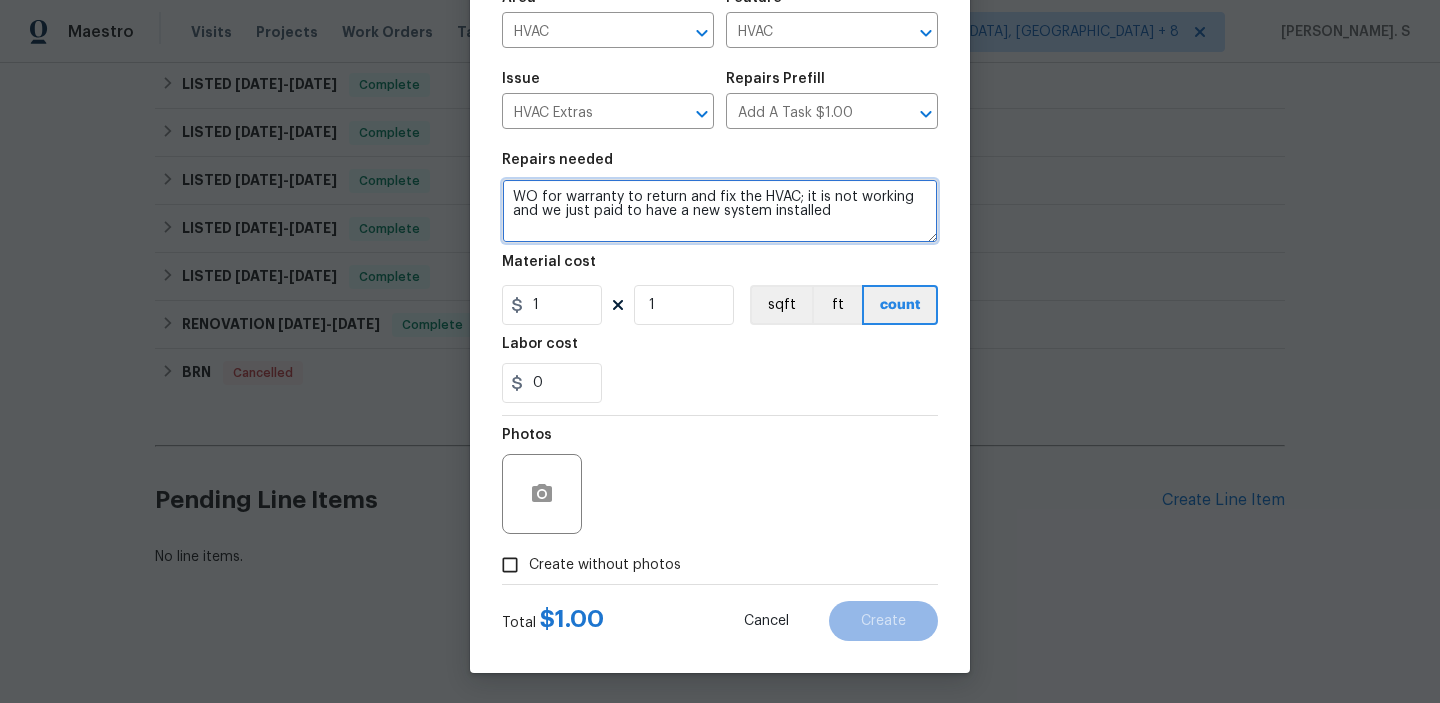 type on "WO for warranty to return and fix the HVAC; it is not working and we just paid to have a new system installed" 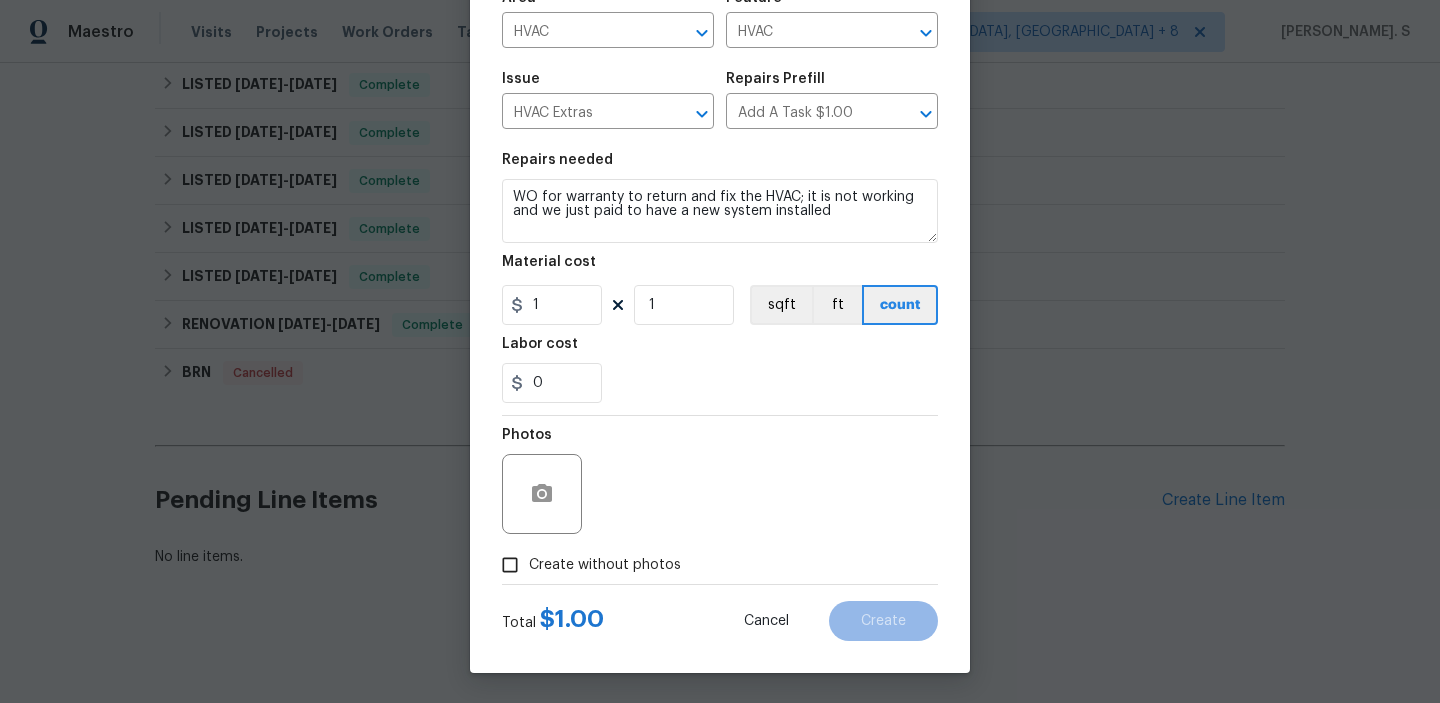 click on "Create without photos" at bounding box center [605, 565] 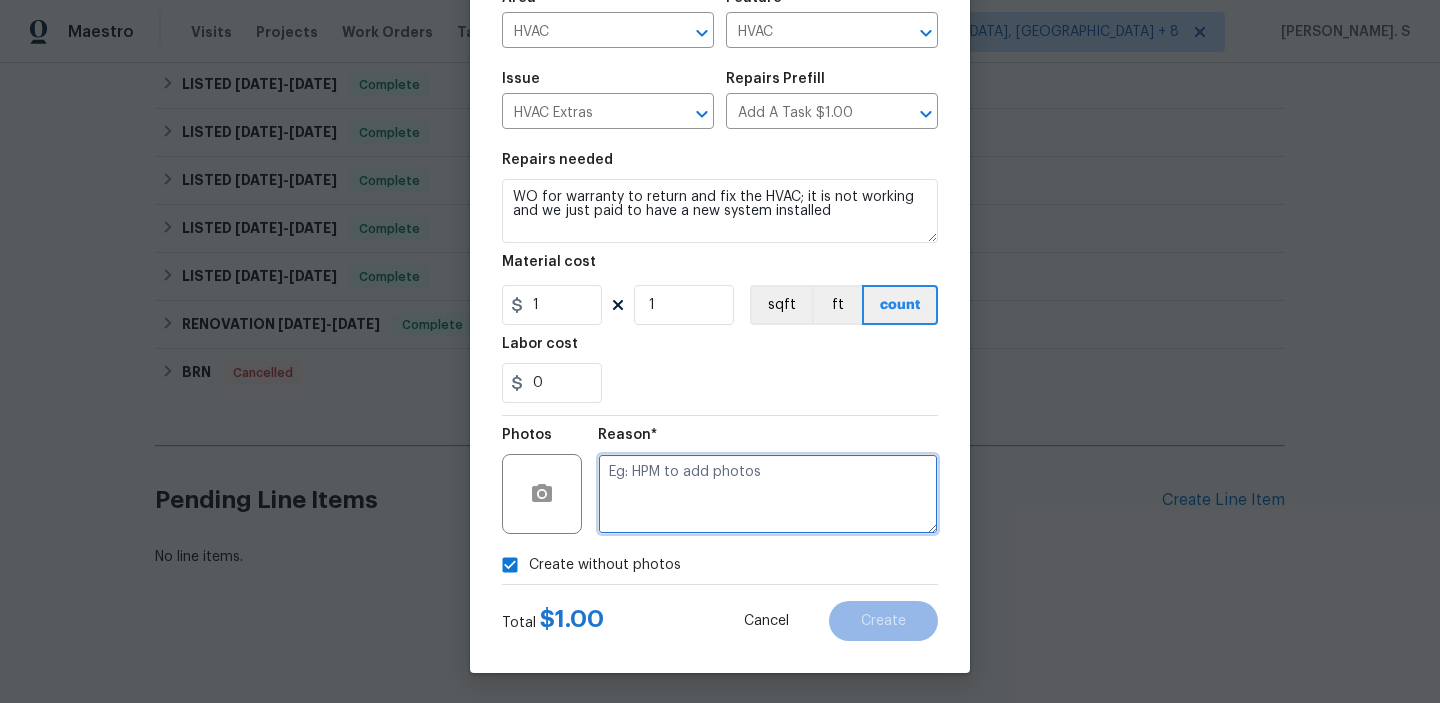 click at bounding box center [768, 494] 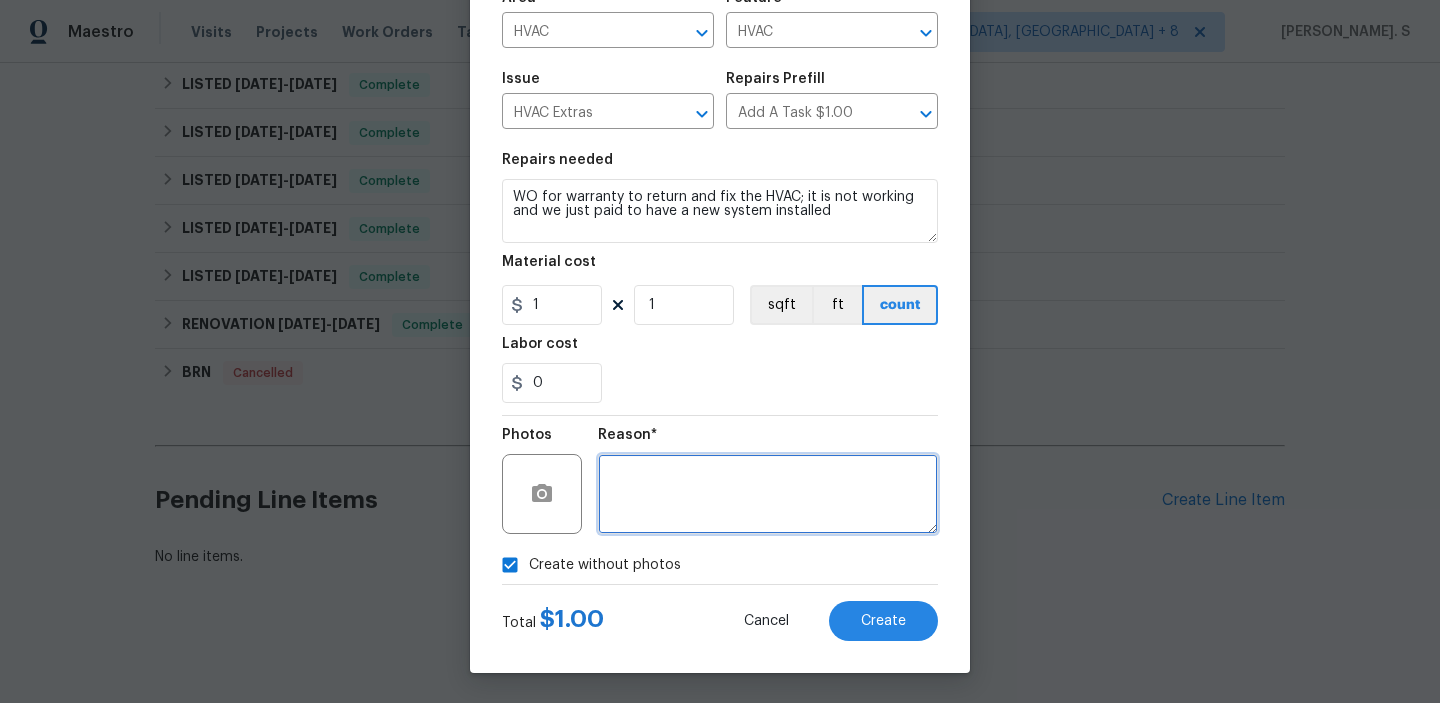 type 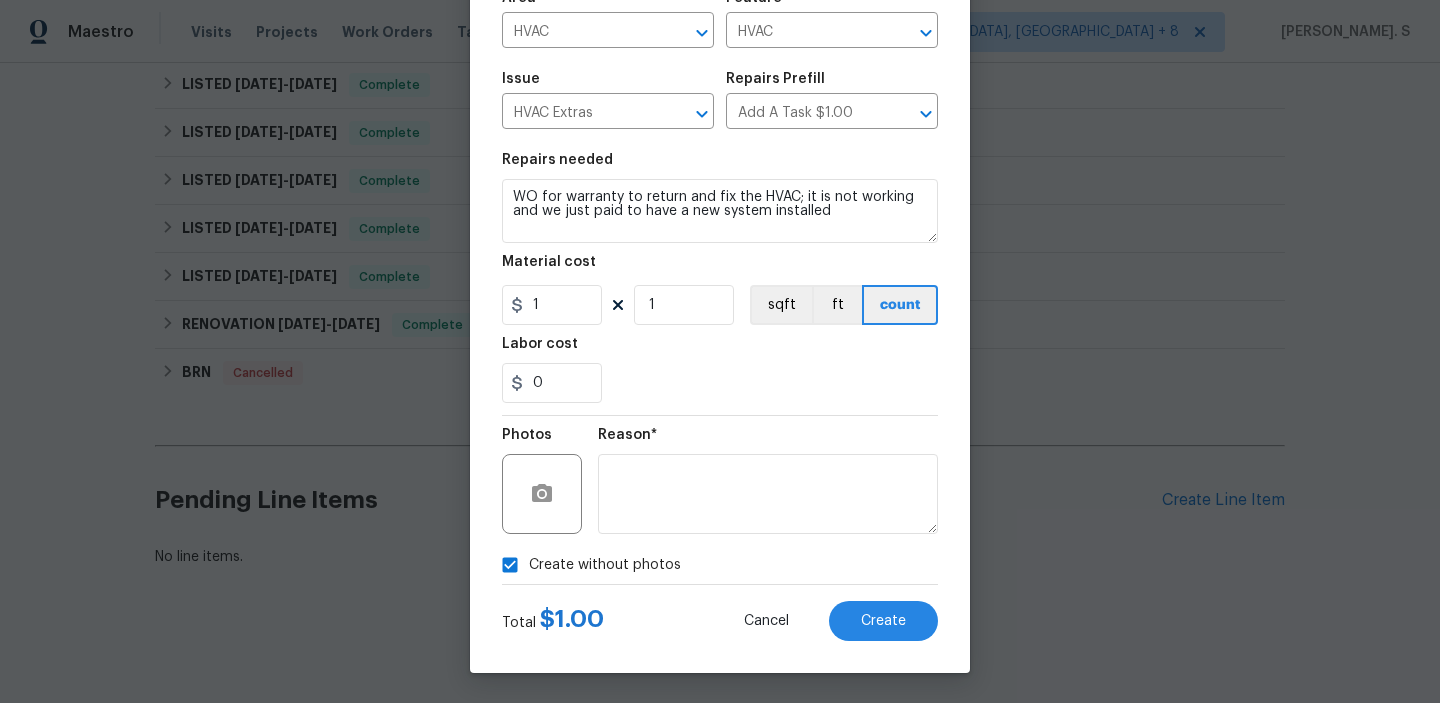 click on "Total   $ 1.00 Cancel Create" at bounding box center (720, 613) 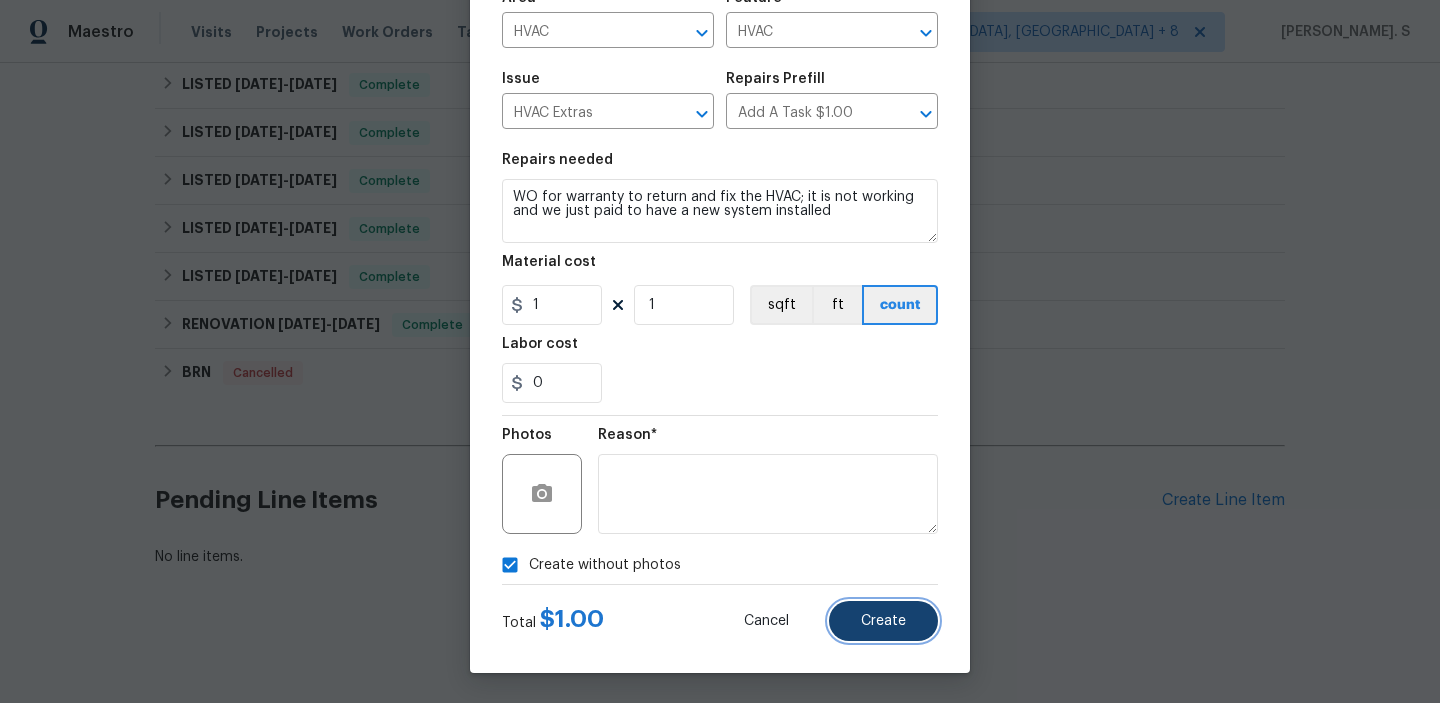 click on "Create" at bounding box center (883, 621) 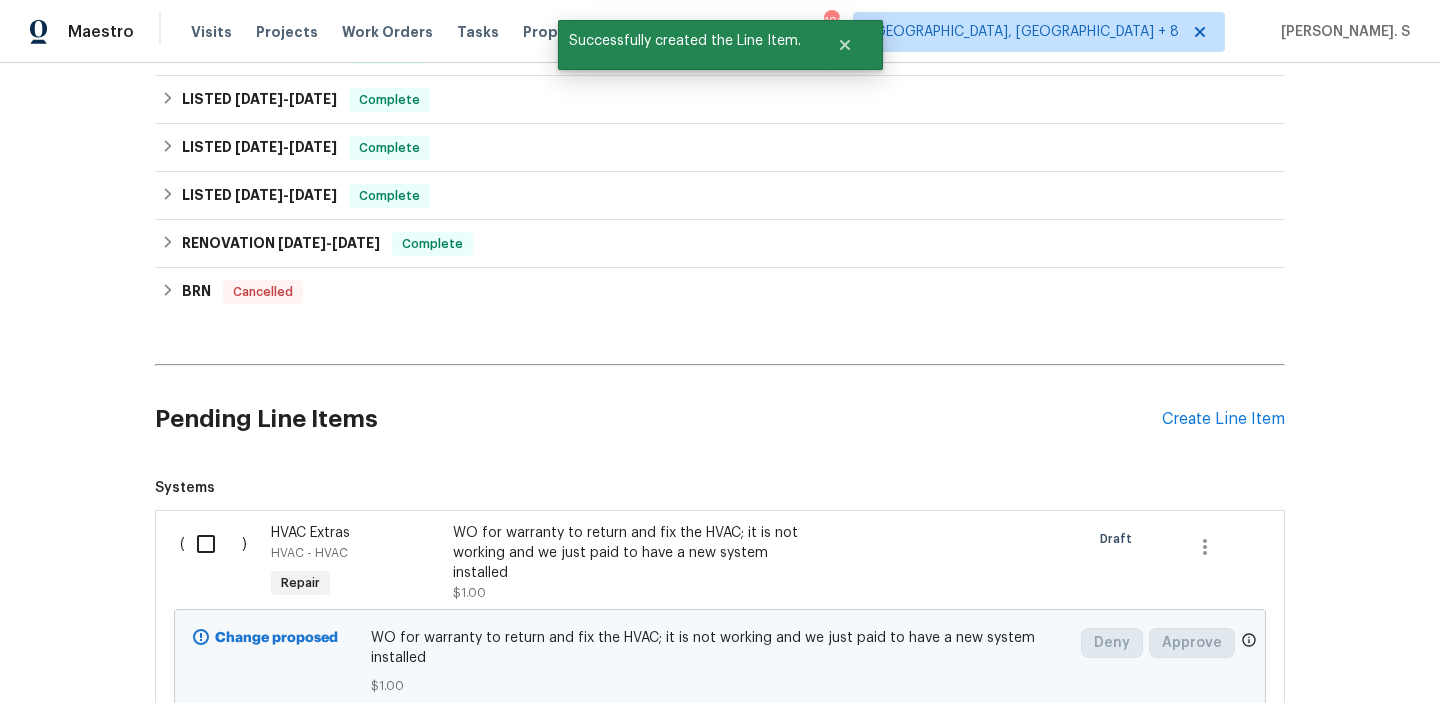 scroll, scrollTop: 550, scrollLeft: 0, axis: vertical 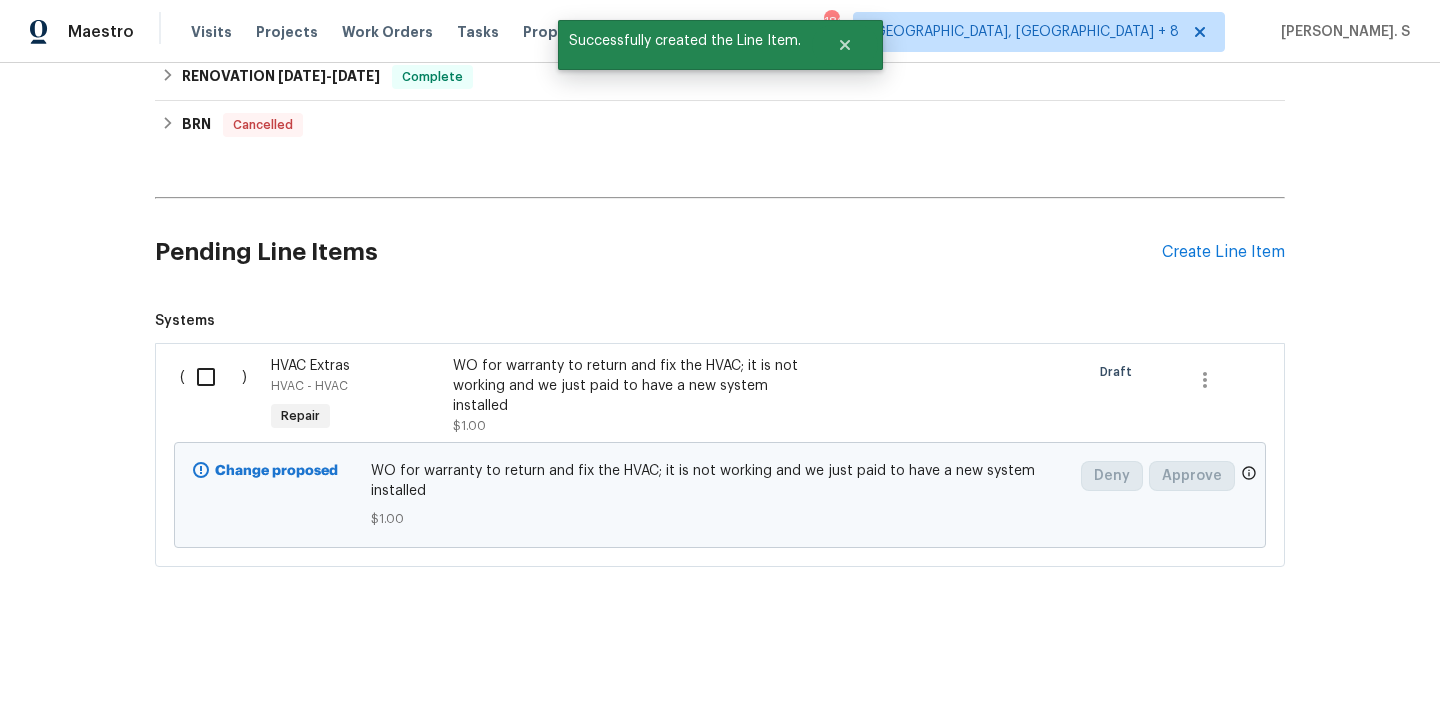 click at bounding box center [213, 377] 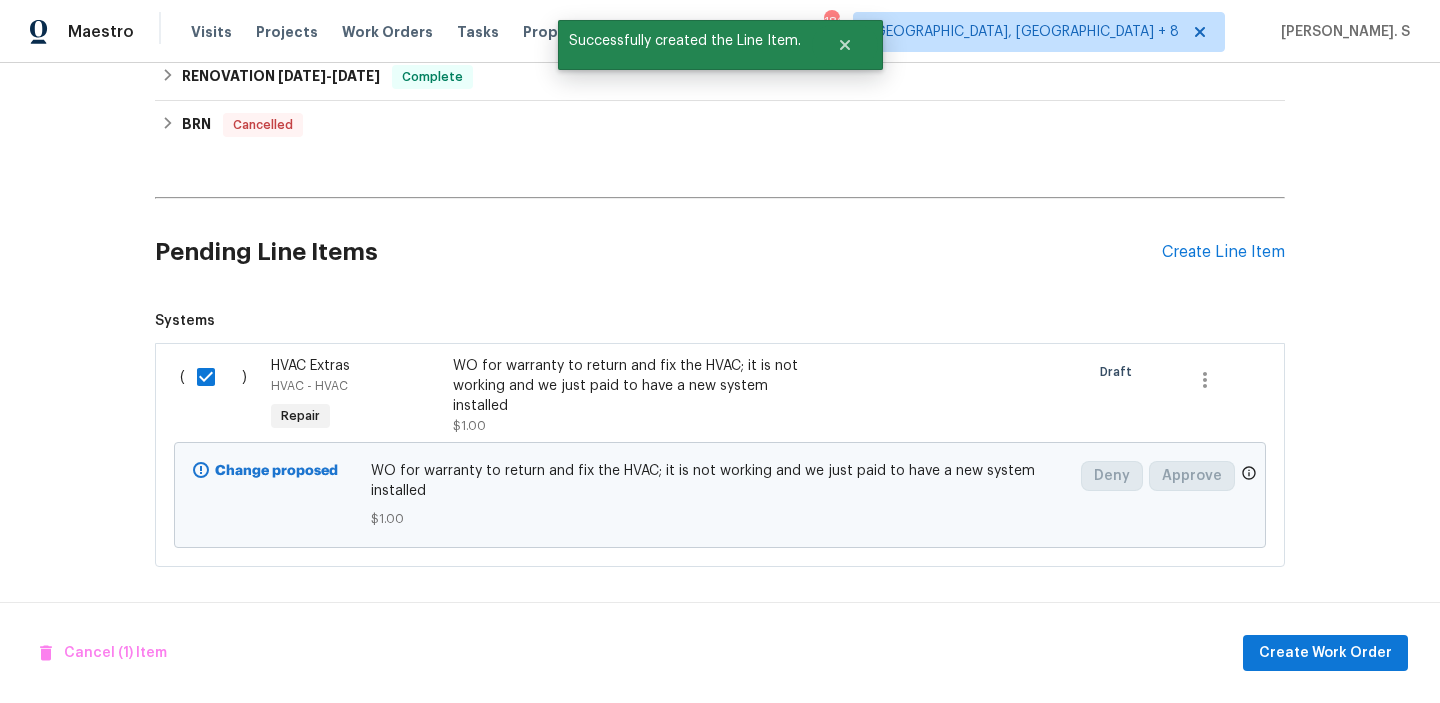click on "Cancel (1) Item Create Work Order" at bounding box center [720, 653] 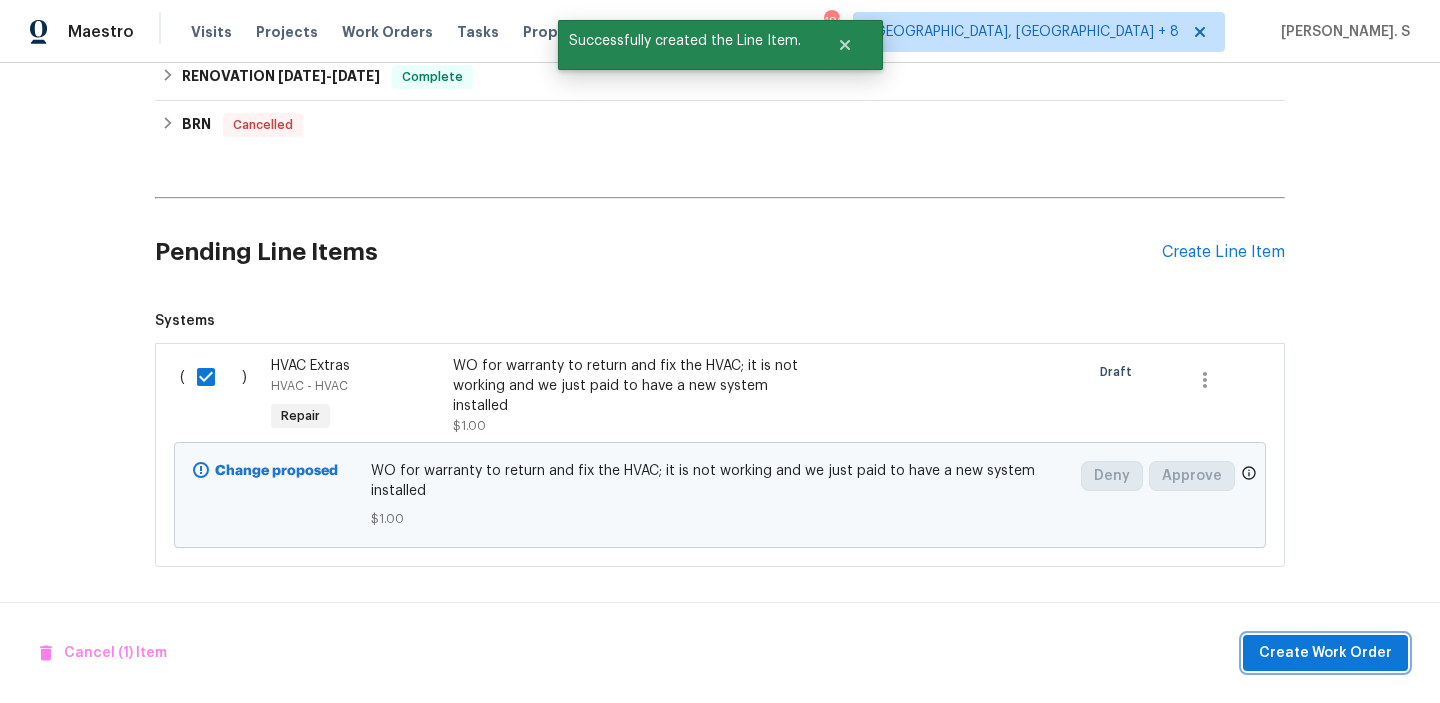 click on "Create Work Order" at bounding box center [1325, 653] 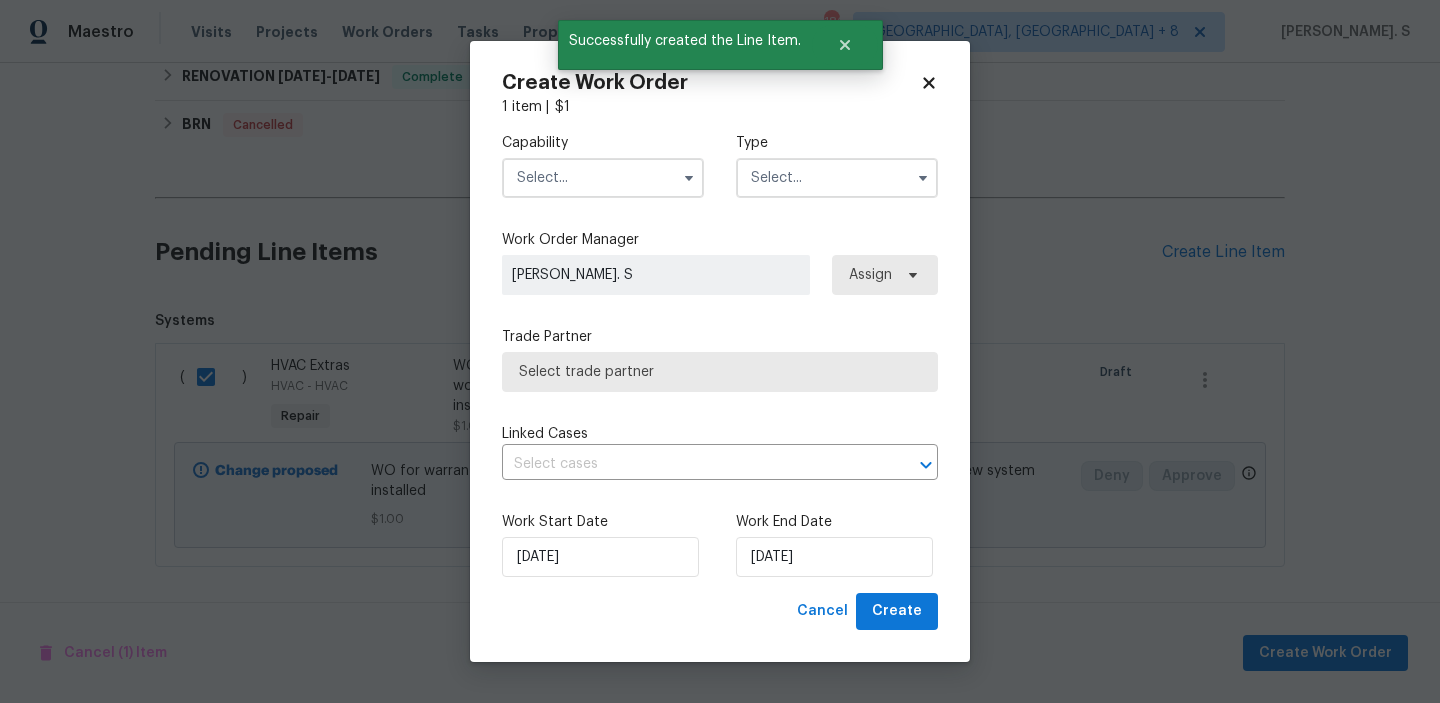 click on "Capability" at bounding box center (603, 143) 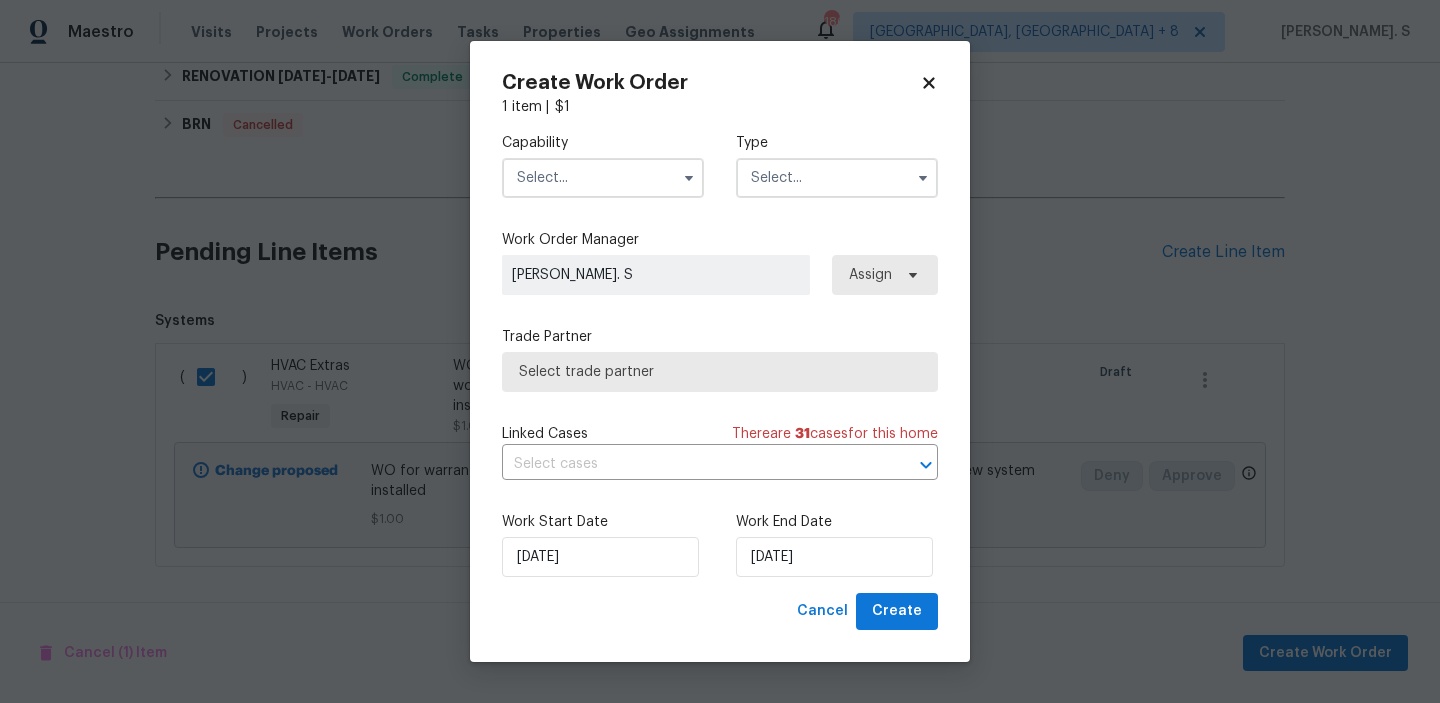click at bounding box center [603, 178] 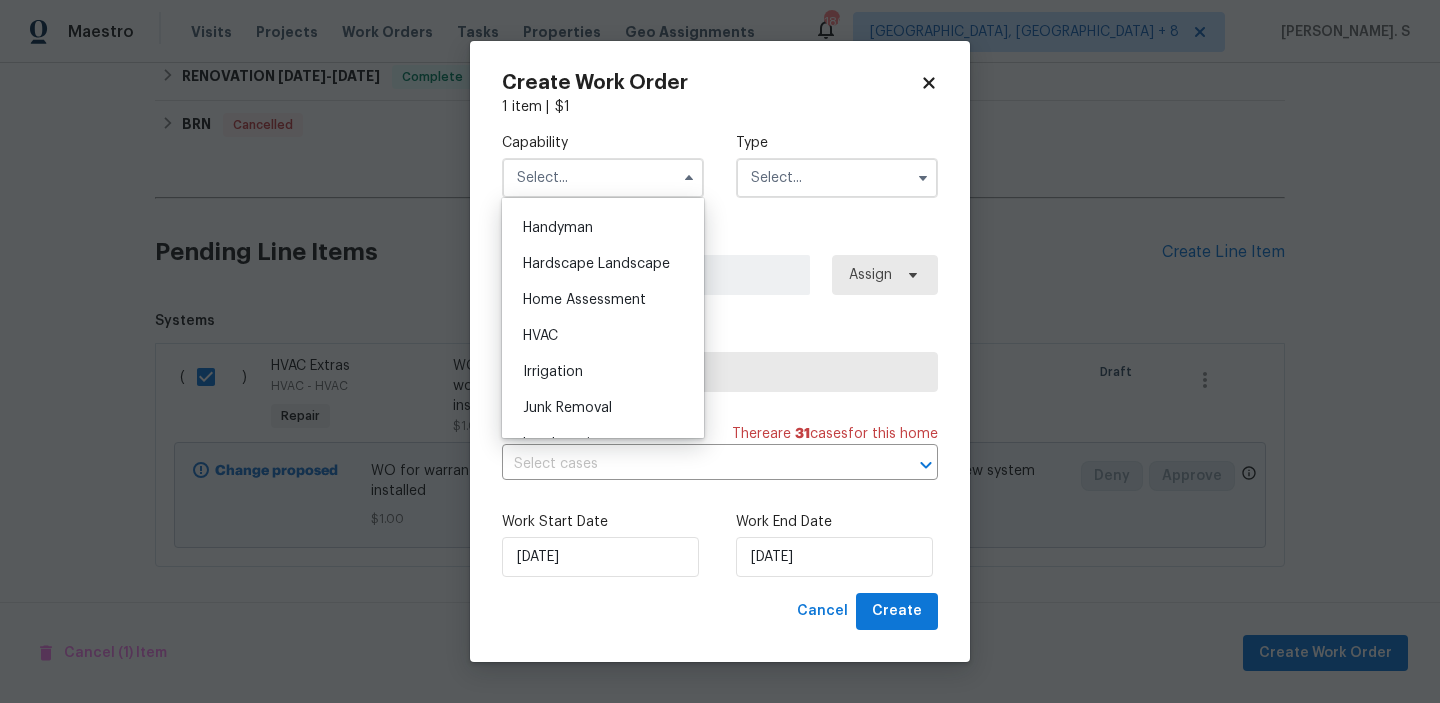 scroll, scrollTop: 1102, scrollLeft: 0, axis: vertical 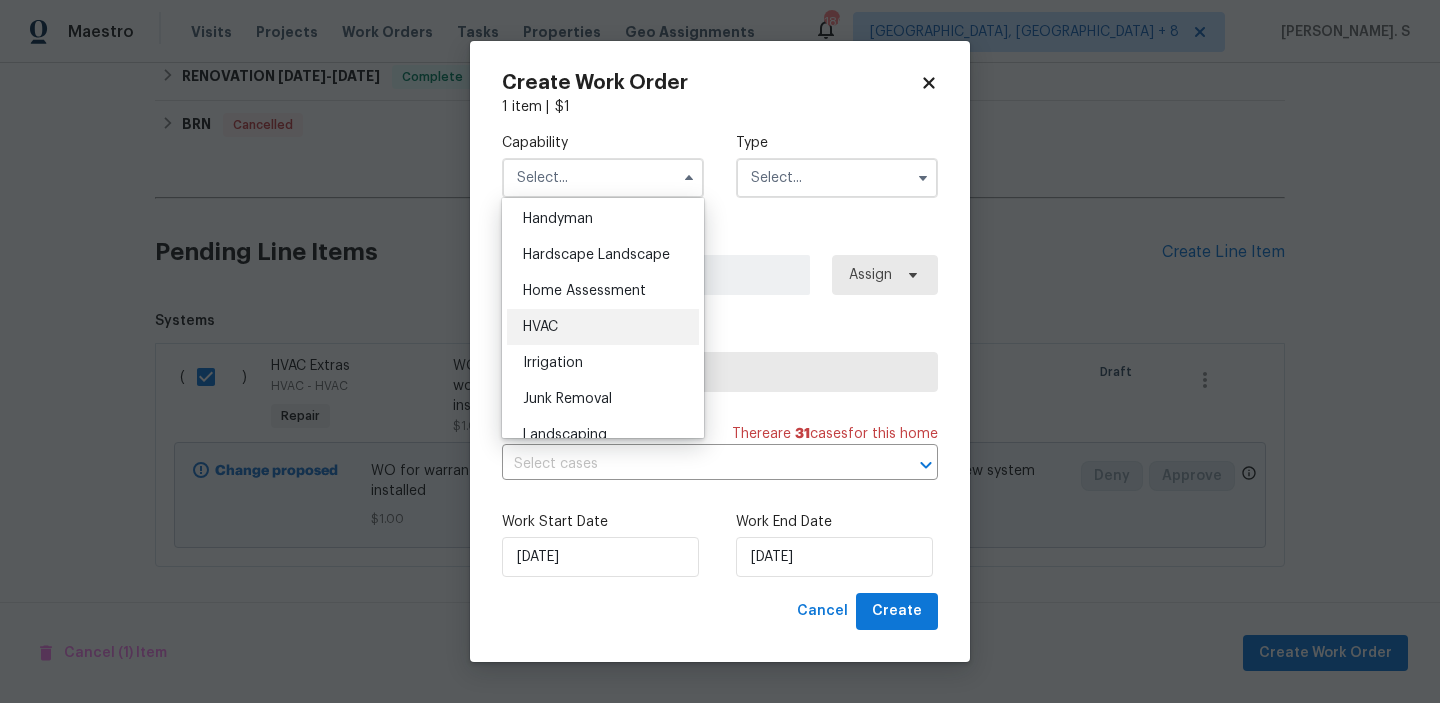 click on "HVAC" at bounding box center [603, 327] 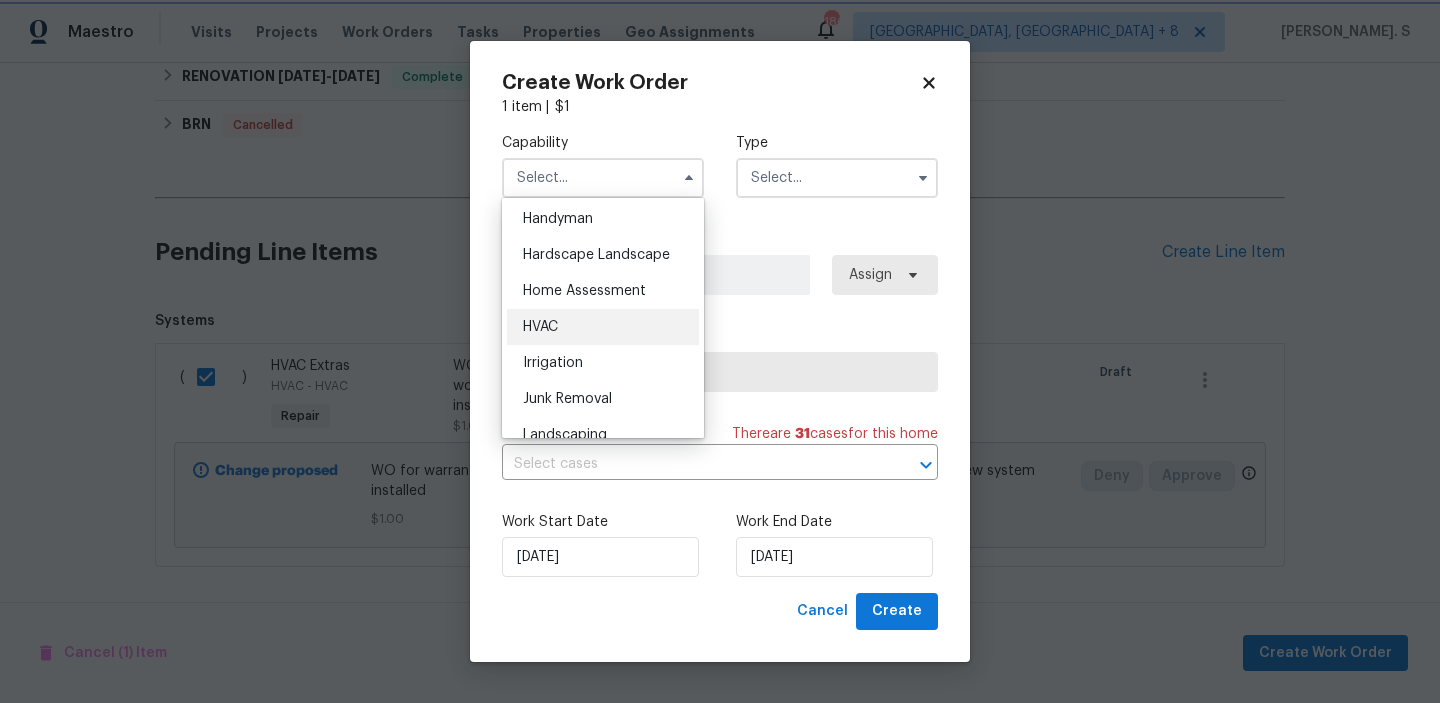 type on "HVAC" 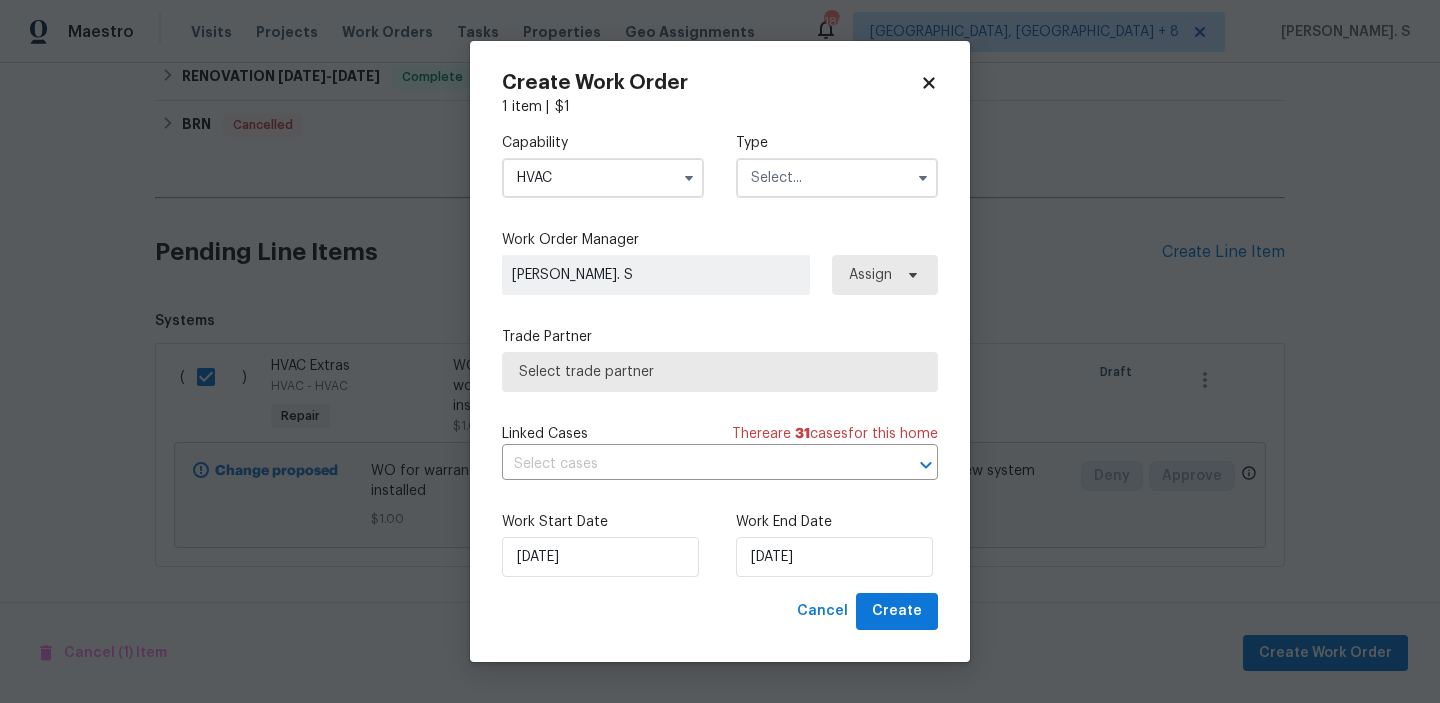 click at bounding box center [837, 178] 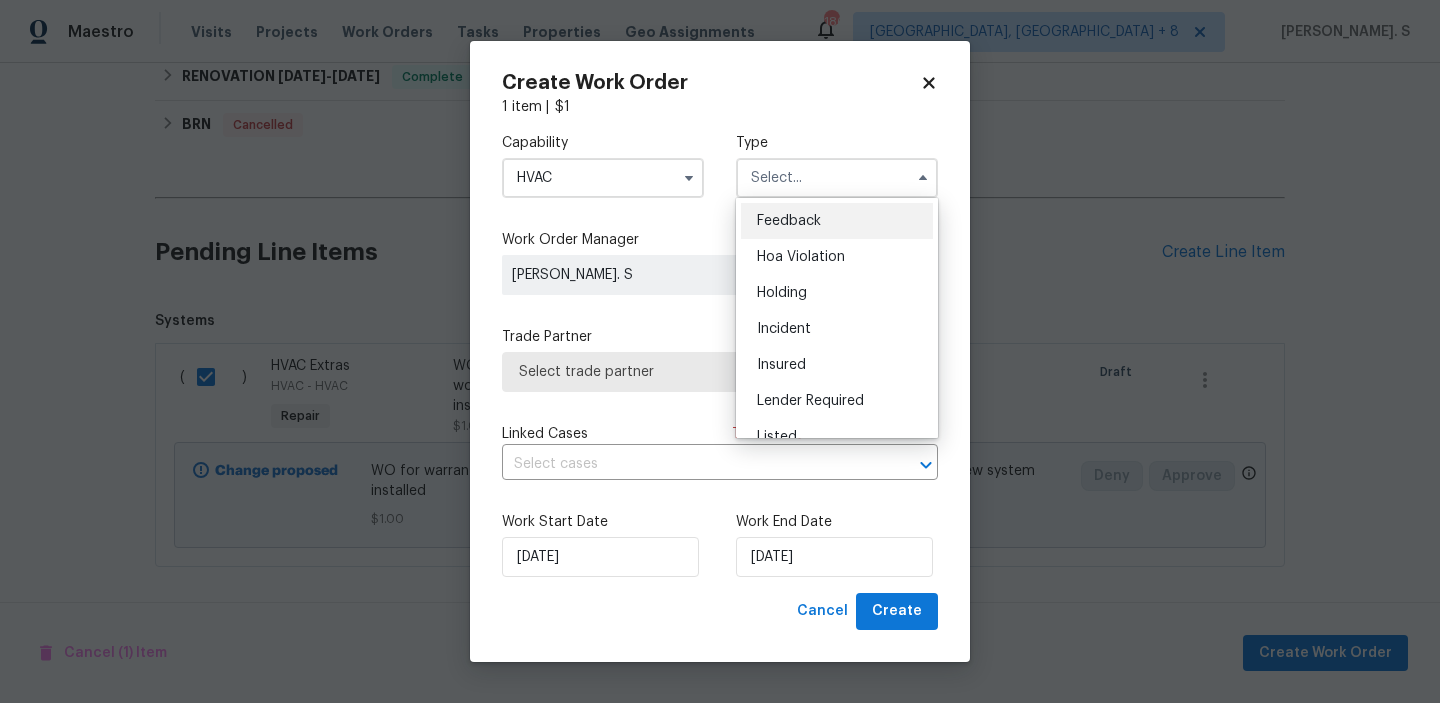 click on "Feedback" at bounding box center (837, 221) 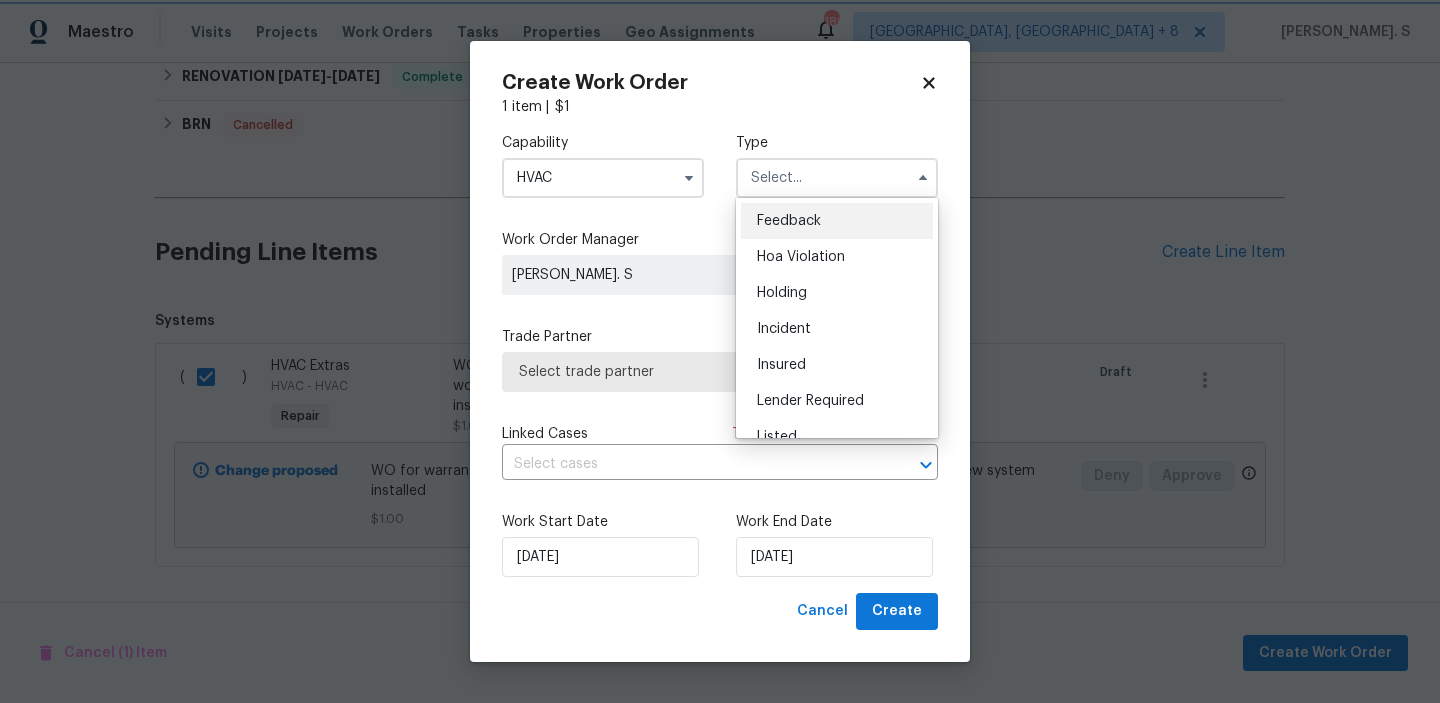 type on "Feedback" 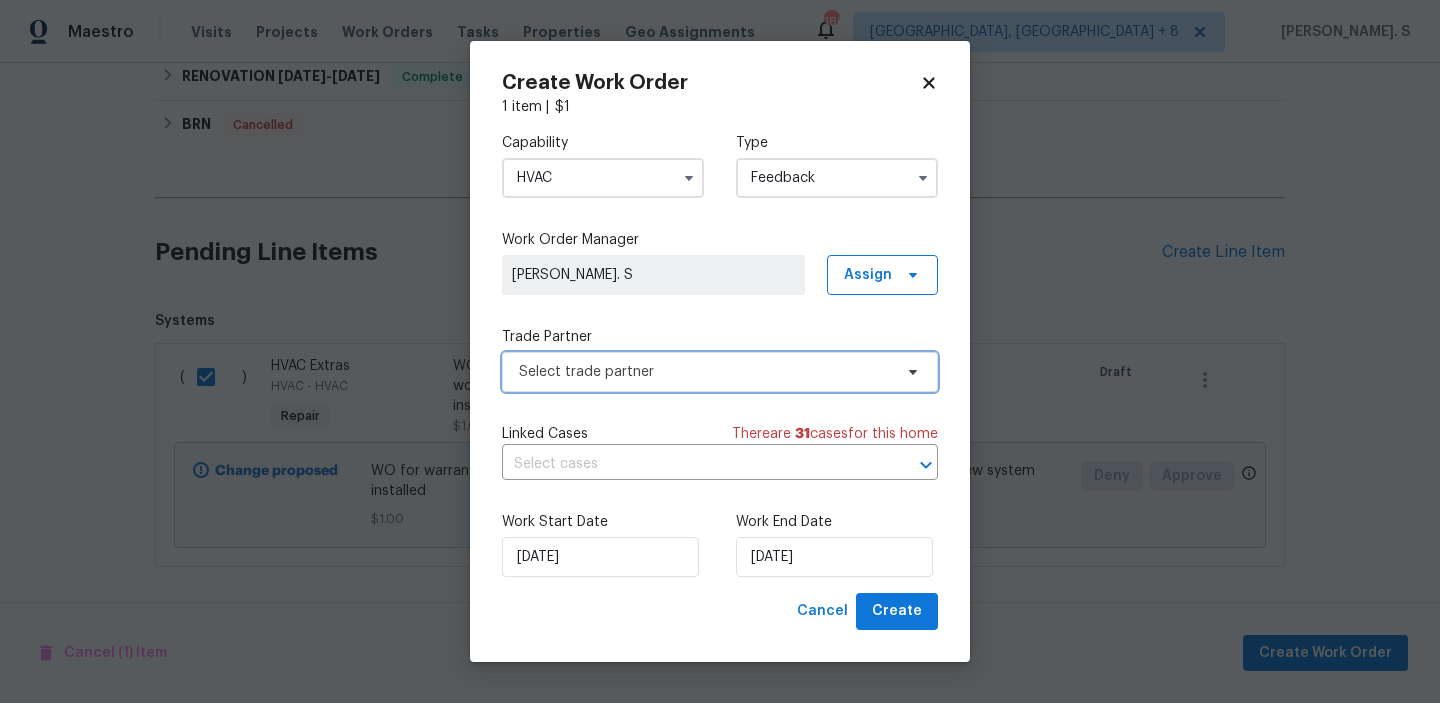 click on "Select trade partner" at bounding box center [705, 372] 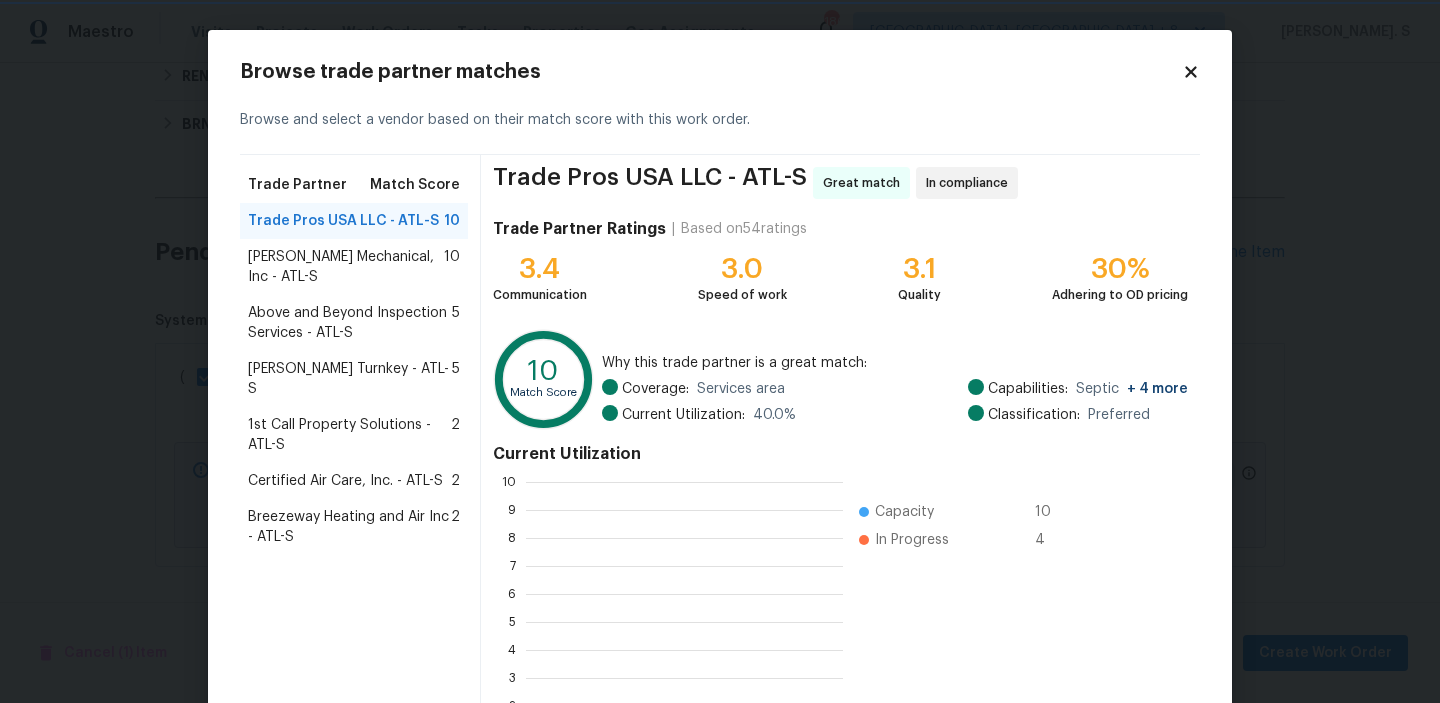 scroll, scrollTop: 280, scrollLeft: 317, axis: both 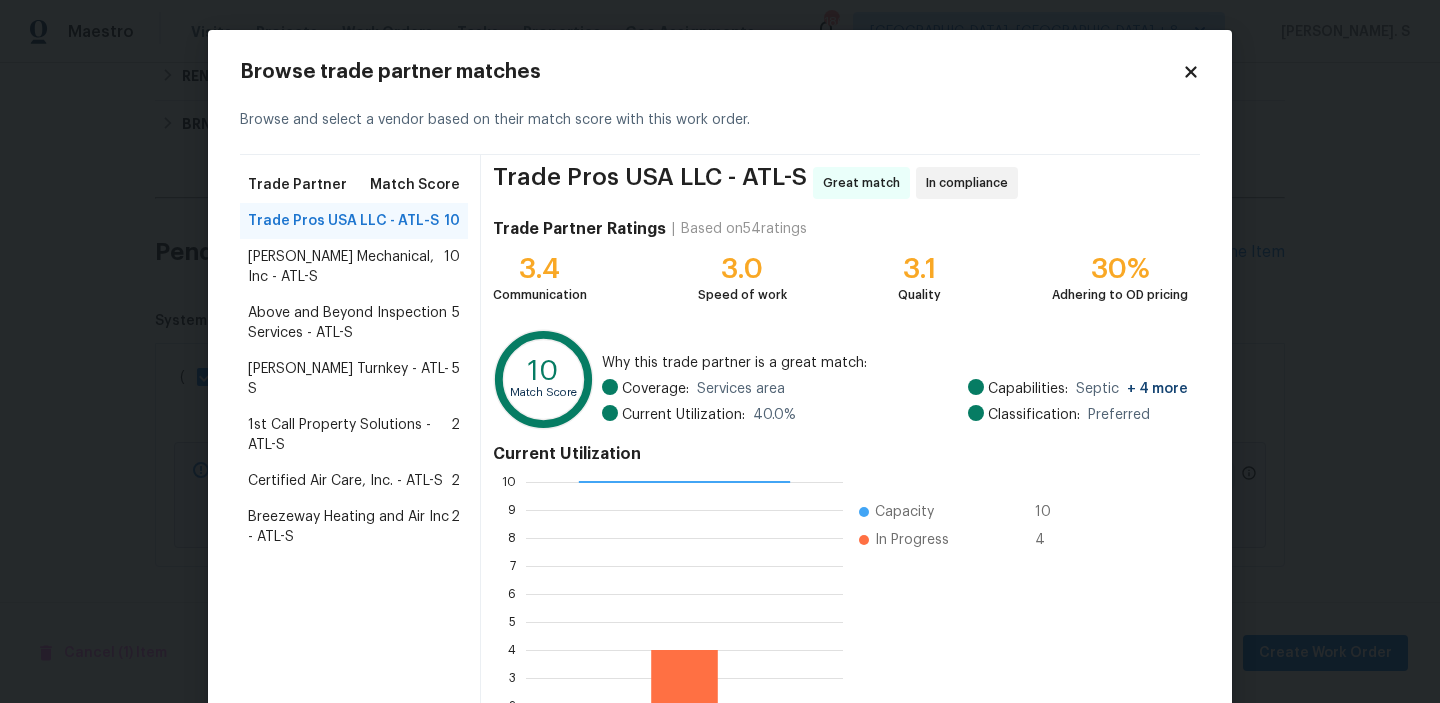 click on "JH Martin Mechanical, Inc - ATL-S 10" at bounding box center (354, 267) 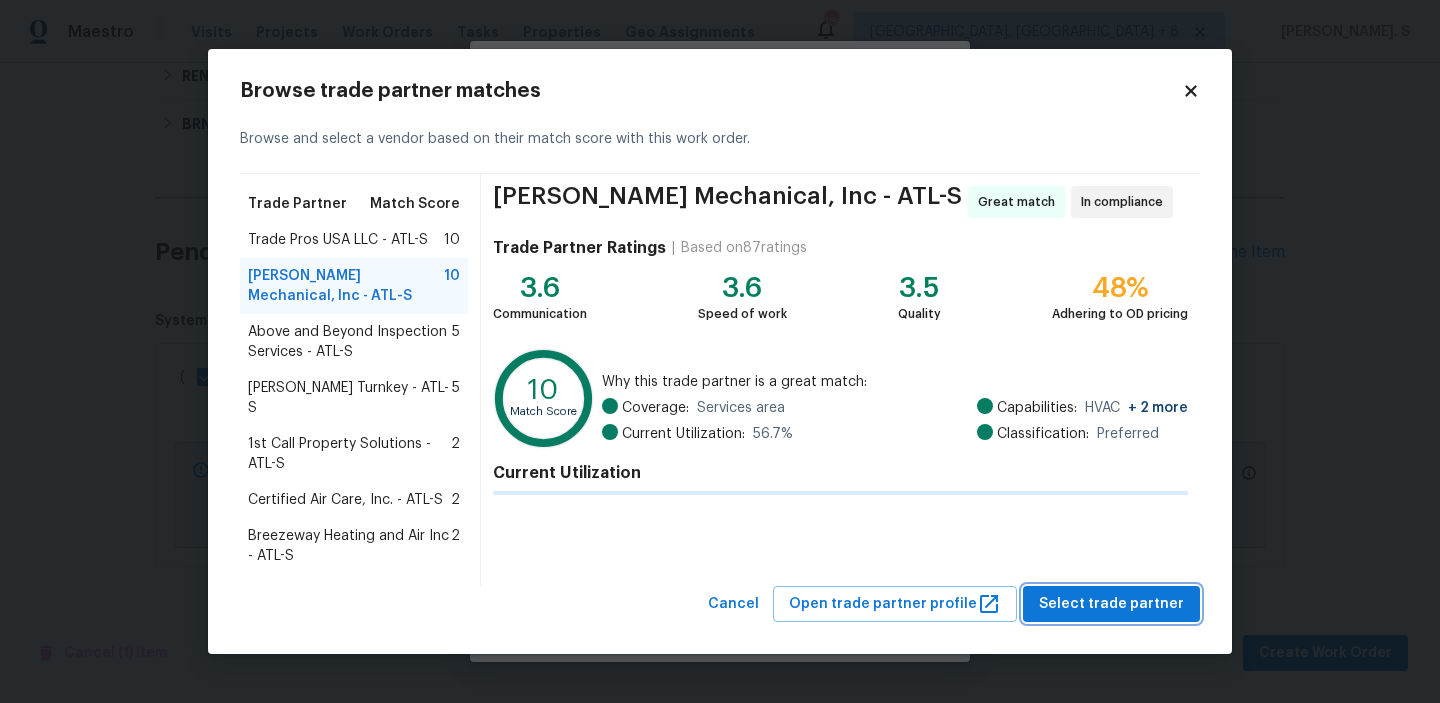 click on "Select trade partner" at bounding box center [1111, 604] 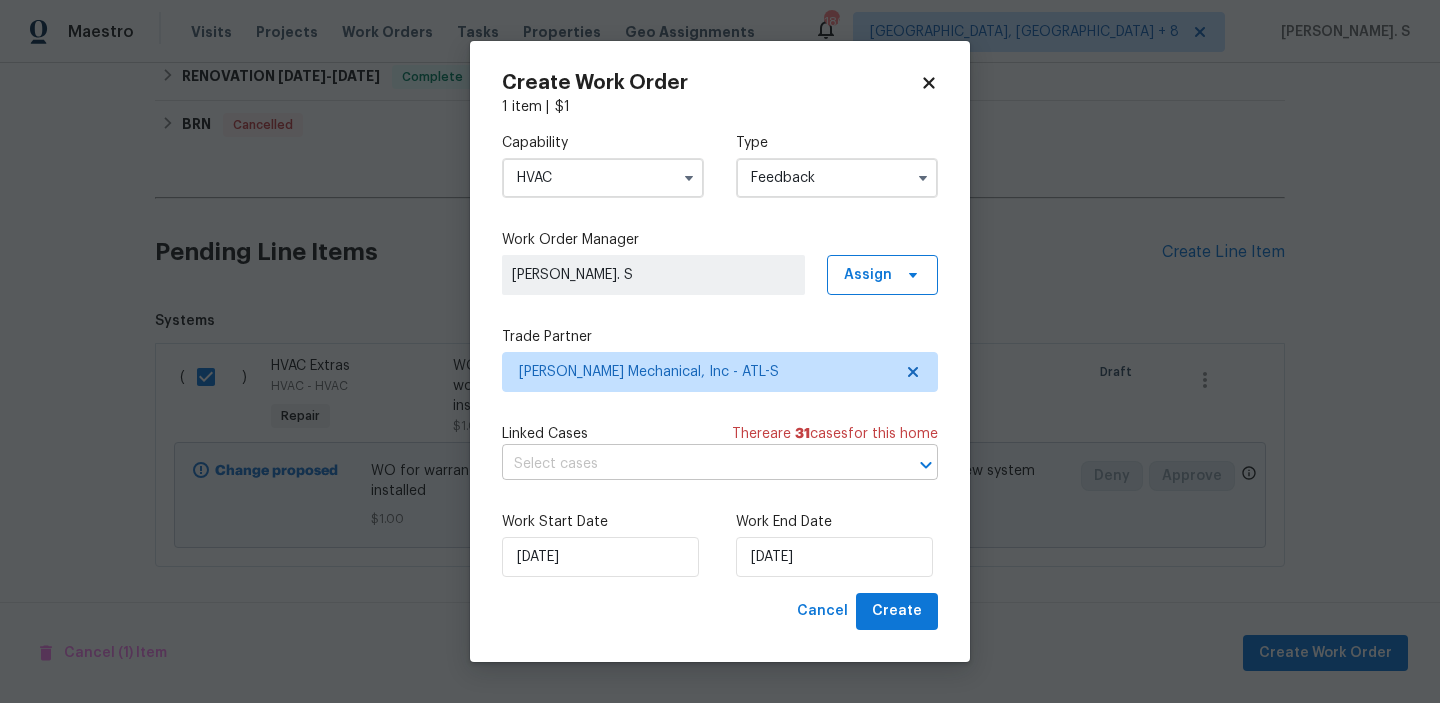 click at bounding box center (692, 464) 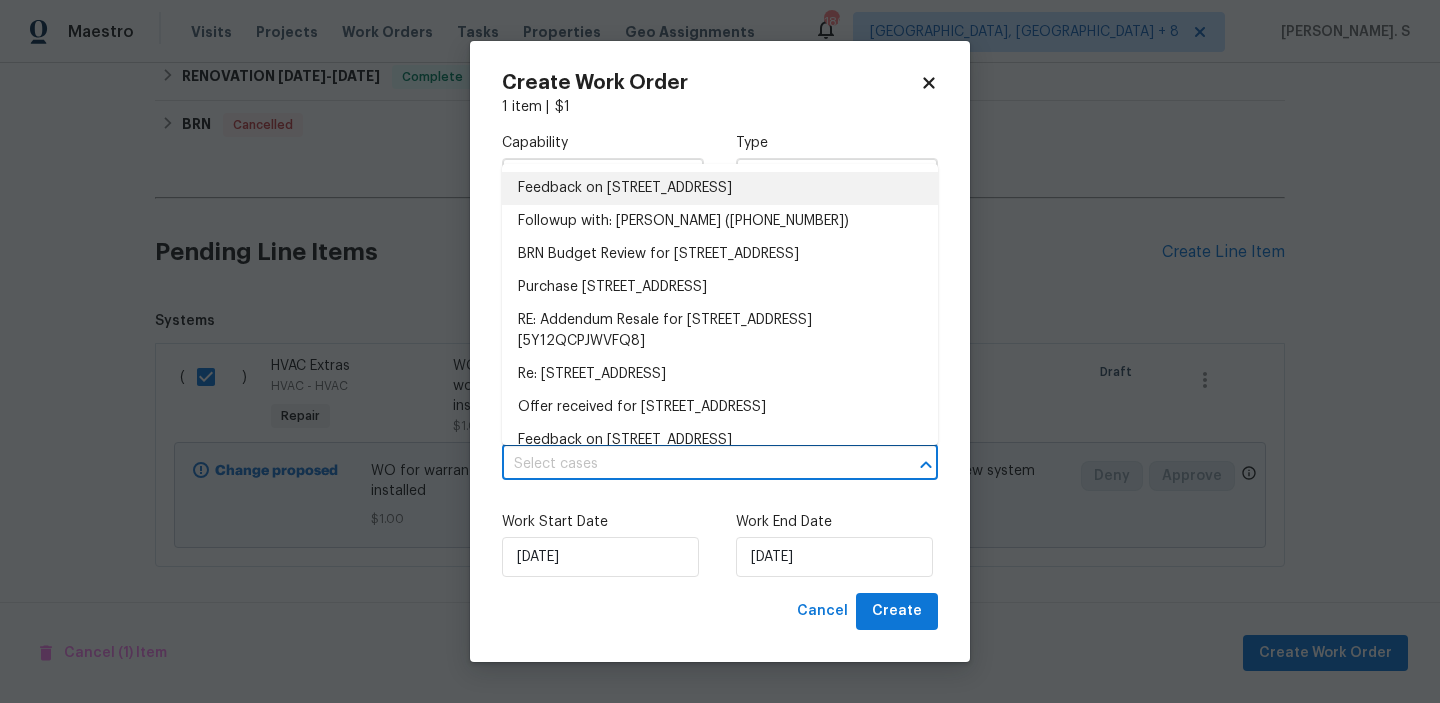 click on "Feedback on 2190 Wellington Cir, Lithonia, GA 30058" at bounding box center (720, 188) 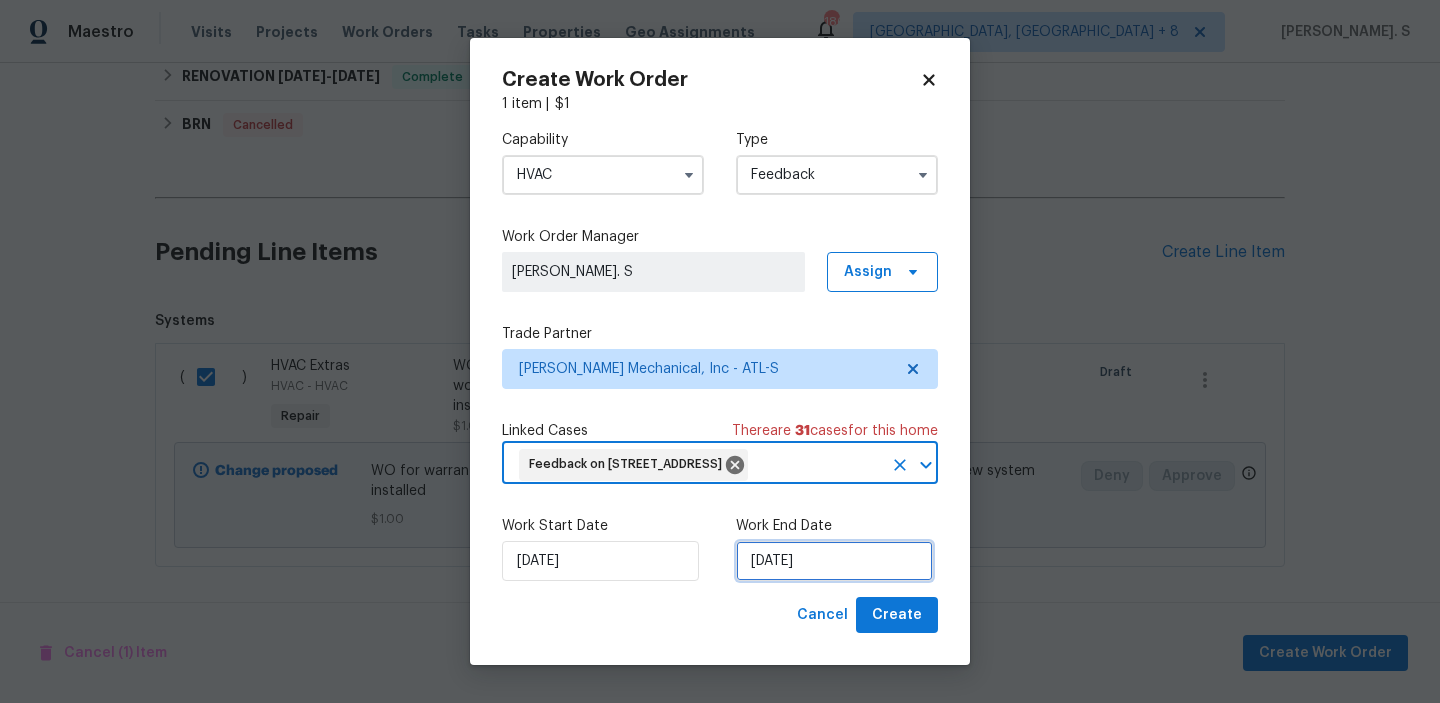 click on "[DATE]" at bounding box center [834, 561] 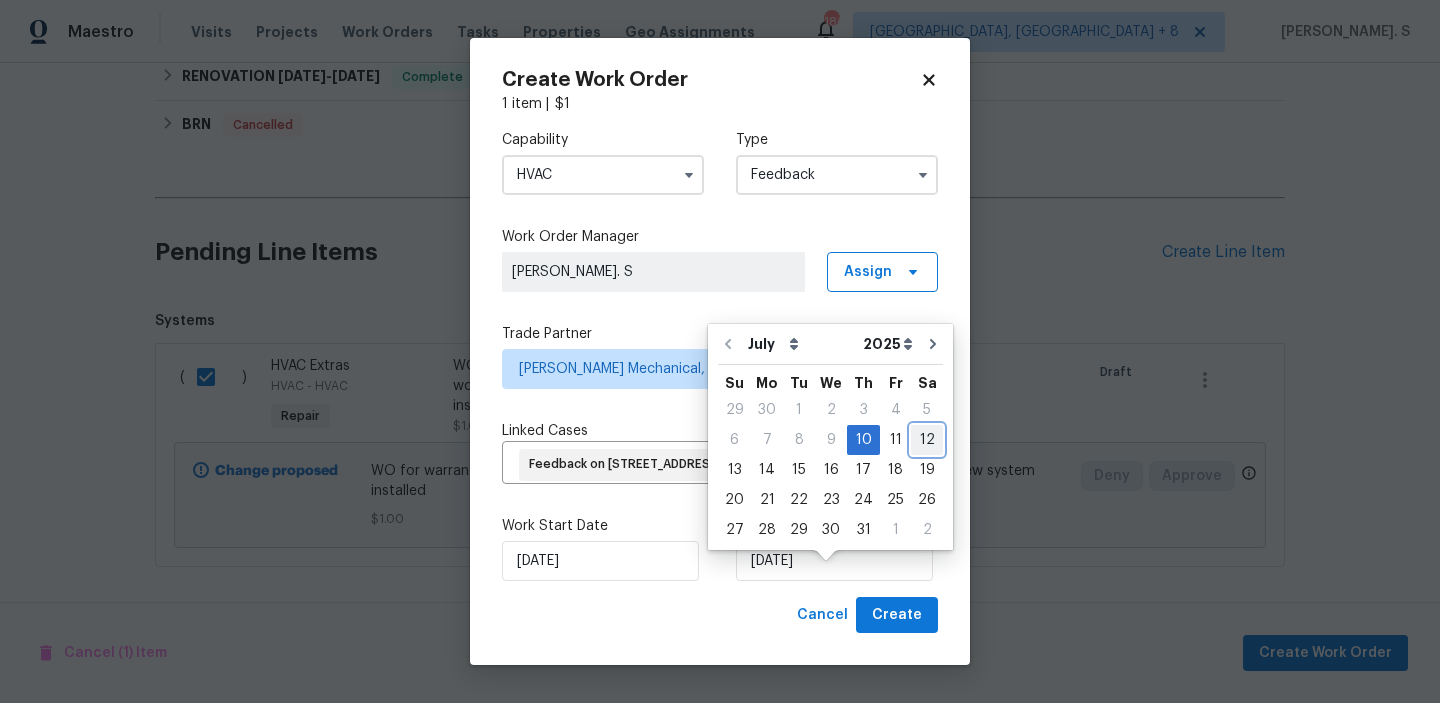 click on "12" at bounding box center (927, 440) 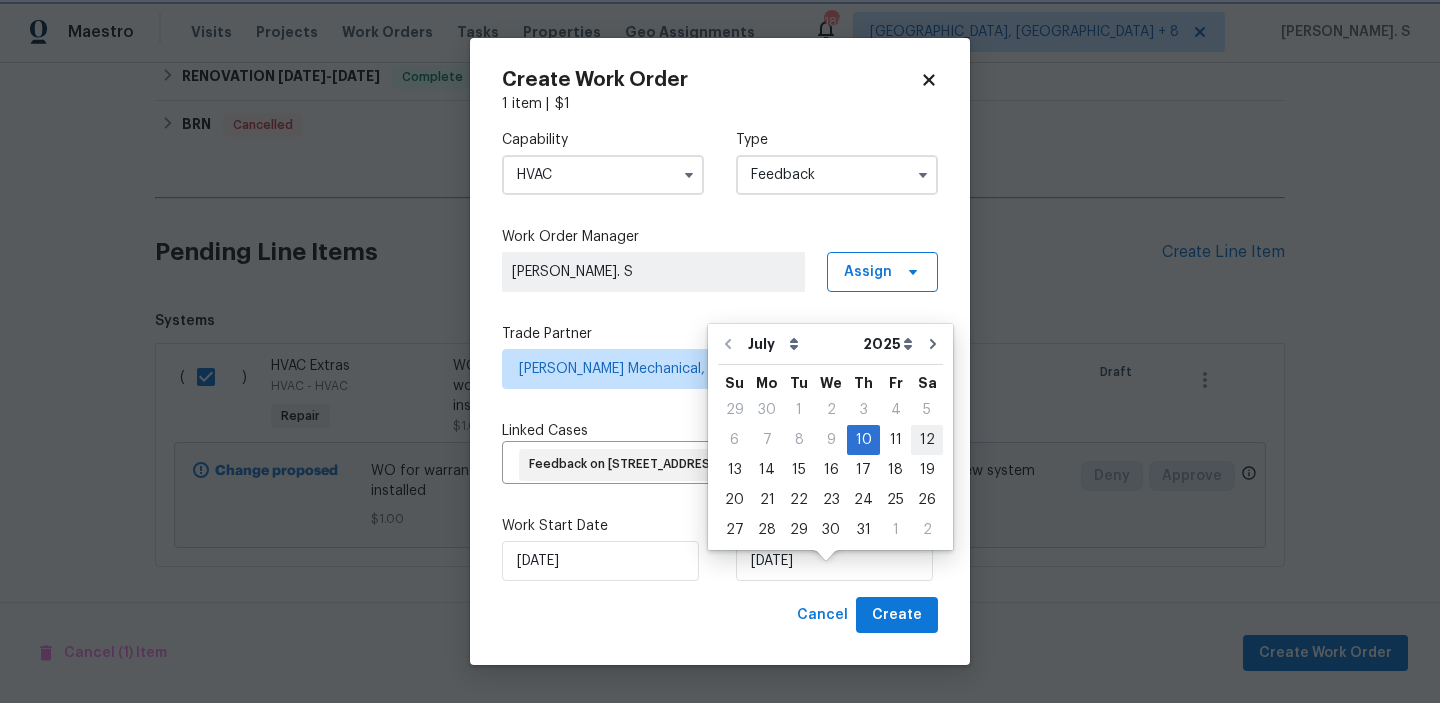 type on "[DATE]" 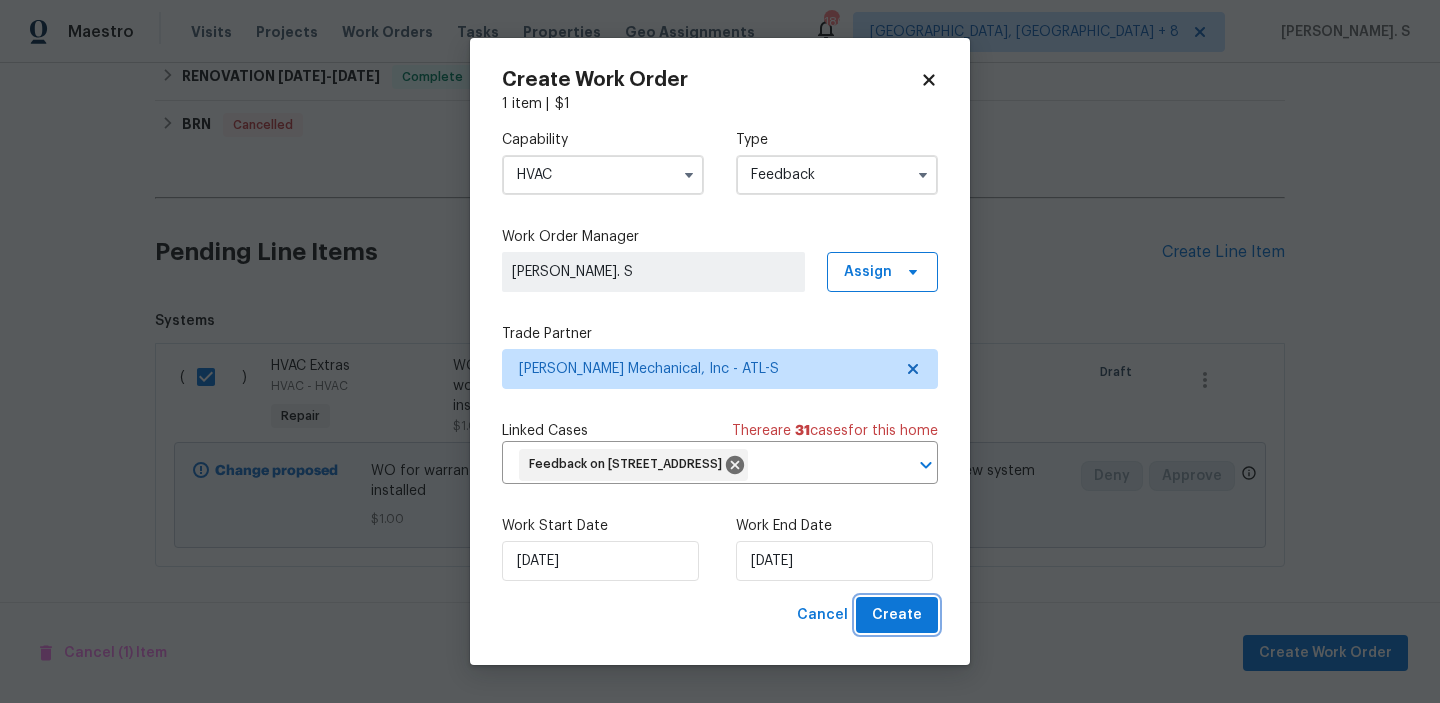 click on "Create" at bounding box center [897, 615] 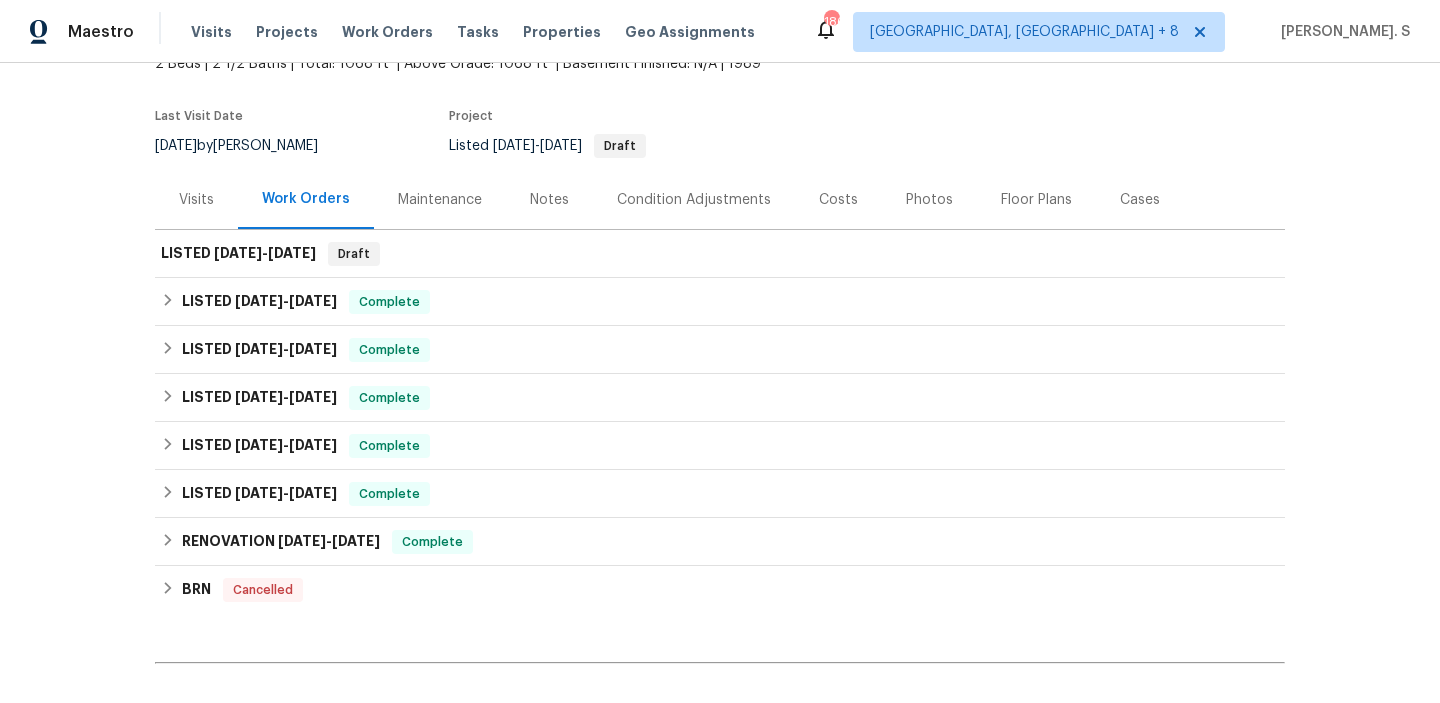 scroll, scrollTop: 0, scrollLeft: 0, axis: both 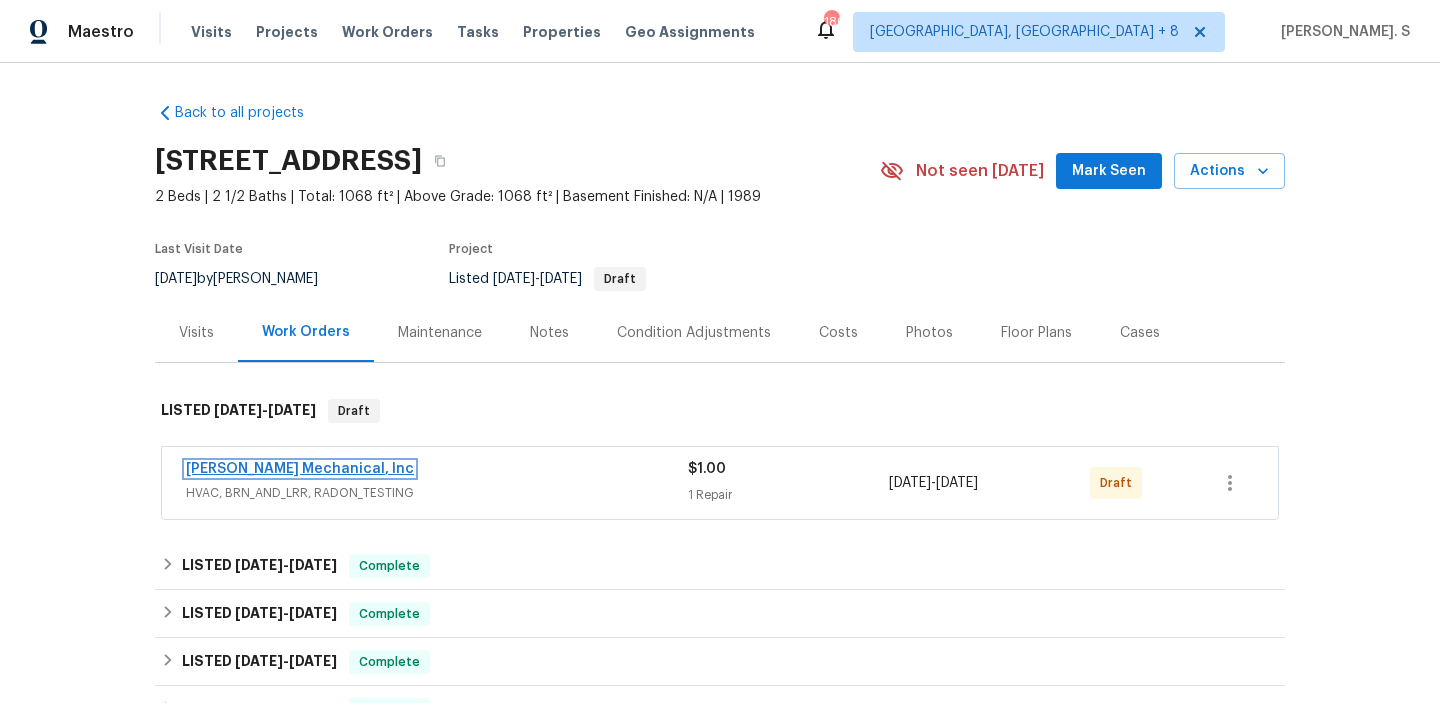 click on "[PERSON_NAME] Mechanical, Inc" at bounding box center (300, 469) 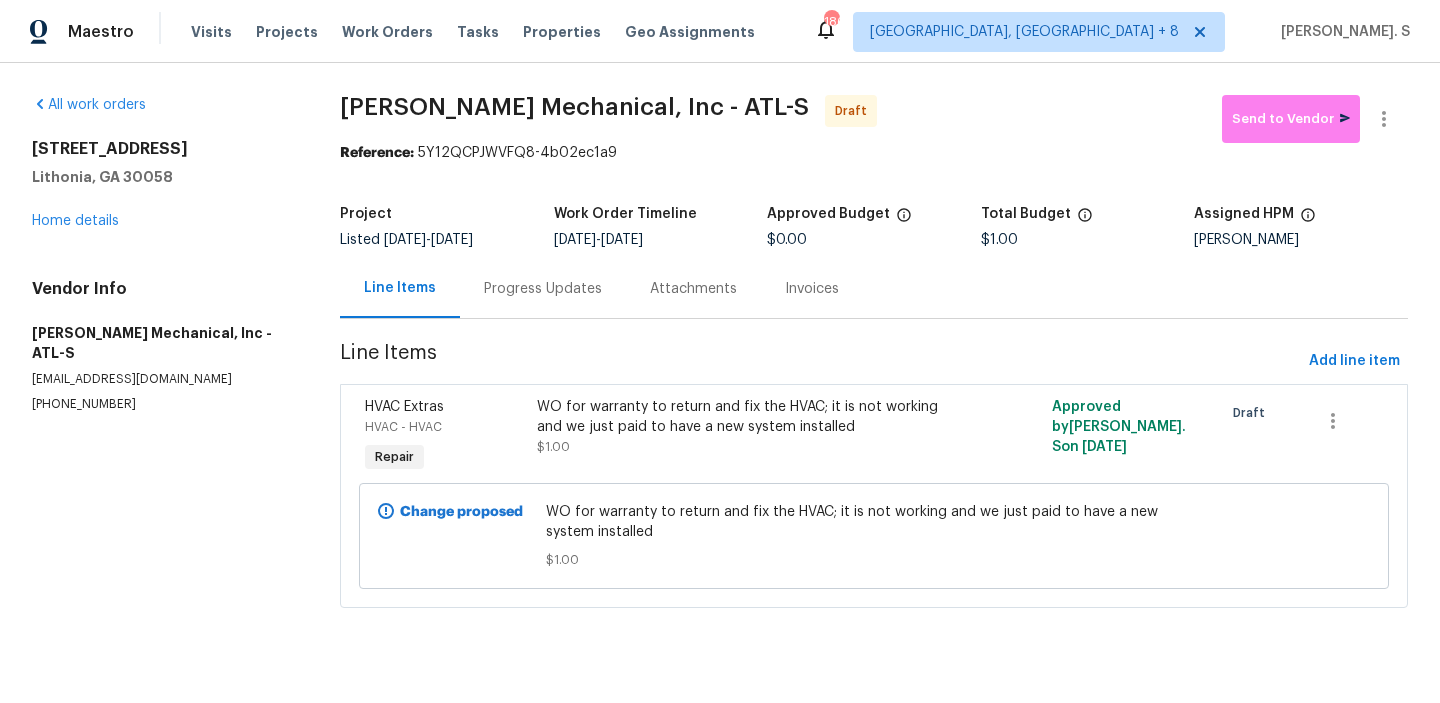 click on "Progress Updates" at bounding box center [543, 288] 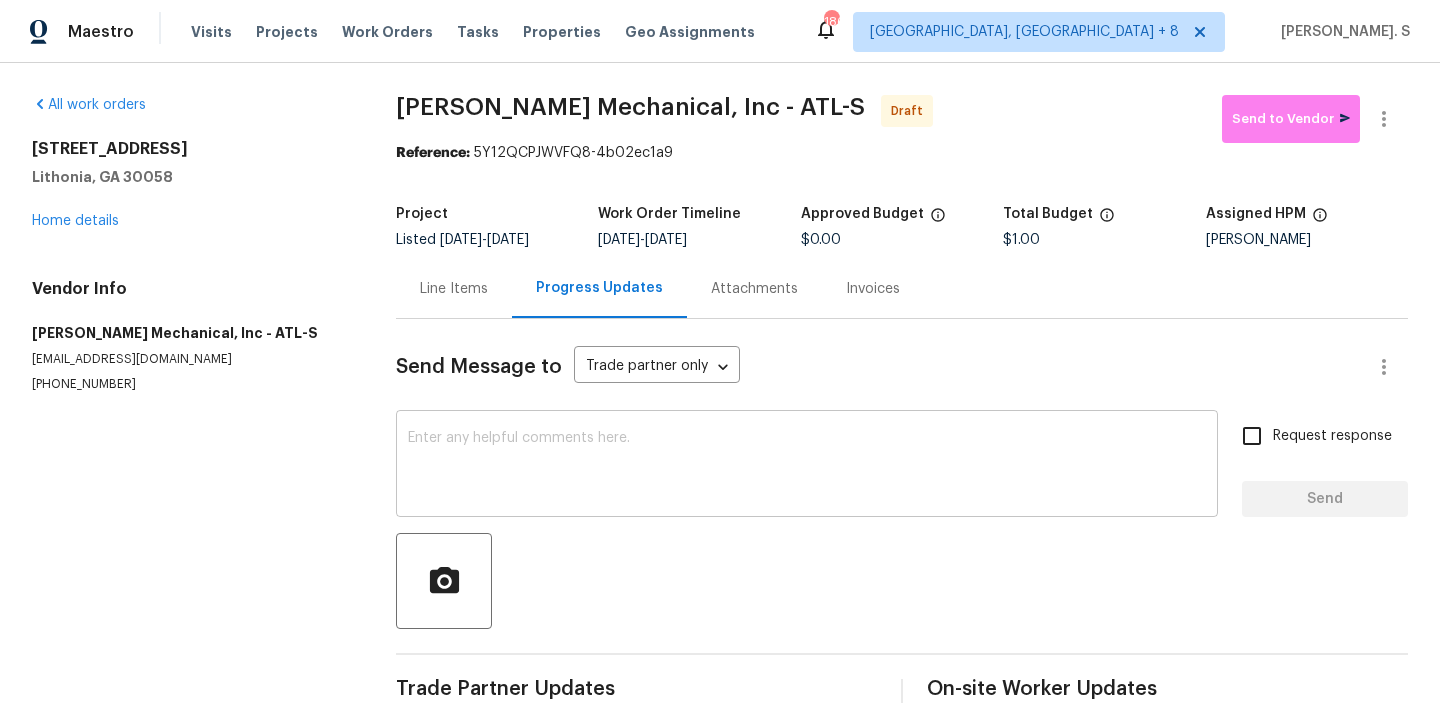 click at bounding box center (807, 466) 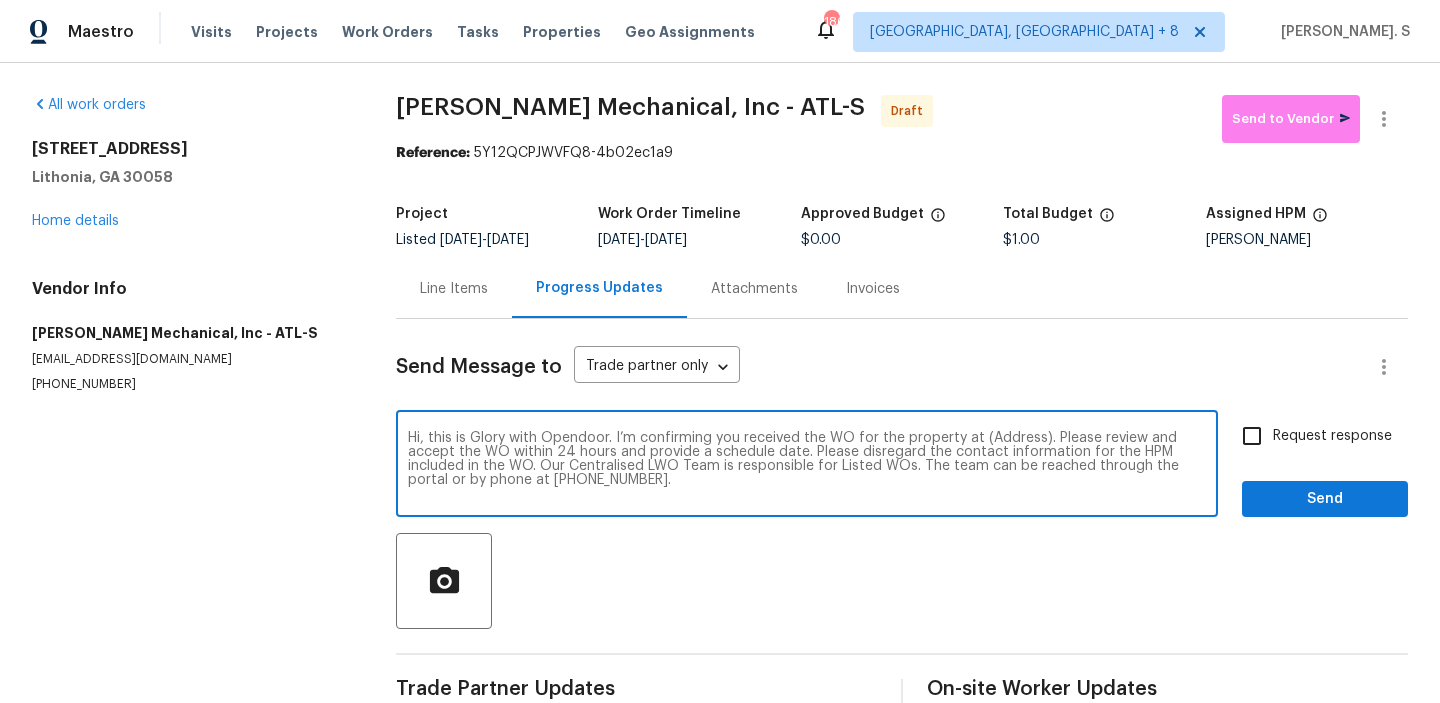 click on "Hi, this is Glory with Opendoor. I’m confirming you received the WO for the property at (Address). Please review and accept the WO within 24 hours and provide a schedule date. Please disregard the contact information for the HPM included in the WO. Our Centralised LWO Team is responsible for Listed WOs. The team can be reached through the portal or by phone at (480) 478-0155." at bounding box center (807, 466) 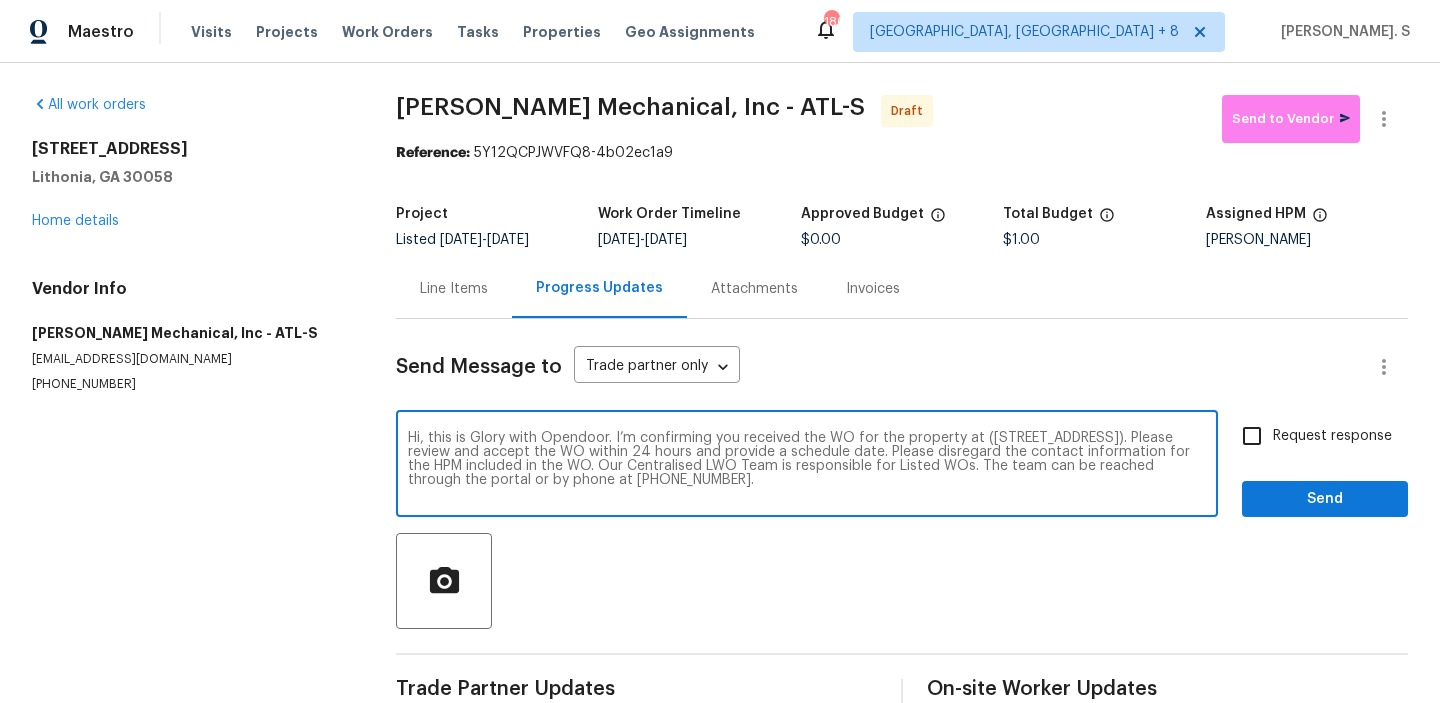 type on "Hi, this is Glory with Opendoor. I’m confirming you received the WO for the property at (2190 Wellington Cir, Lithonia, GA 30058). Please review and accept the WO within 24 hours and provide a schedule date. Please disregard the contact information for the HPM included in the WO. Our Centralised LWO Team is responsible for Listed WOs. The team can be reached through the portal or by phone at (480) 478-0155." 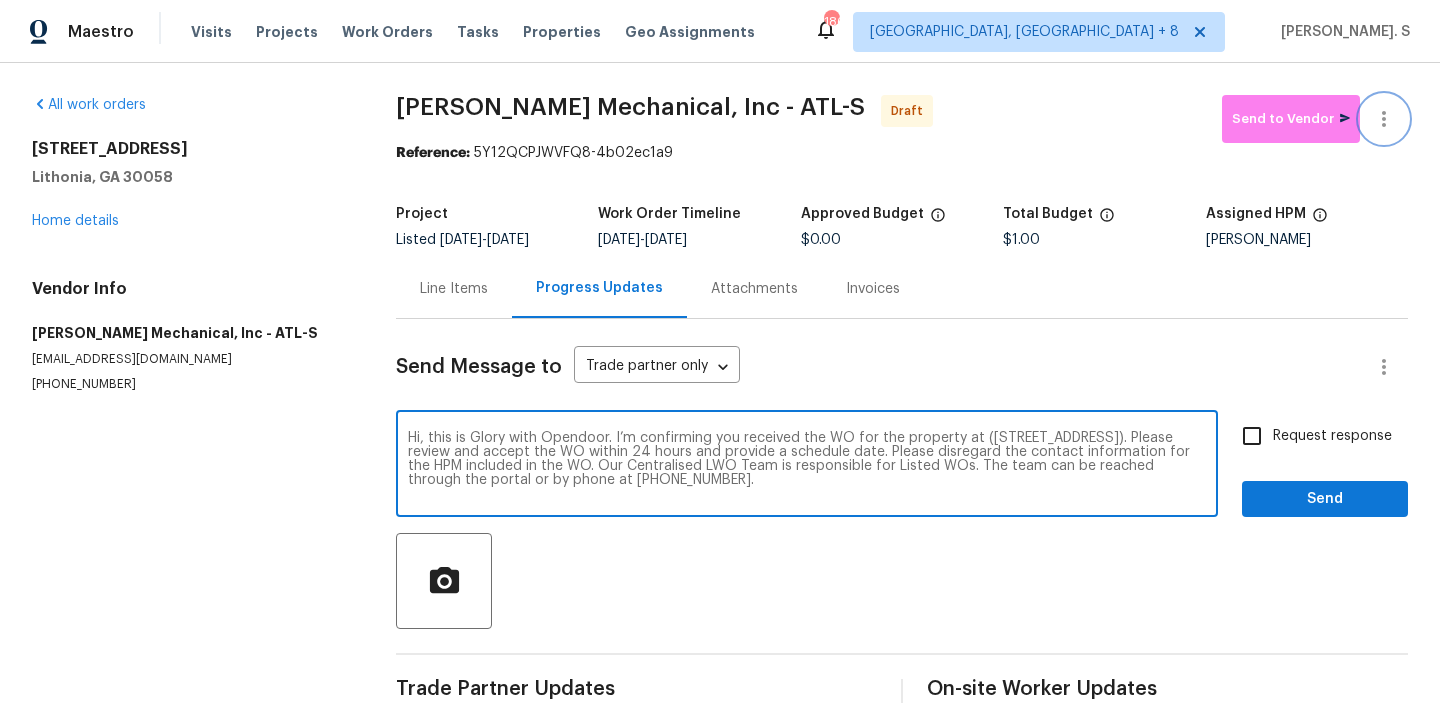 click 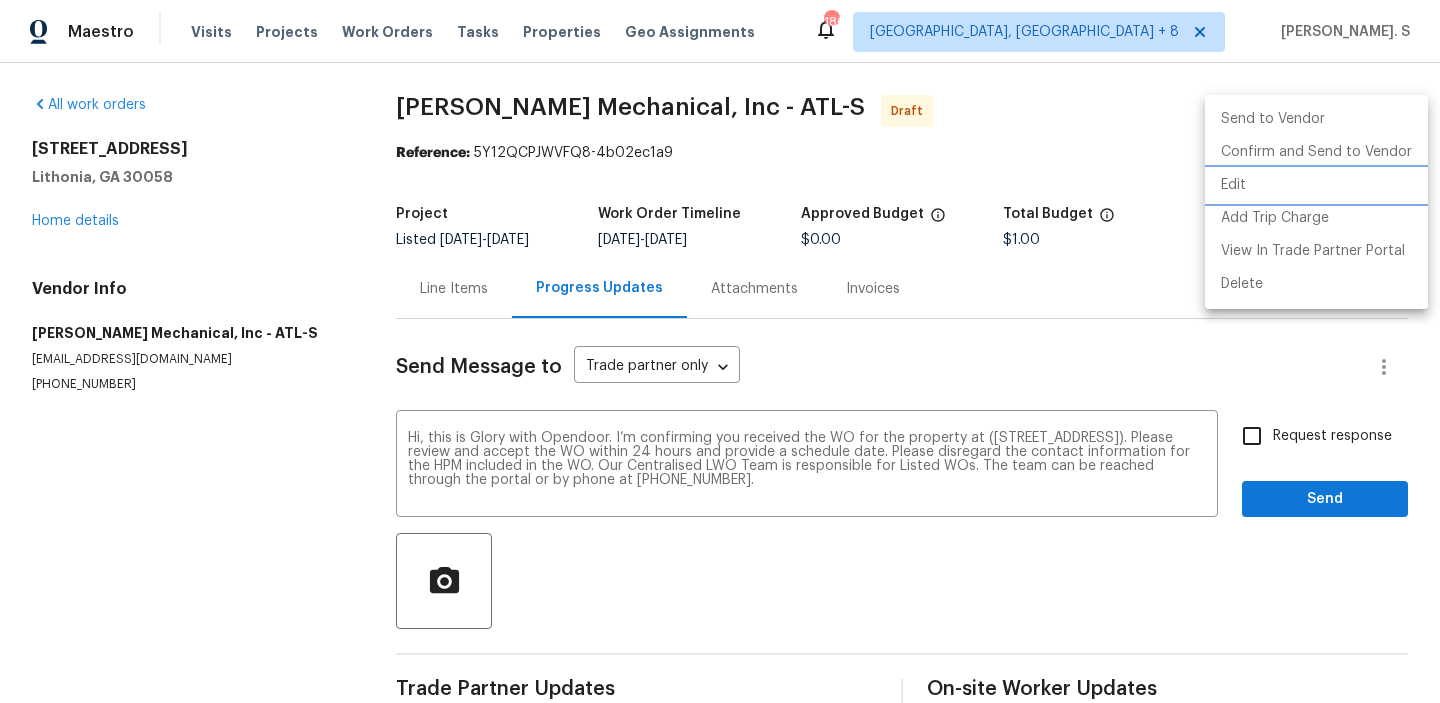 click on "Edit" at bounding box center (1316, 185) 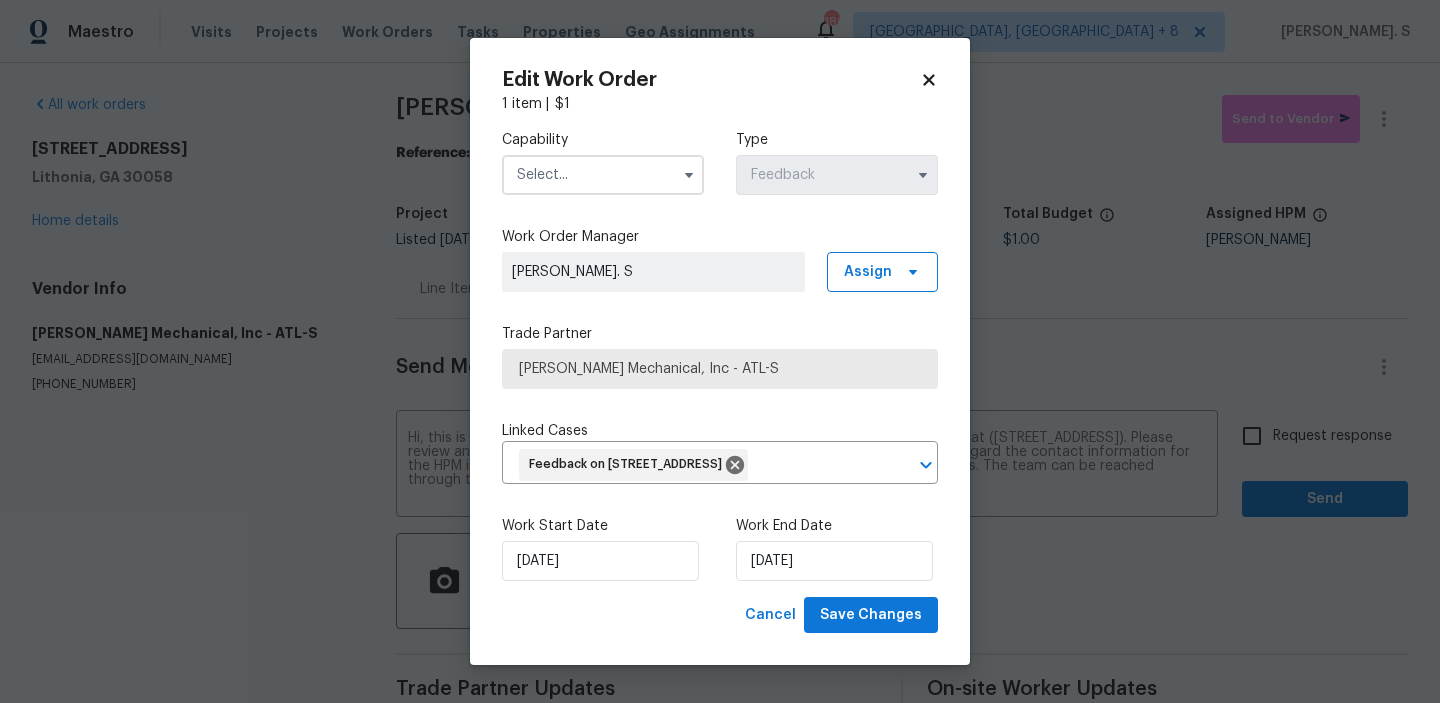 click at bounding box center [603, 175] 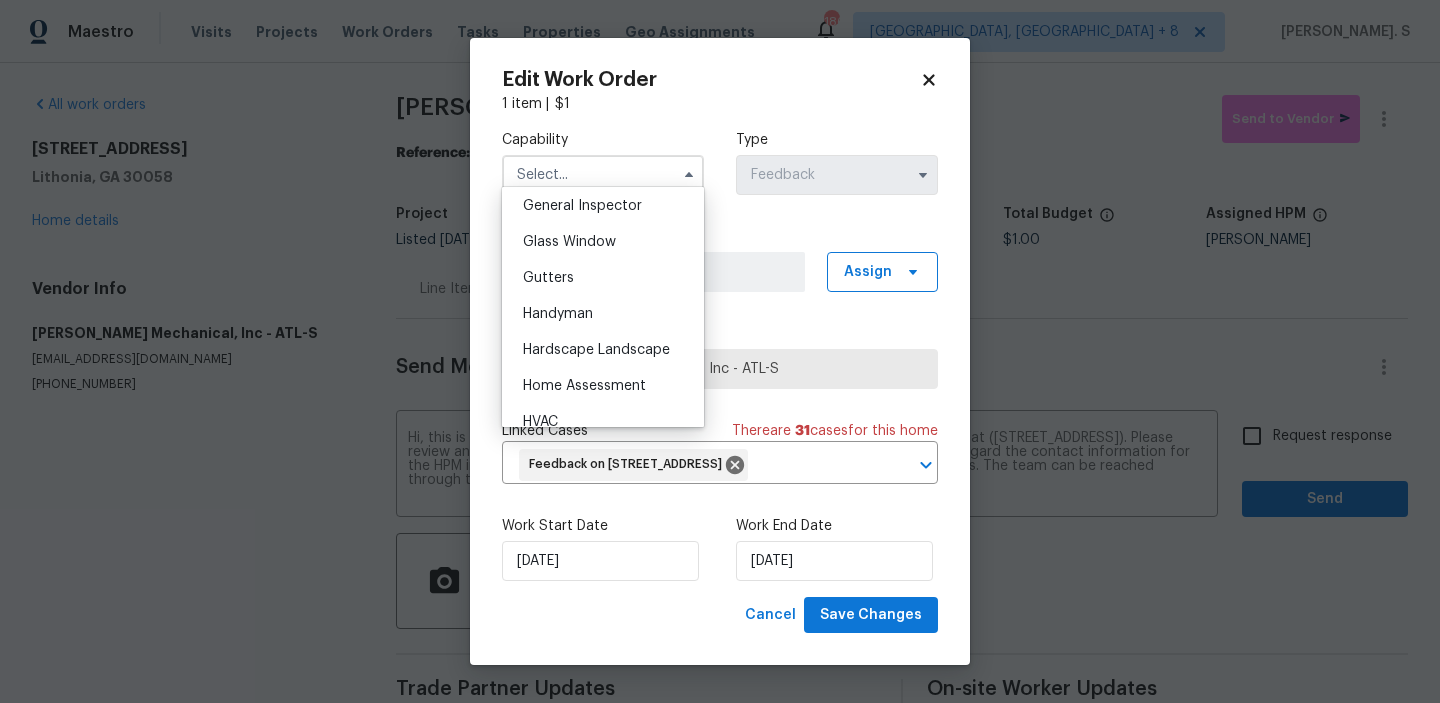 scroll, scrollTop: 1052, scrollLeft: 0, axis: vertical 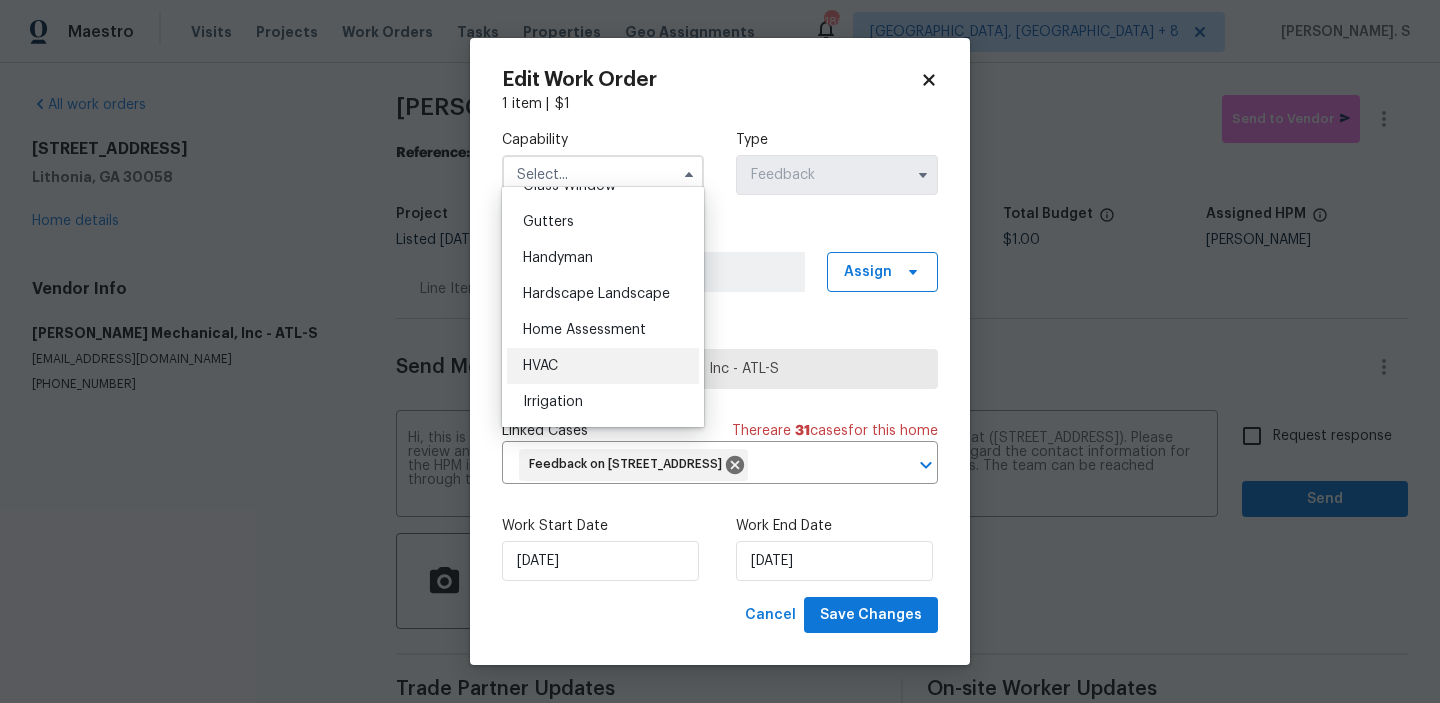 click on "HVAC" at bounding box center [603, 366] 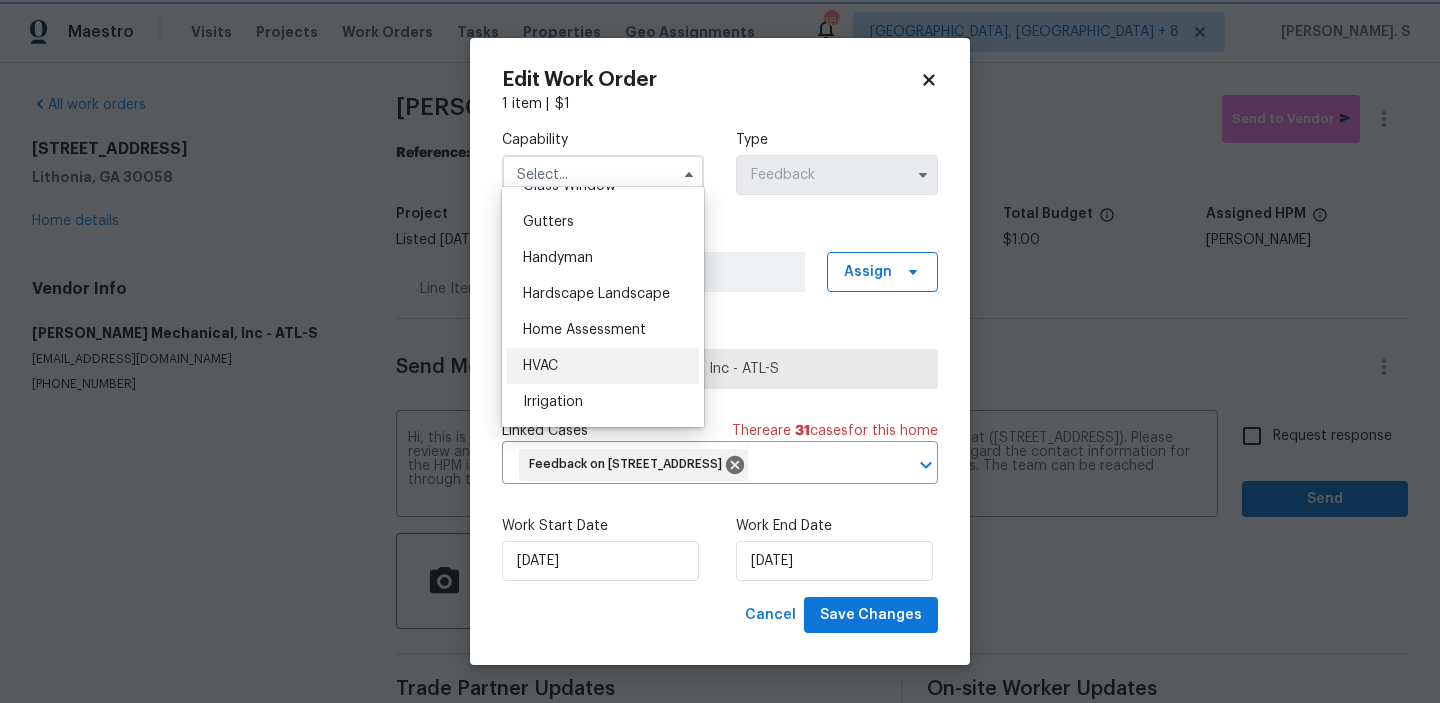 type on "HVAC" 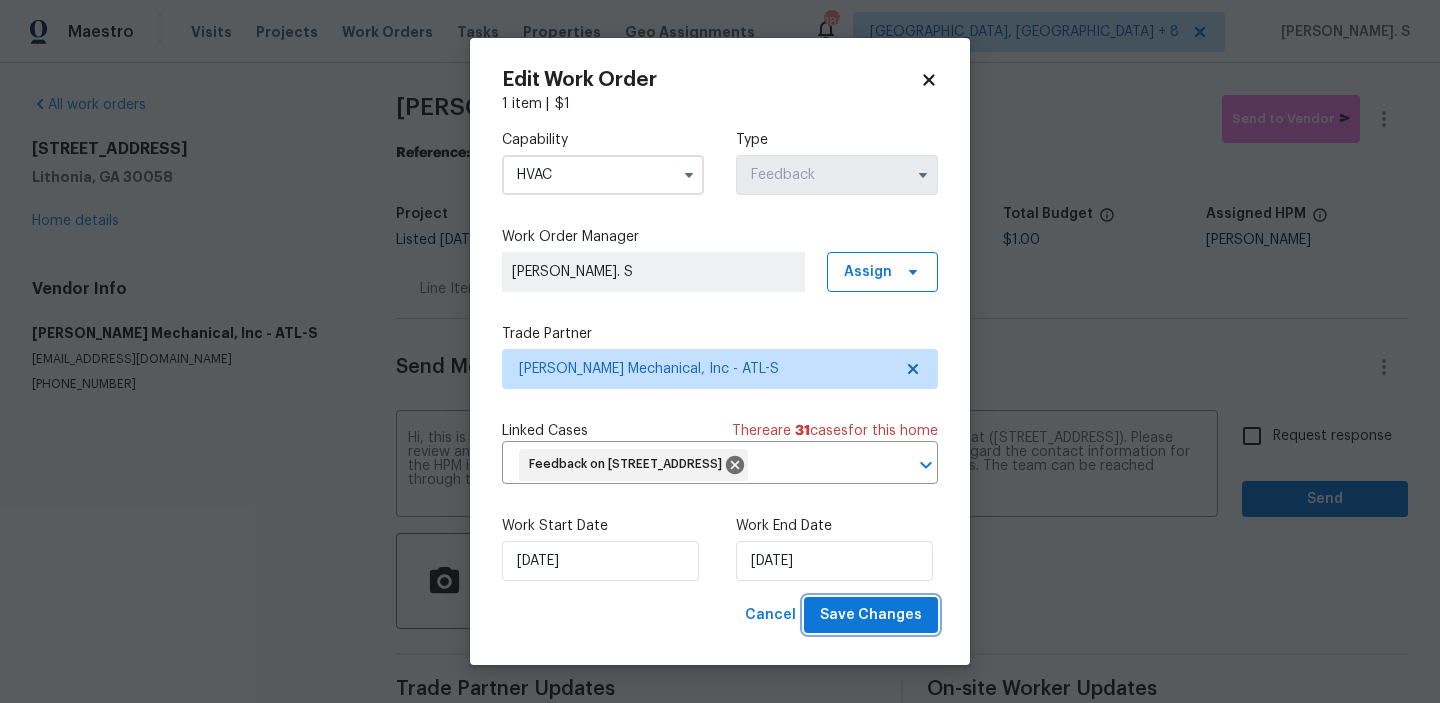 click on "Save Changes" at bounding box center [871, 615] 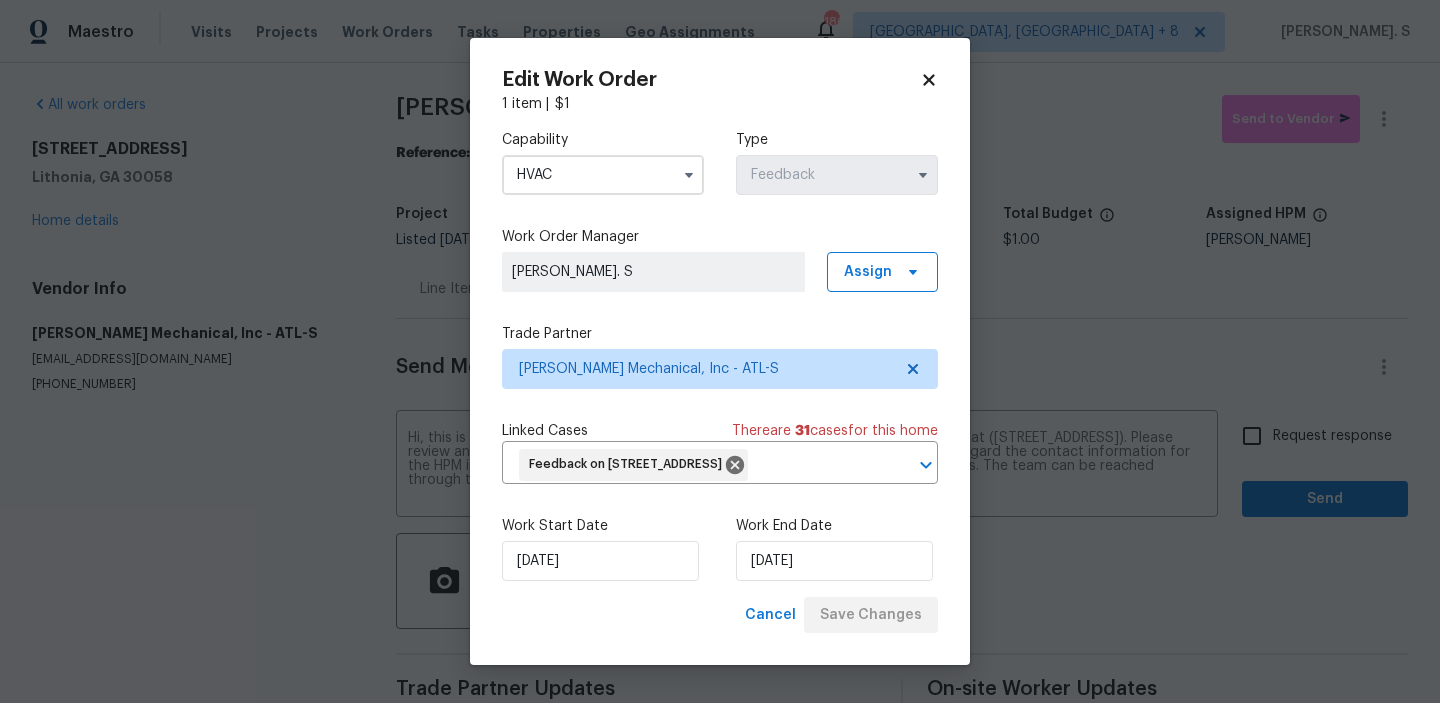 click on "Maestro Visits Projects Work Orders Tasks Properties Geo Assignments 186 Albuquerque, NM + 8 Glory Joyce. S All work orders 2190 Wellington Cir Lithonia, GA 30058 Home details Vendor Info JH Martin Mechanical, Inc - ATL-S service@jhmartinmechanical.com (770) 696-5947 JH Martin Mechanical, Inc - ATL-S Draft Send to Vendor   Reference:   5Y12QCPJWVFQ8-4b02ec1a9 Project Listed   7/10/2025  -  7/12/2025 Work Order Timeline 7/10/2025  -  7/12/2025 Approved Budget $0.00 Total Budget $1.00 Assigned HPM Ryan Fogarty Line Items Progress Updates Attachments Invoices Send Message to Trade partner only Trade partner only ​ x ​ Request response Send Trade Partner Updates On-site Worker Updates
Edit Work Order 1 item | $ 1 Capability   HVAC Type   Feedback Work Order Manager   Glory Joyce. S Assign Trade Partner   JH Martin Mechanical, Inc - ATL-S Linked Cases There  are   31  case s  for this home   Feedback on 2190 Wellington Cir, Lithonia, GA 30058 ​ Work Start Date   7/10/2025 Work End Date   7/12/2025" at bounding box center (720, 351) 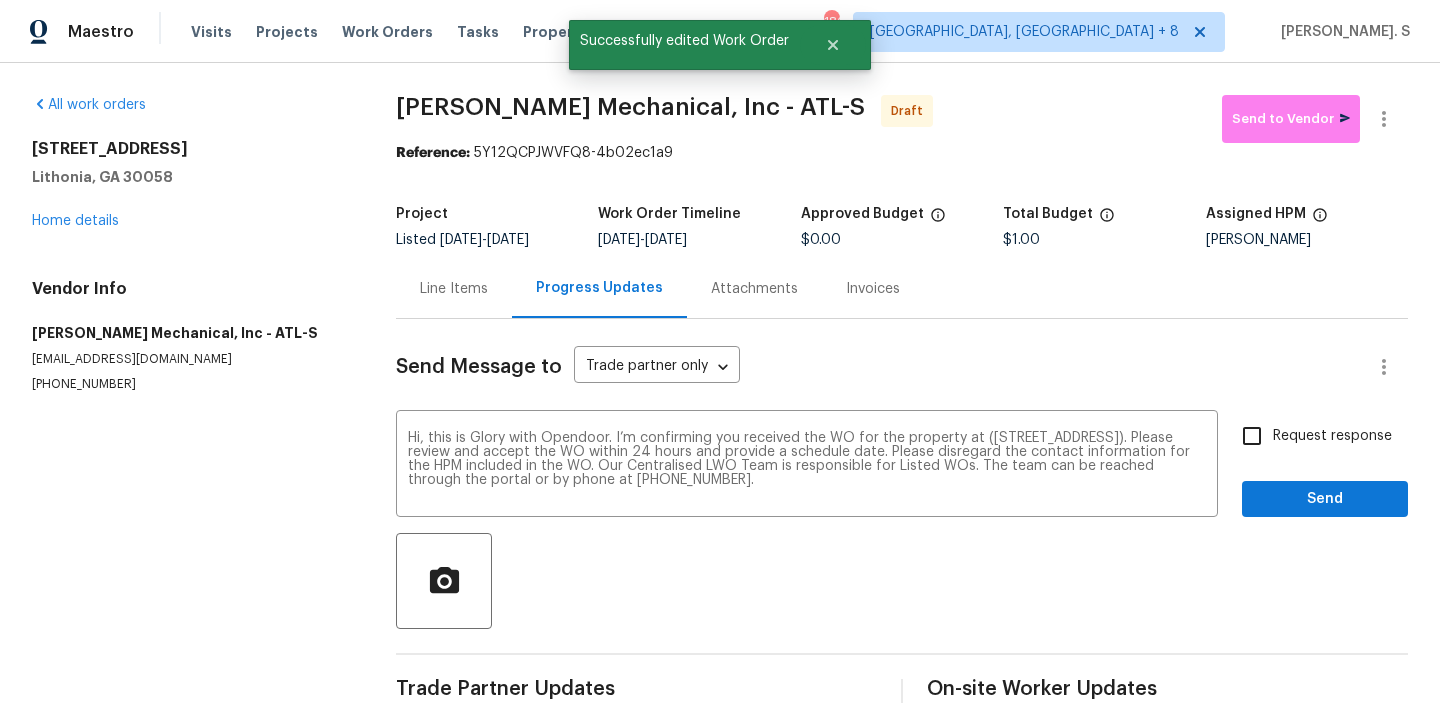 click on "Request response" at bounding box center (1332, 436) 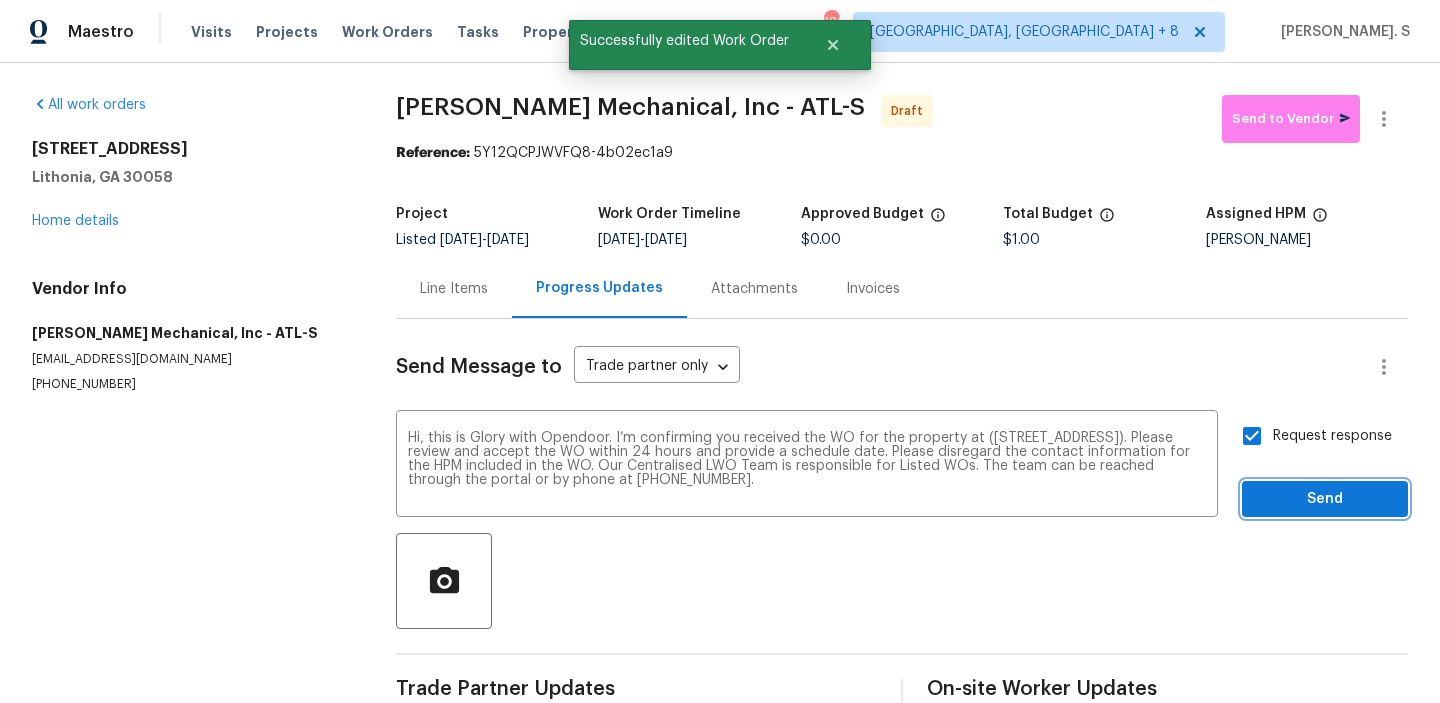 click on "Send" at bounding box center (1325, 499) 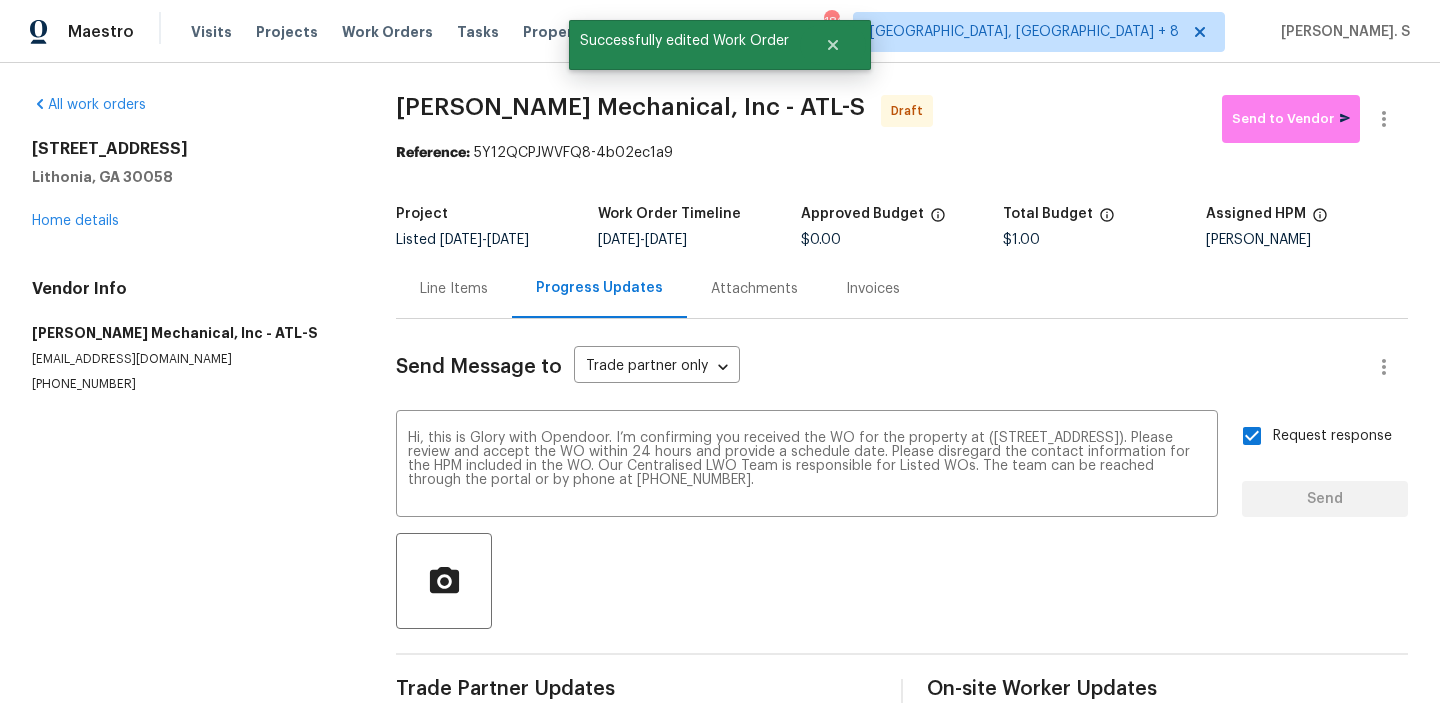 type 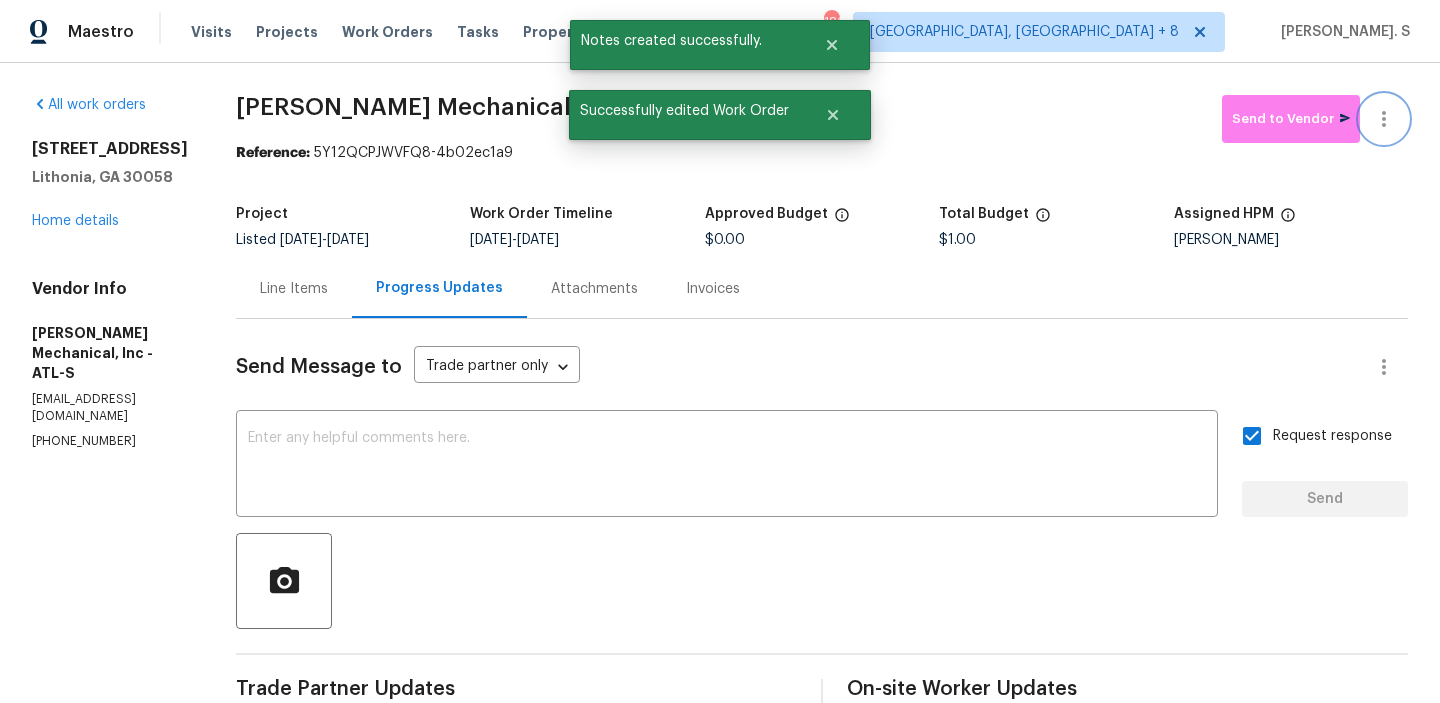 click 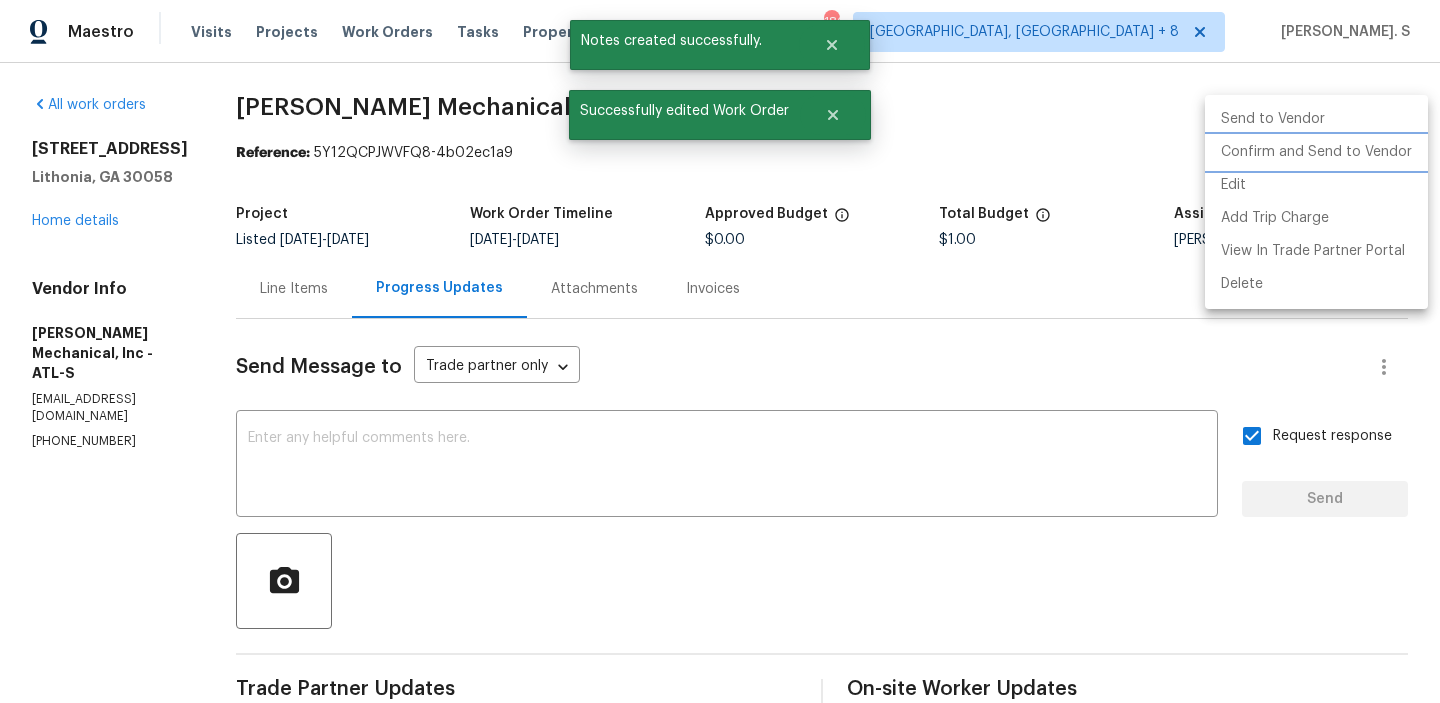click on "Confirm and Send to Vendor" at bounding box center [1316, 152] 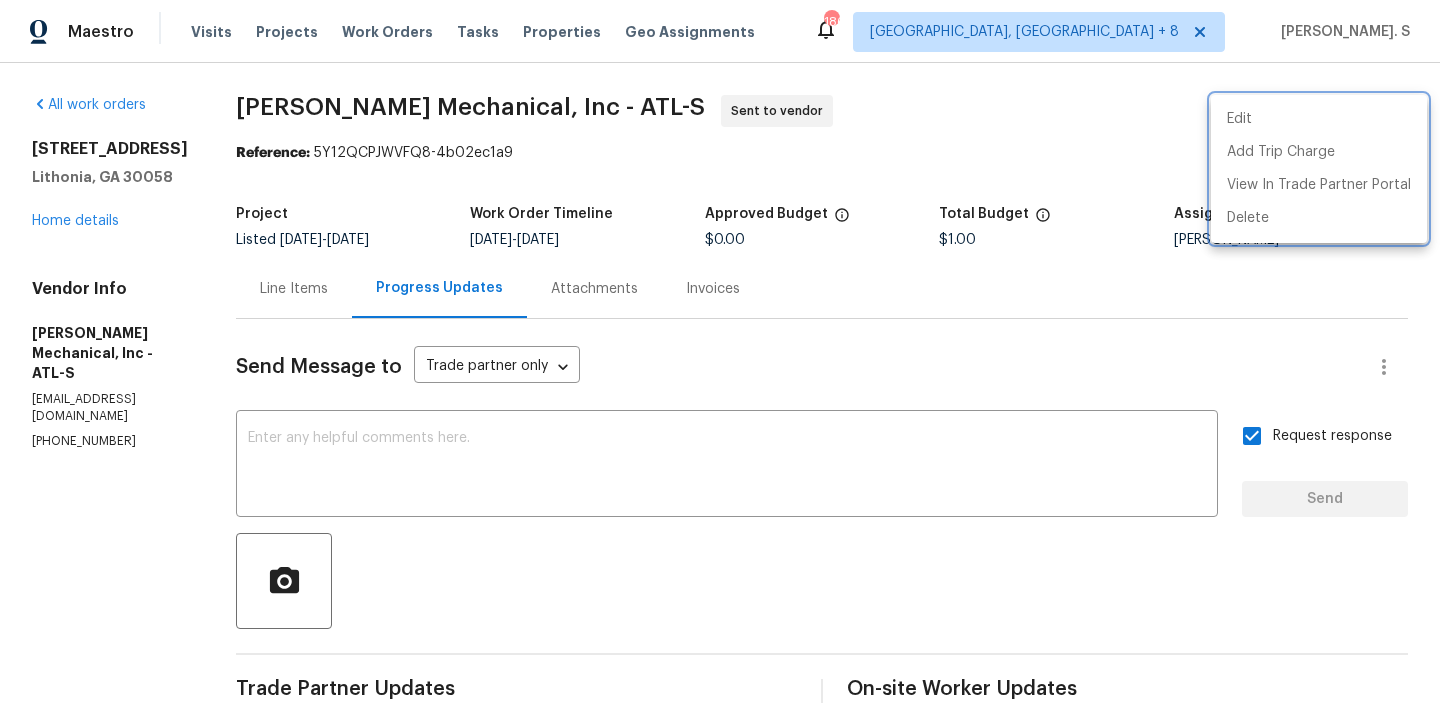 click at bounding box center (720, 351) 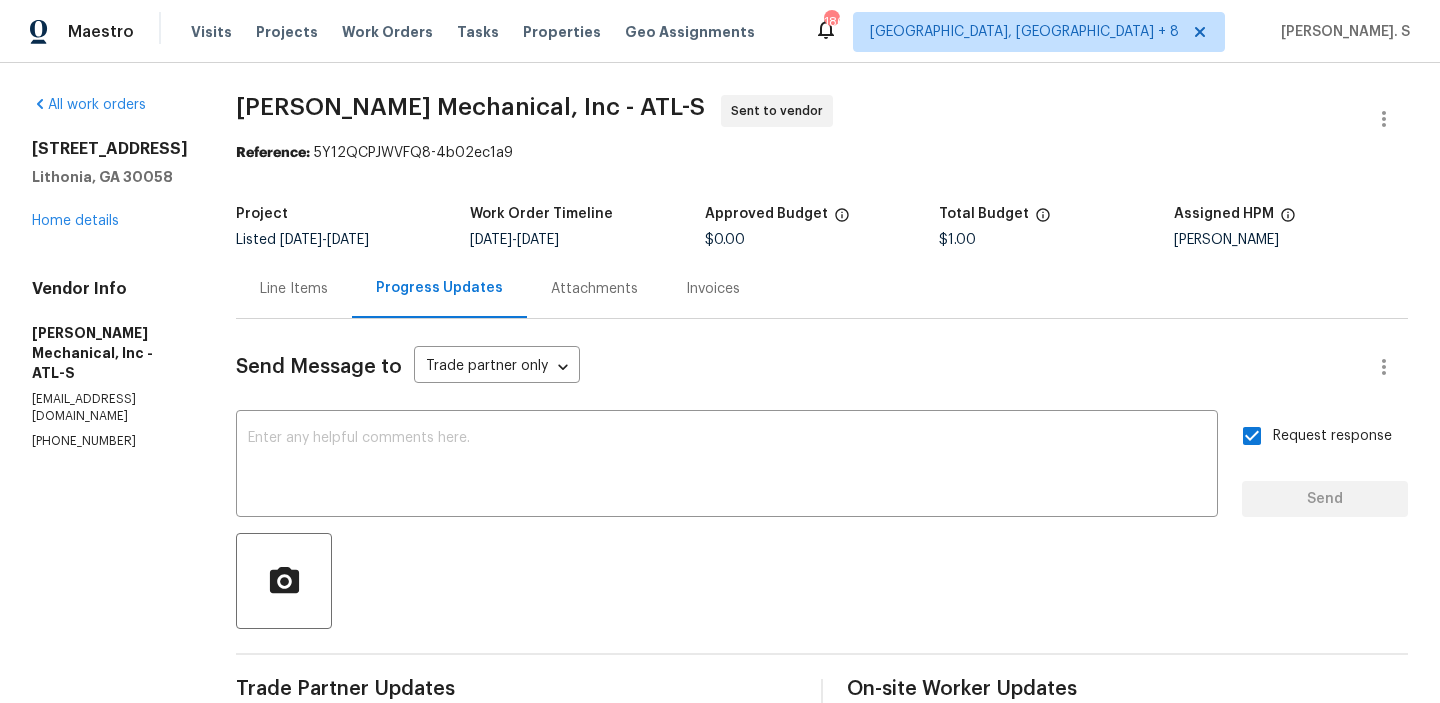 click on "Edit Add Trip Charge View In Trade Partner Portal Delete" at bounding box center (720, 351) 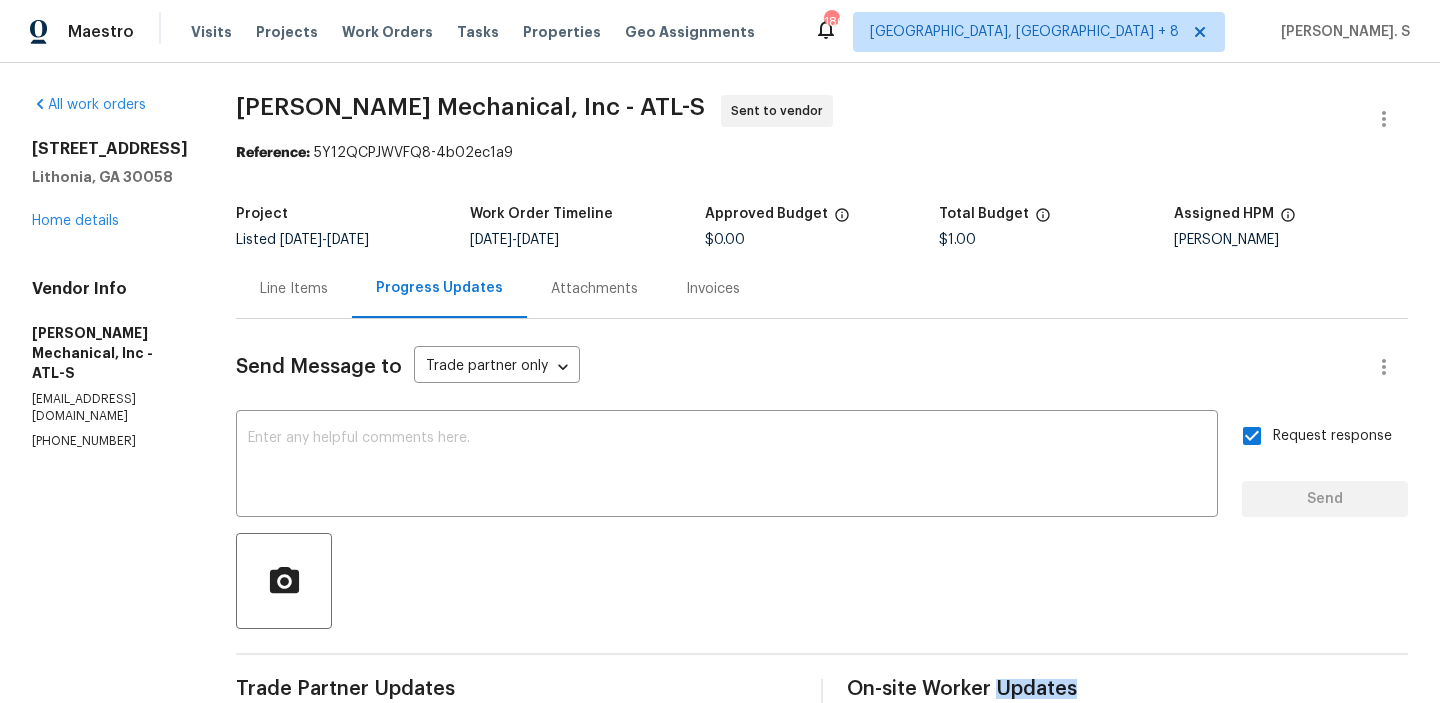 click on "JH Martin Mechanical, Inc - ATL-S Sent to vendor" at bounding box center [798, 119] 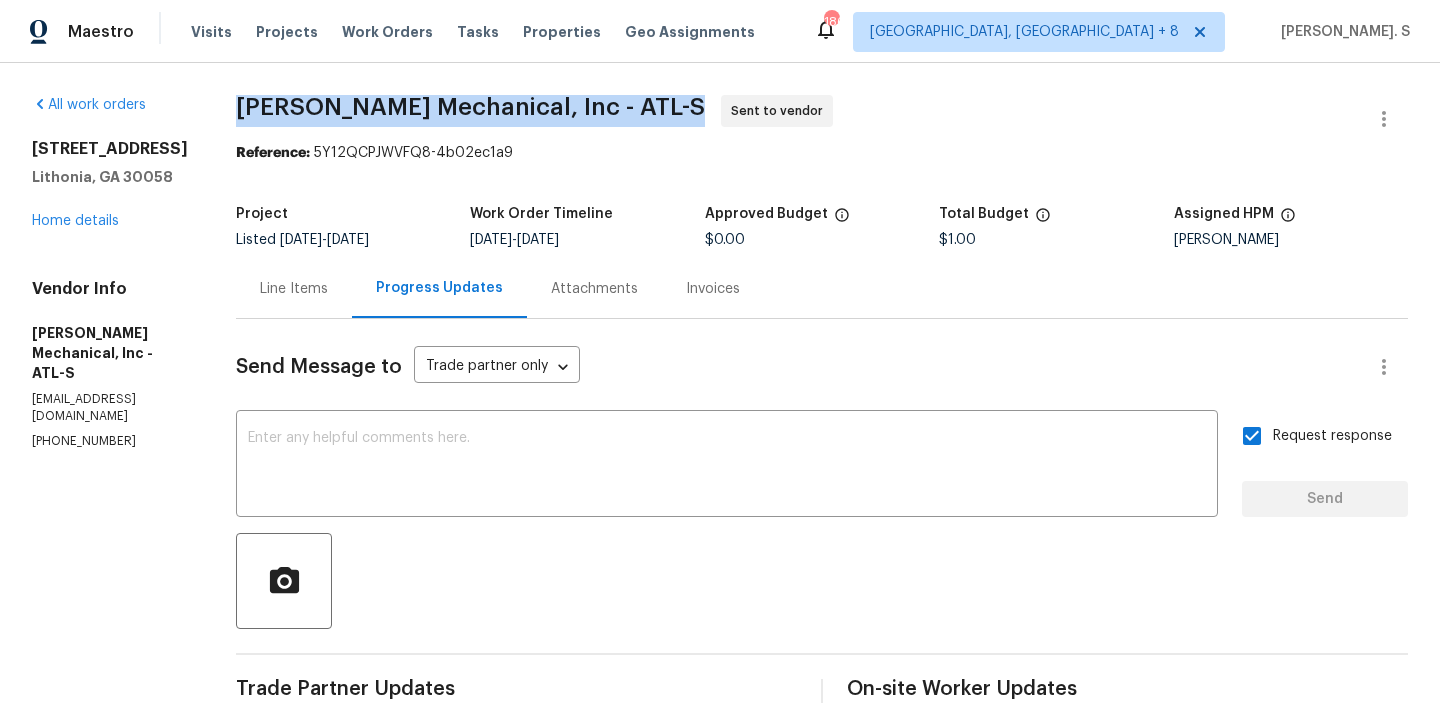 copy on "JH Martin Mechanical, Inc - ATL-S" 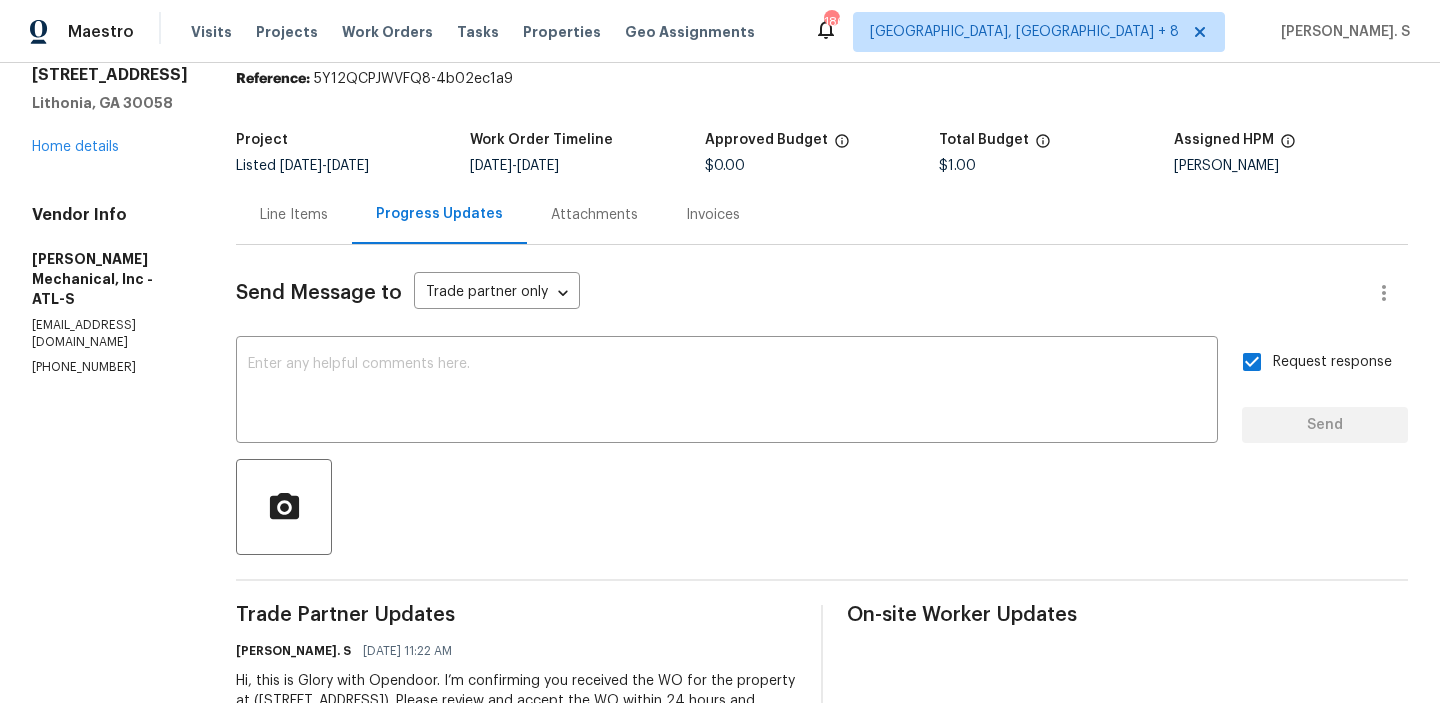 scroll, scrollTop: 0, scrollLeft: 0, axis: both 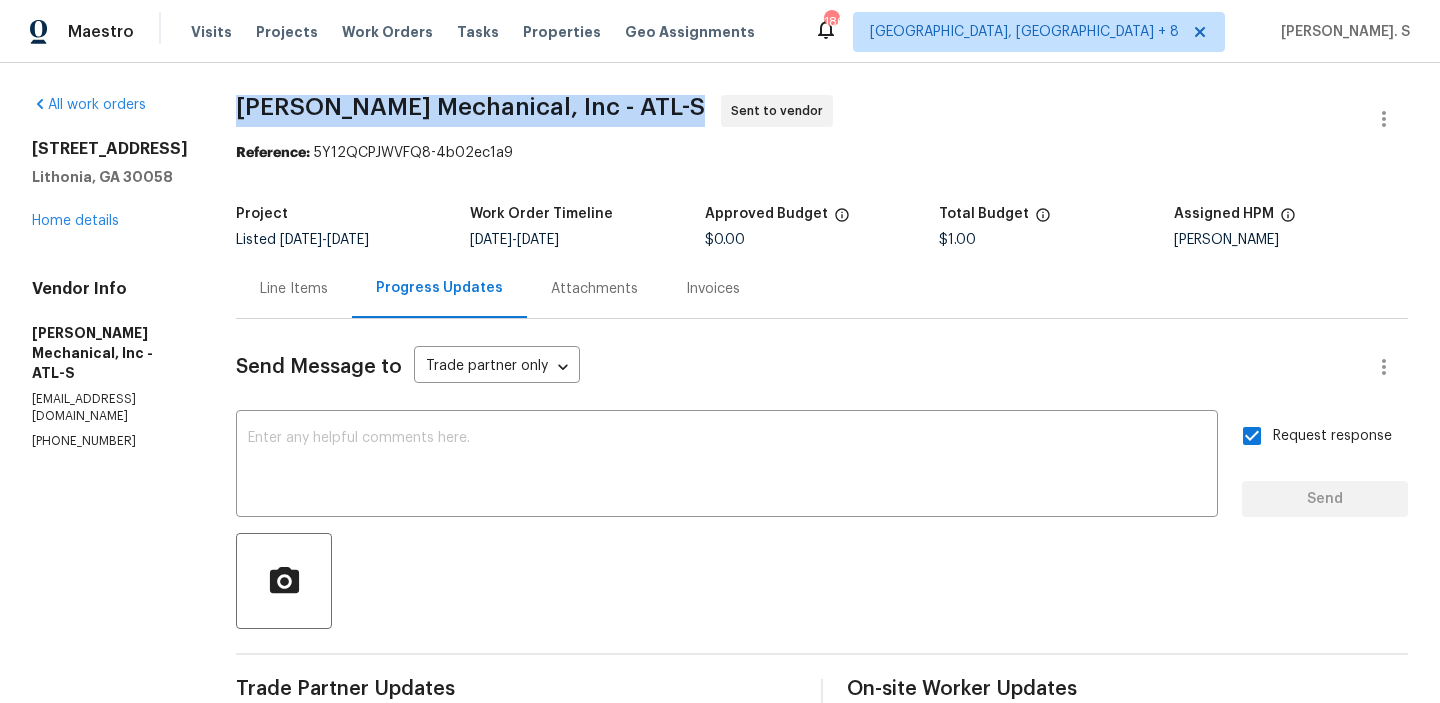 click on "Line Items" at bounding box center (294, 288) 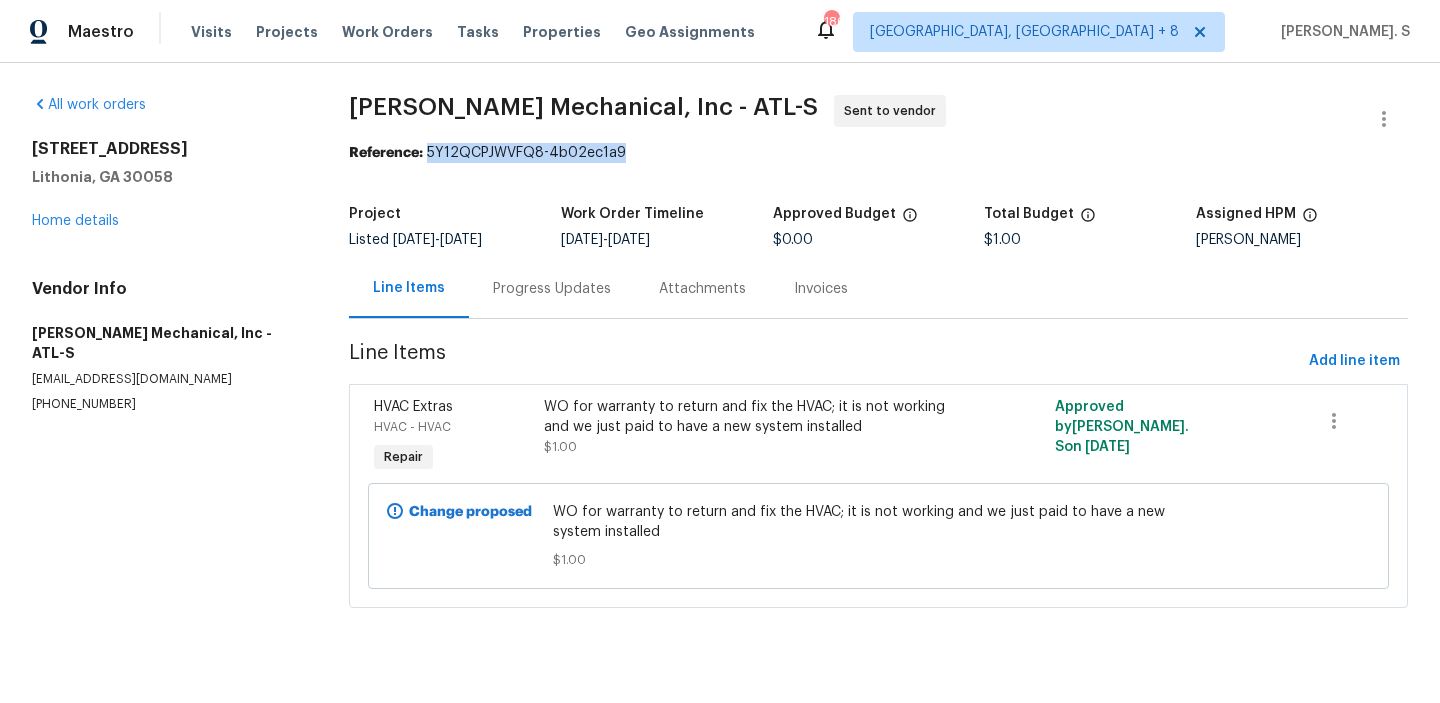 drag, startPoint x: 435, startPoint y: 150, endPoint x: 659, endPoint y: 150, distance: 224 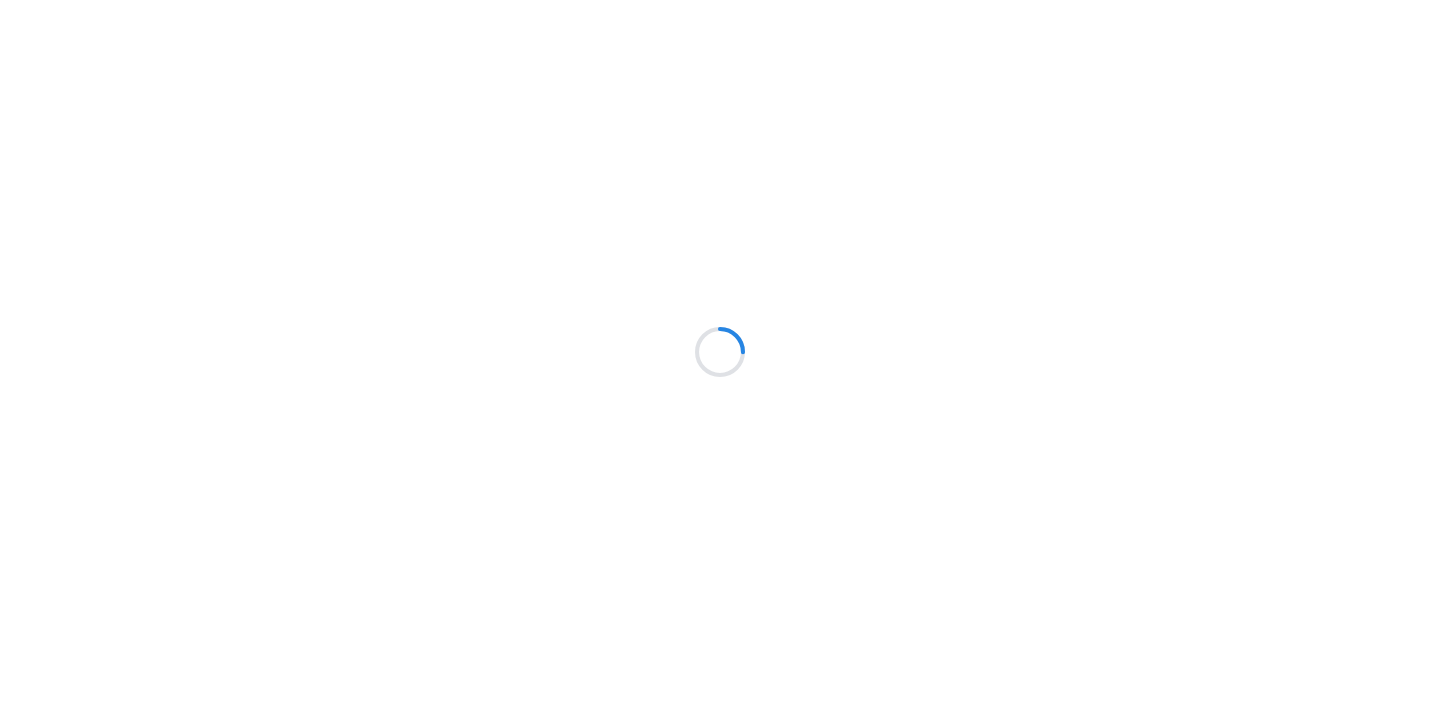 scroll, scrollTop: 0, scrollLeft: 0, axis: both 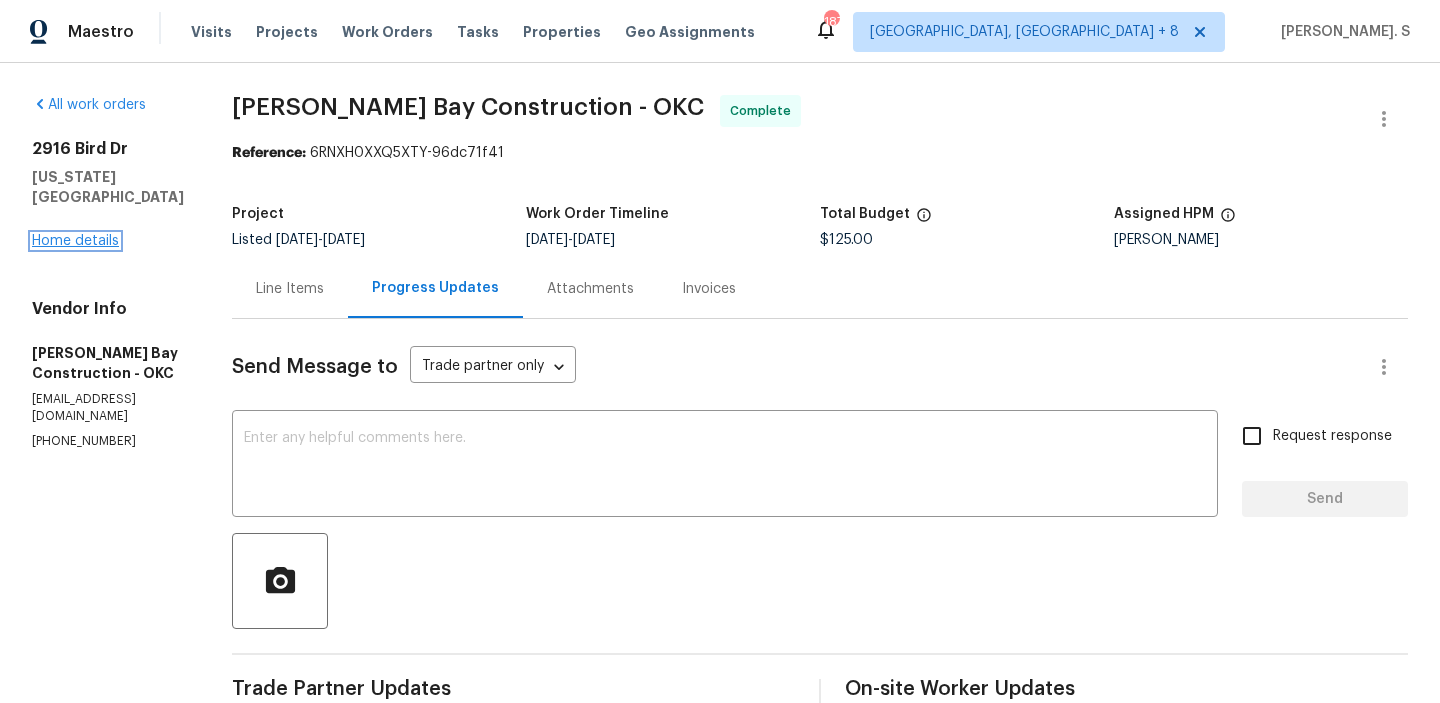 click on "Home details" at bounding box center (75, 241) 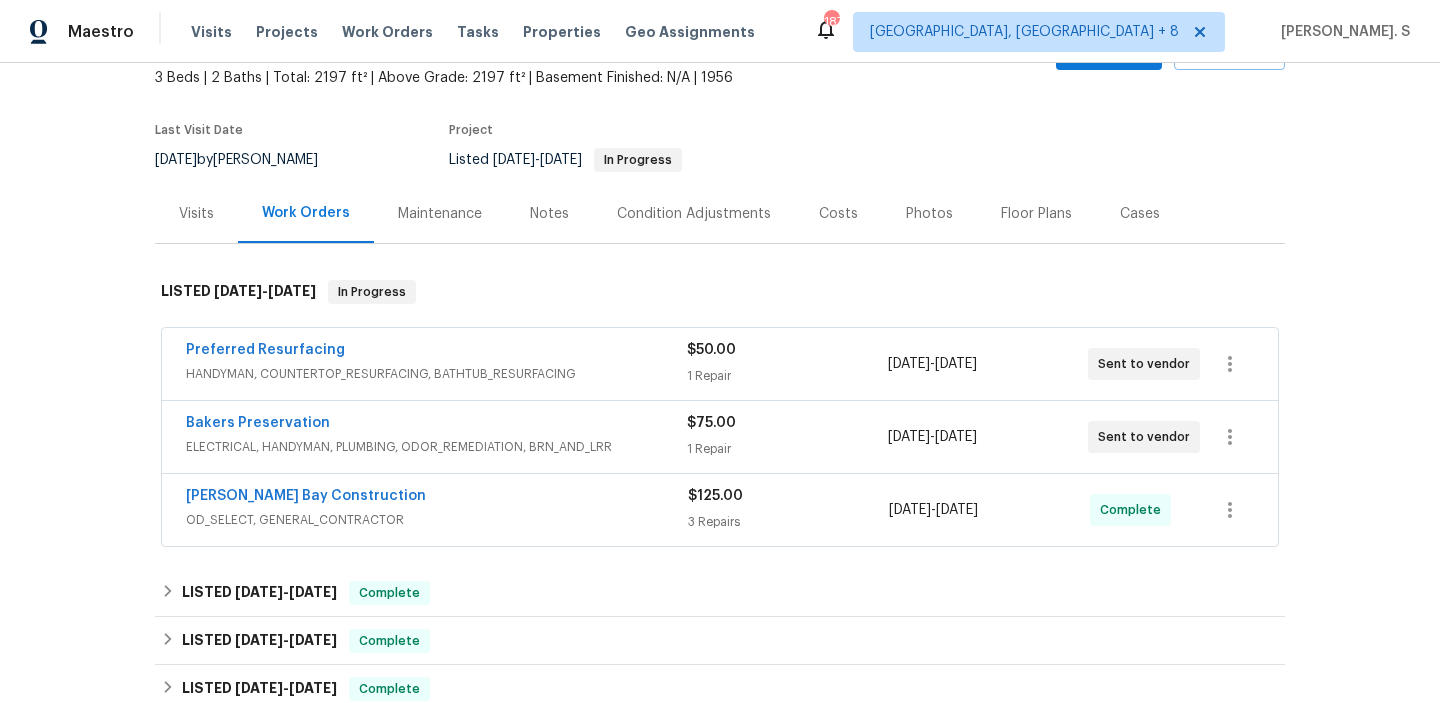 scroll, scrollTop: 141, scrollLeft: 0, axis: vertical 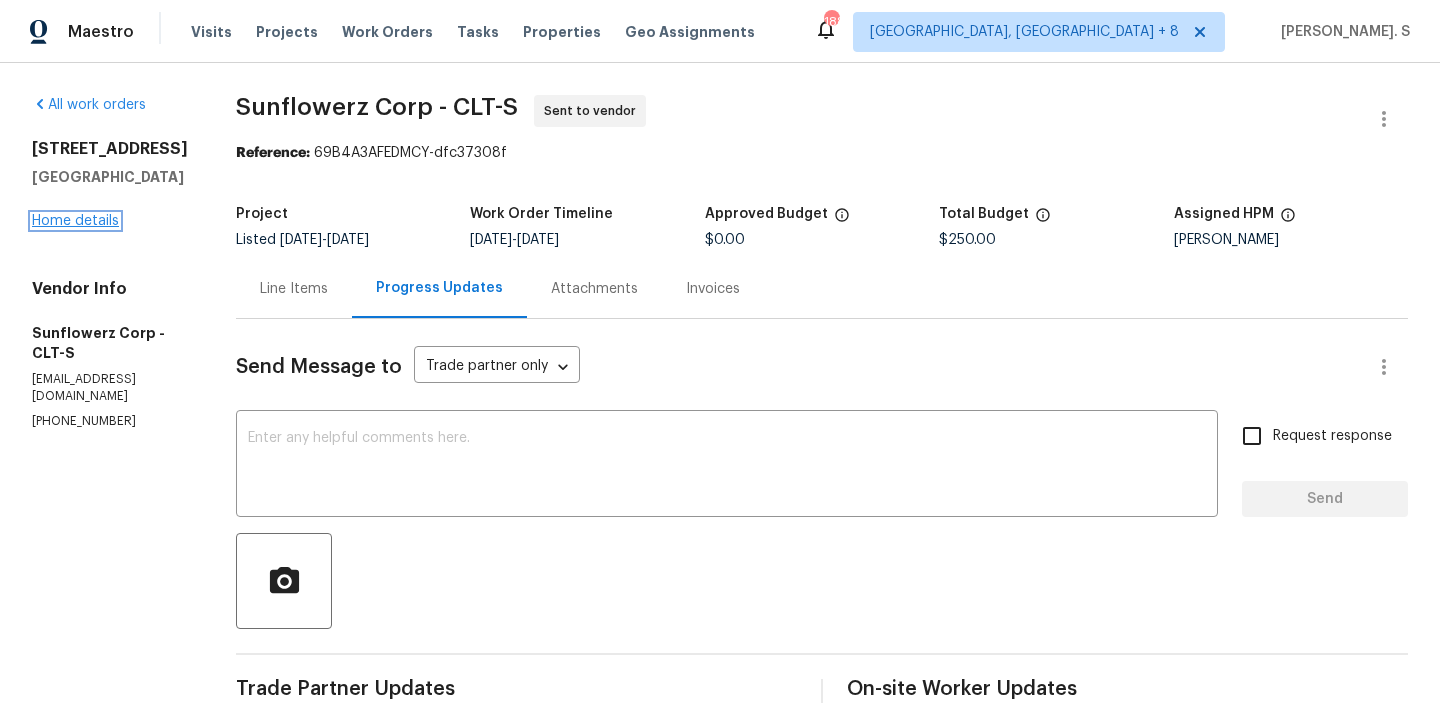 click on "Home details" at bounding box center (75, 221) 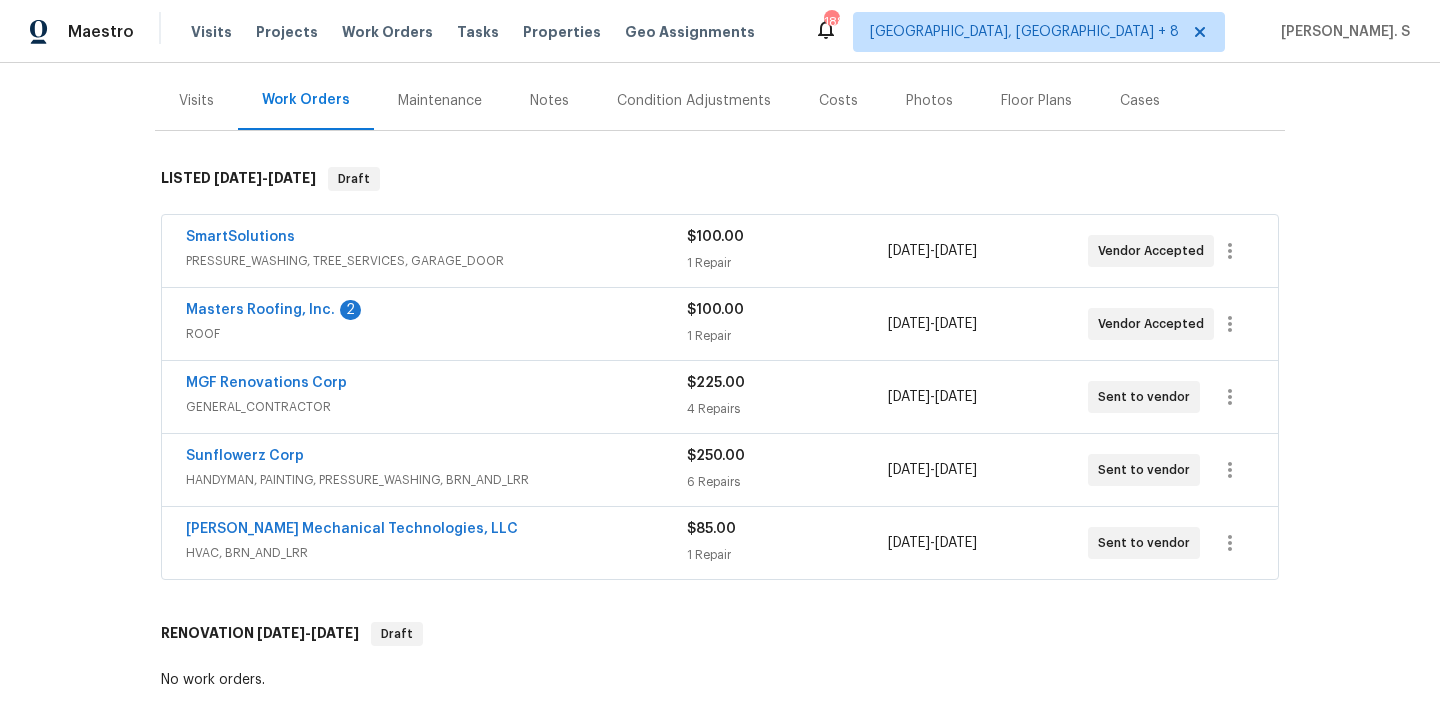 scroll, scrollTop: 233, scrollLeft: 0, axis: vertical 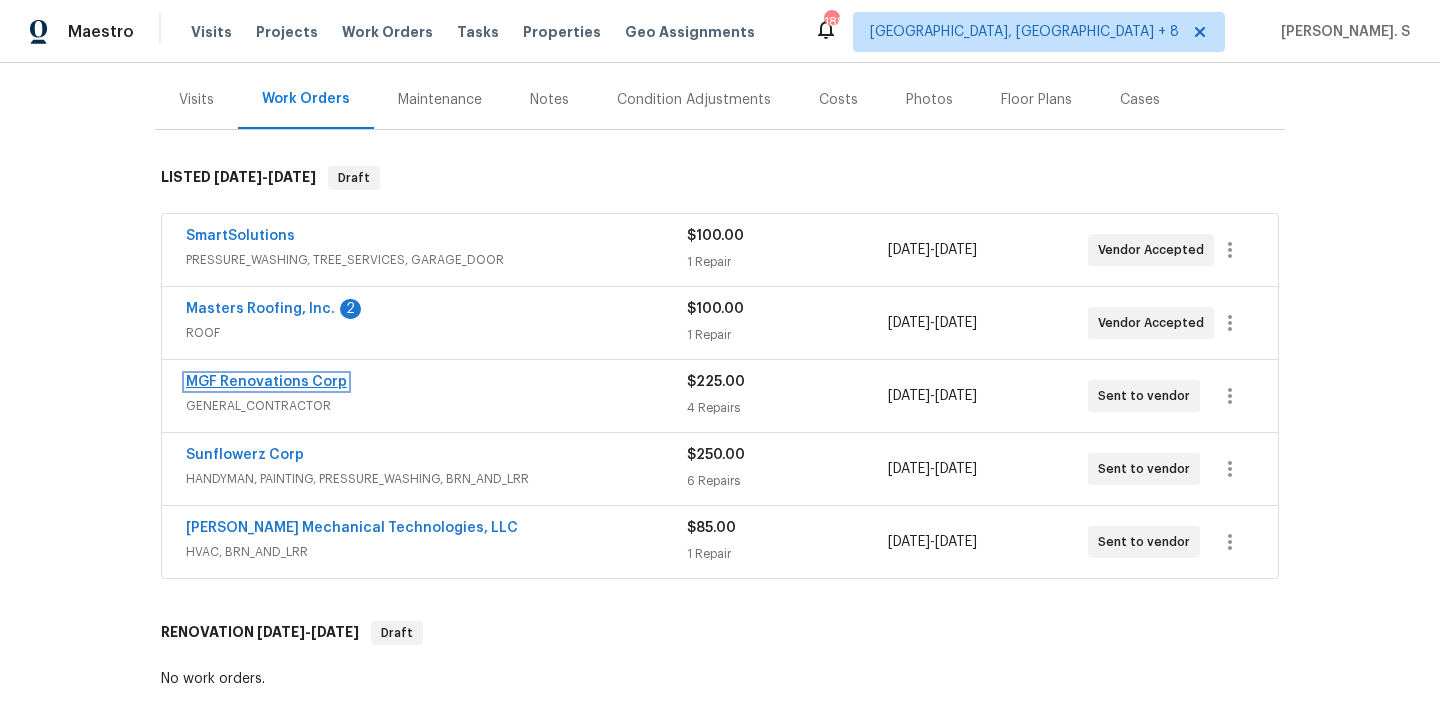click on "MGF Renovations Corp" at bounding box center (266, 382) 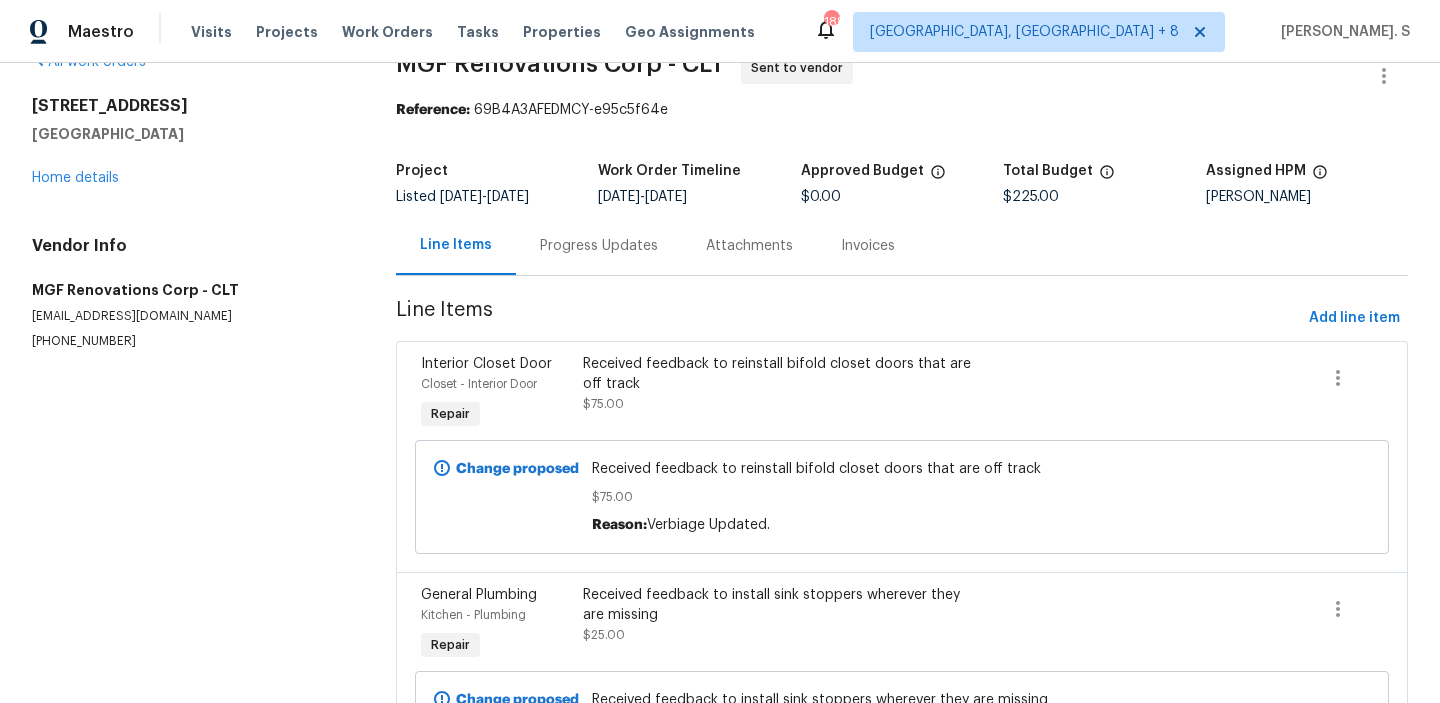 click on "Progress Updates" at bounding box center [599, 246] 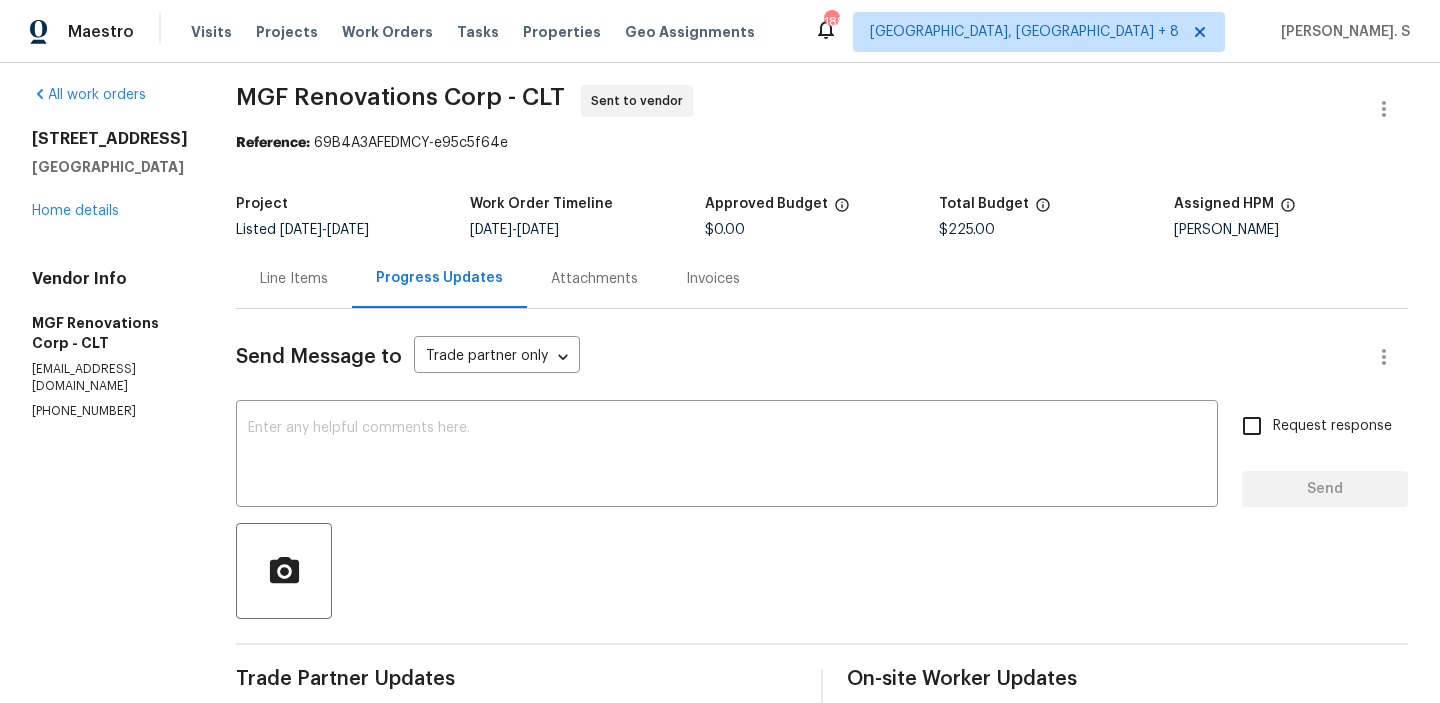 scroll, scrollTop: 0, scrollLeft: 0, axis: both 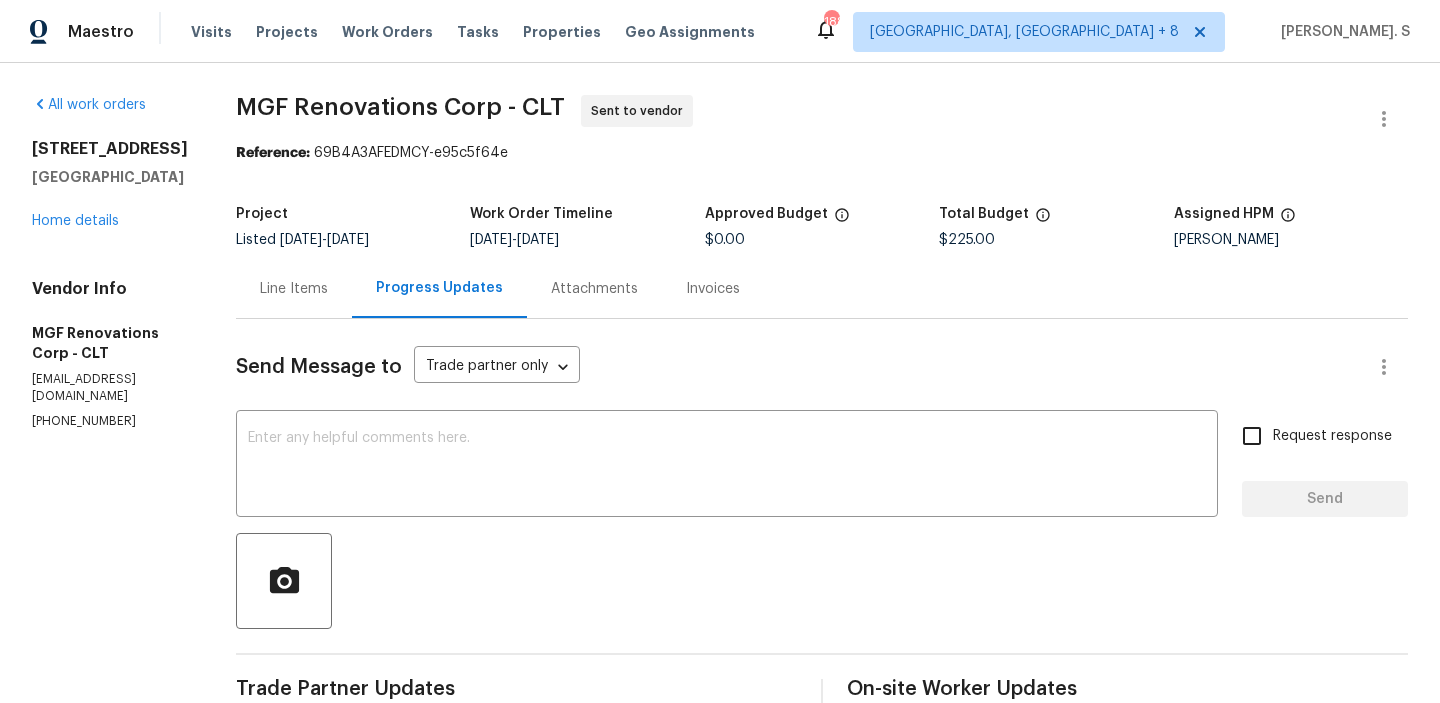 click on "7737 Batavia Ln Charlotte, NC 28213 Home details" at bounding box center (110, 185) 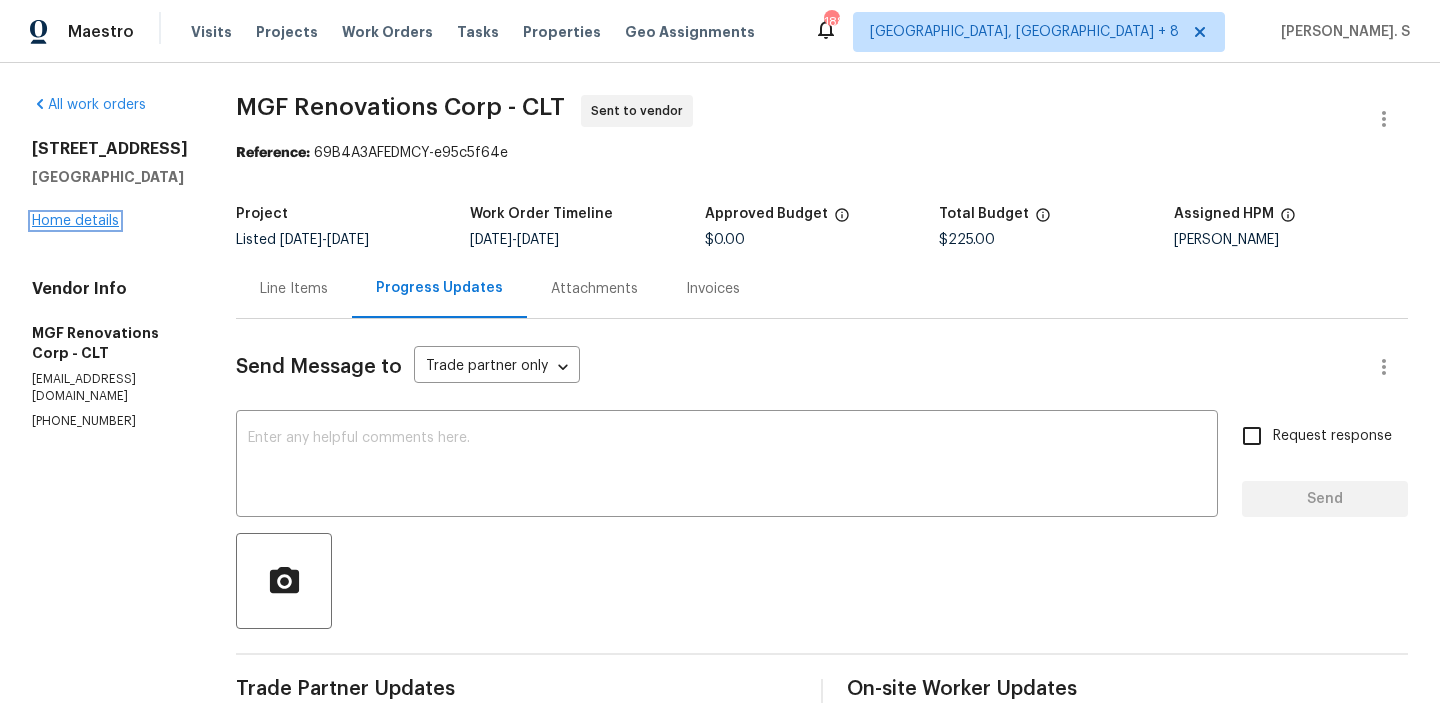 click on "Home details" at bounding box center (75, 221) 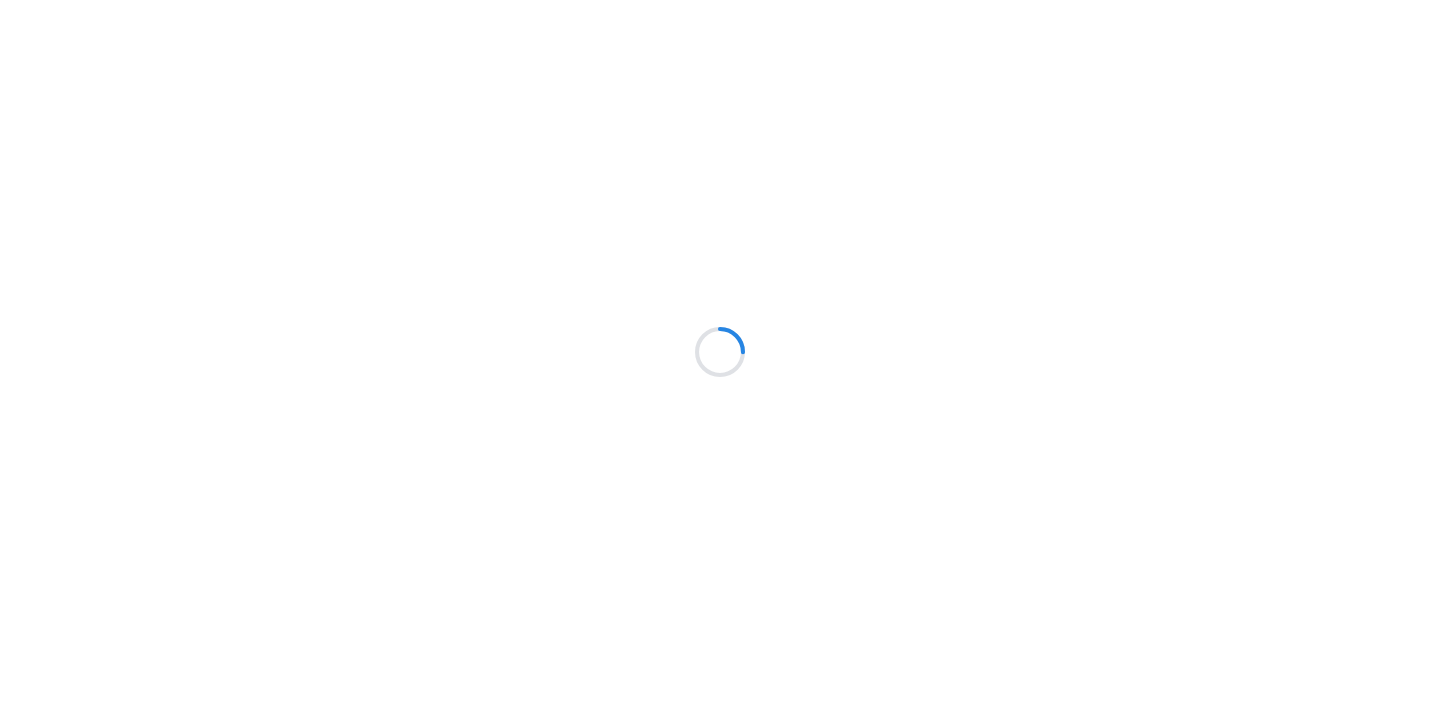 scroll, scrollTop: 0, scrollLeft: 0, axis: both 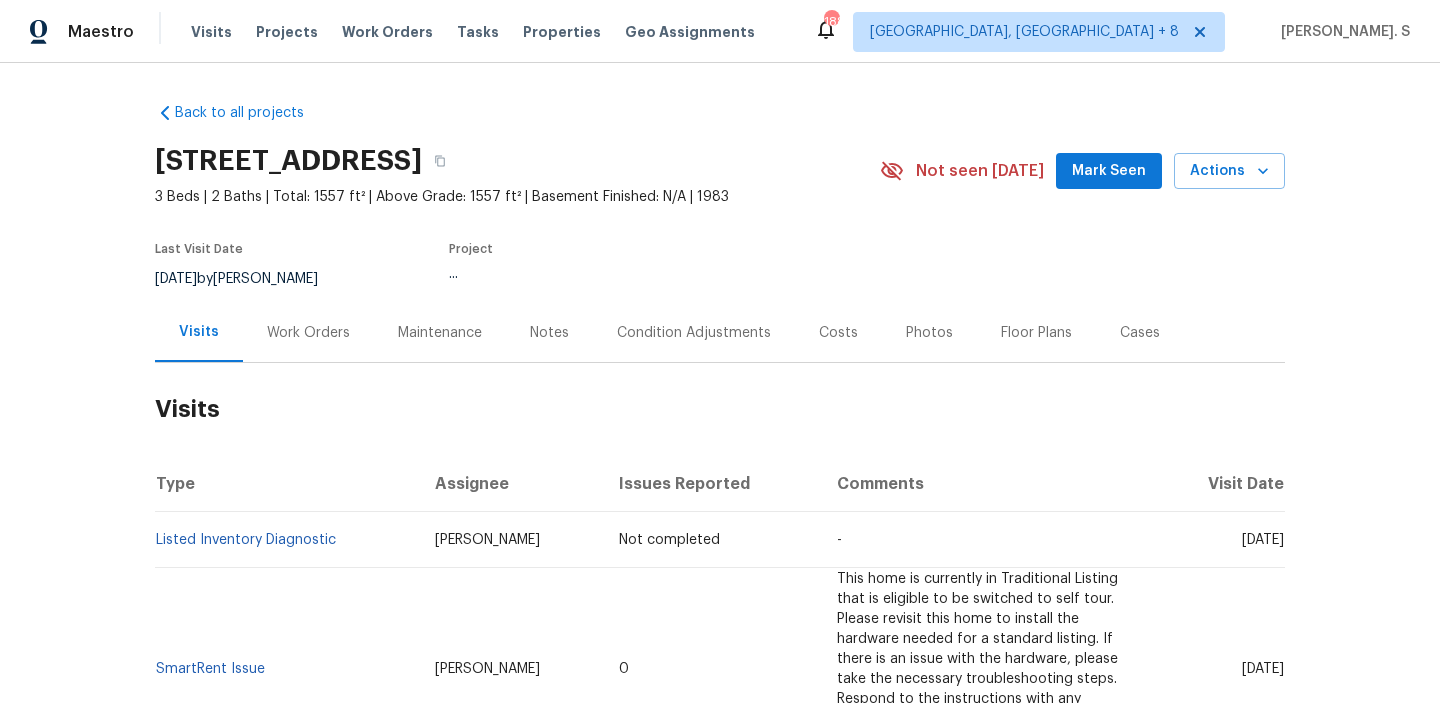 click on "Work Orders" at bounding box center (308, 333) 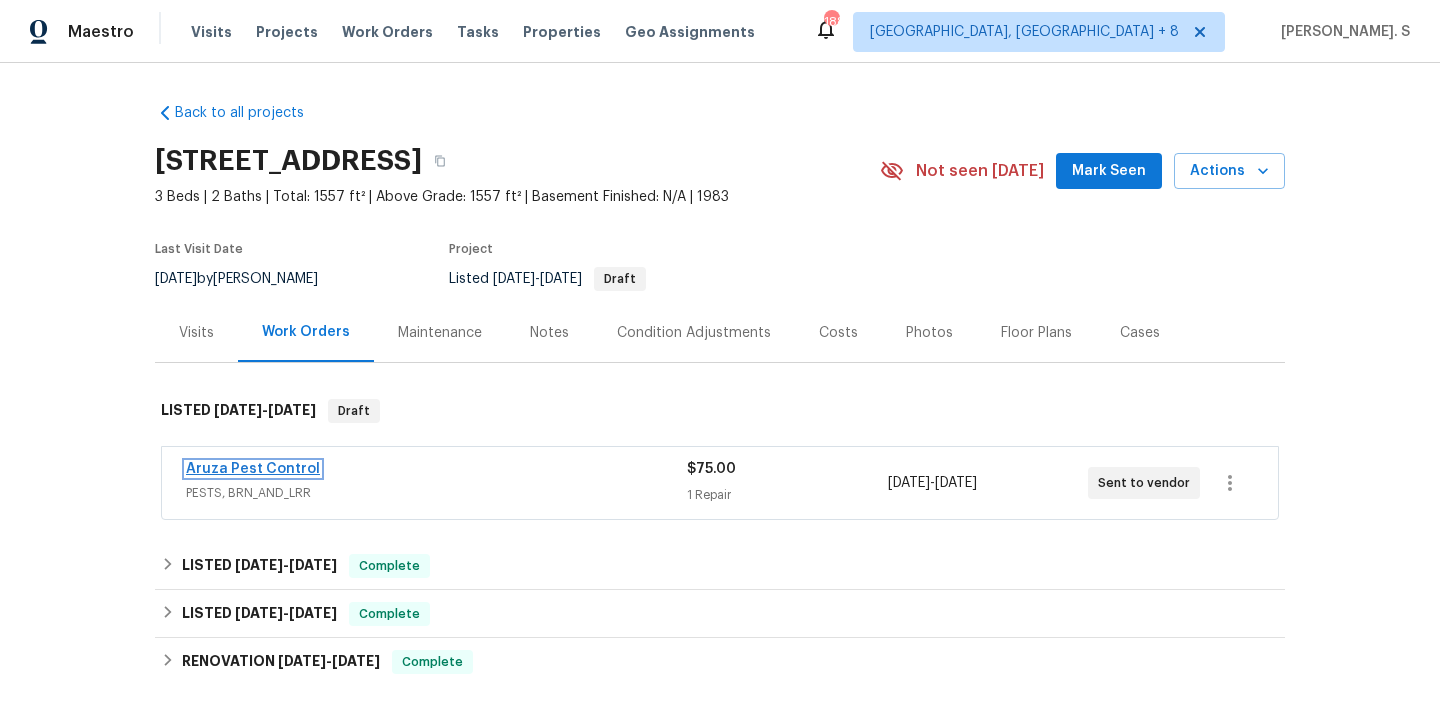 click on "Aruza Pest Control" at bounding box center (253, 469) 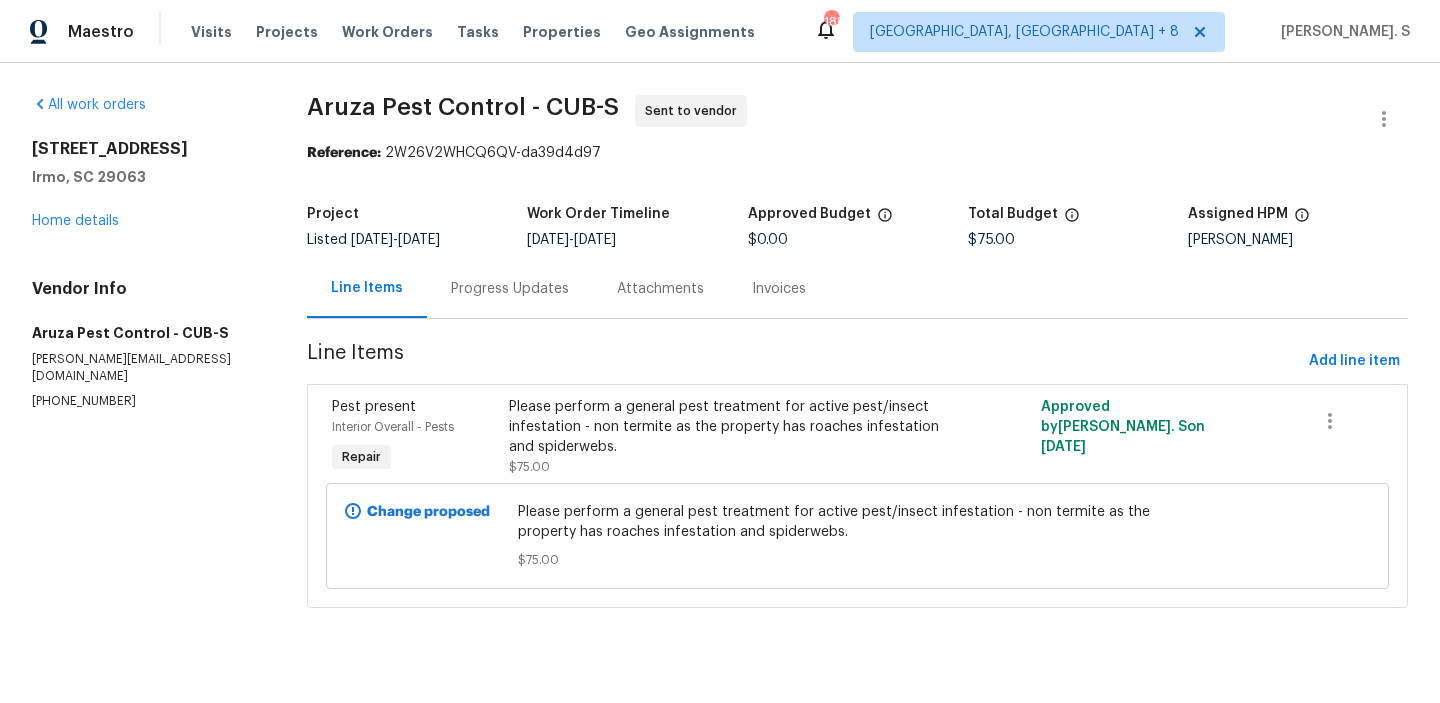 click on "Progress Updates" at bounding box center [510, 289] 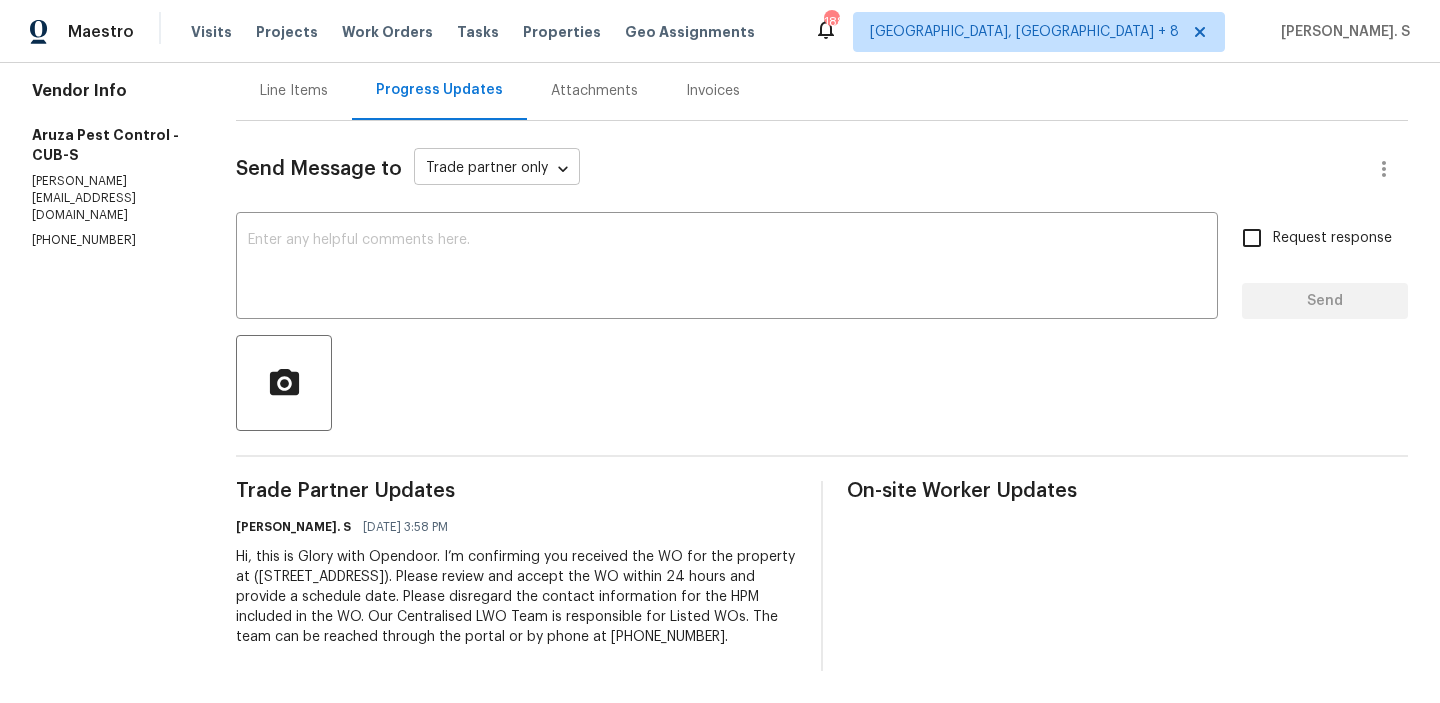 scroll, scrollTop: 0, scrollLeft: 0, axis: both 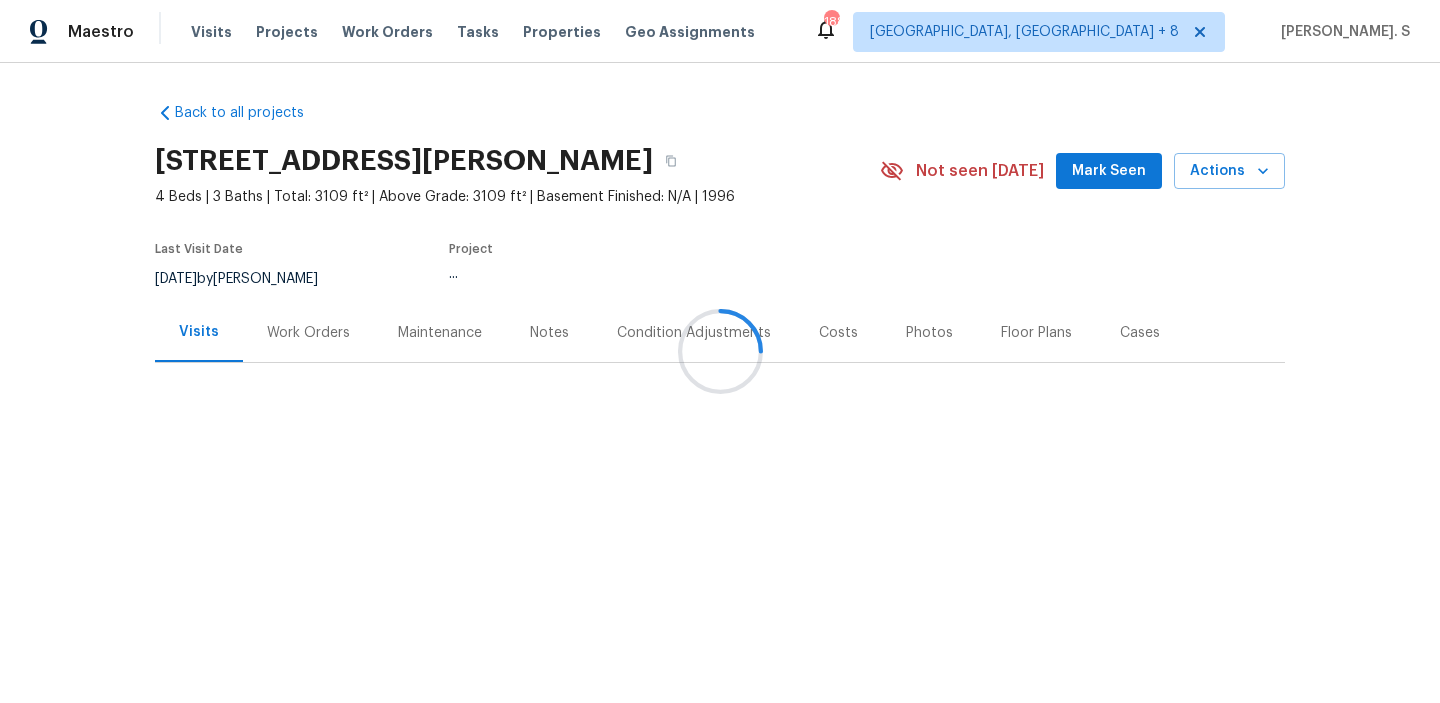 click at bounding box center (720, 351) 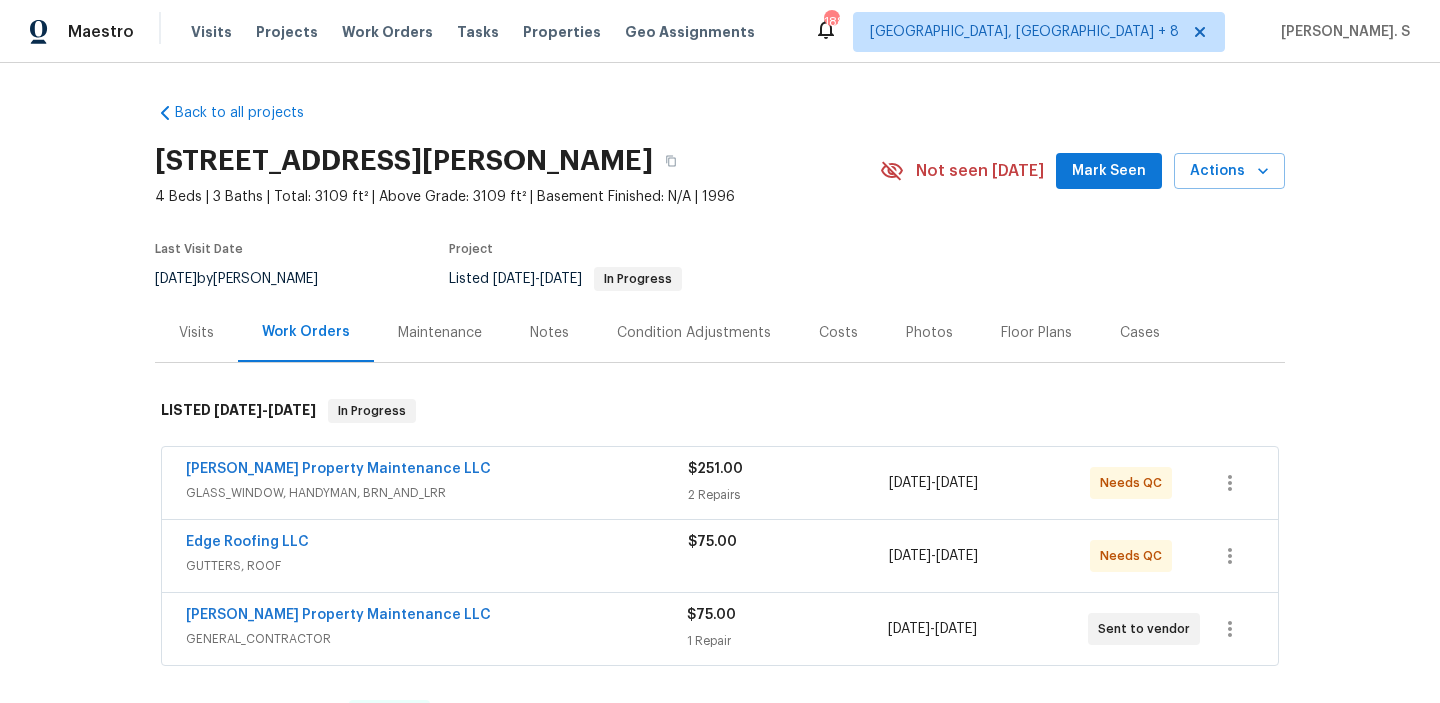 click on "Work Orders" at bounding box center (306, 332) 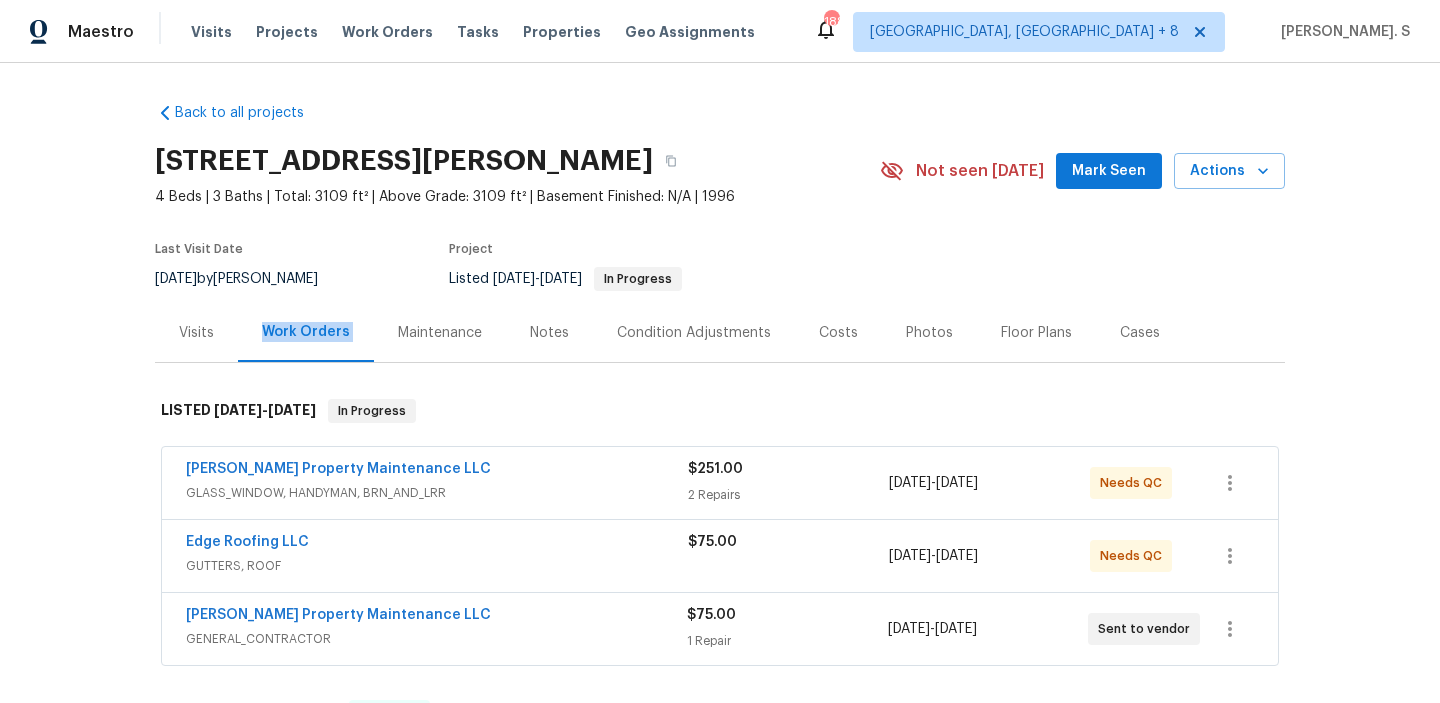 scroll, scrollTop: 123, scrollLeft: 0, axis: vertical 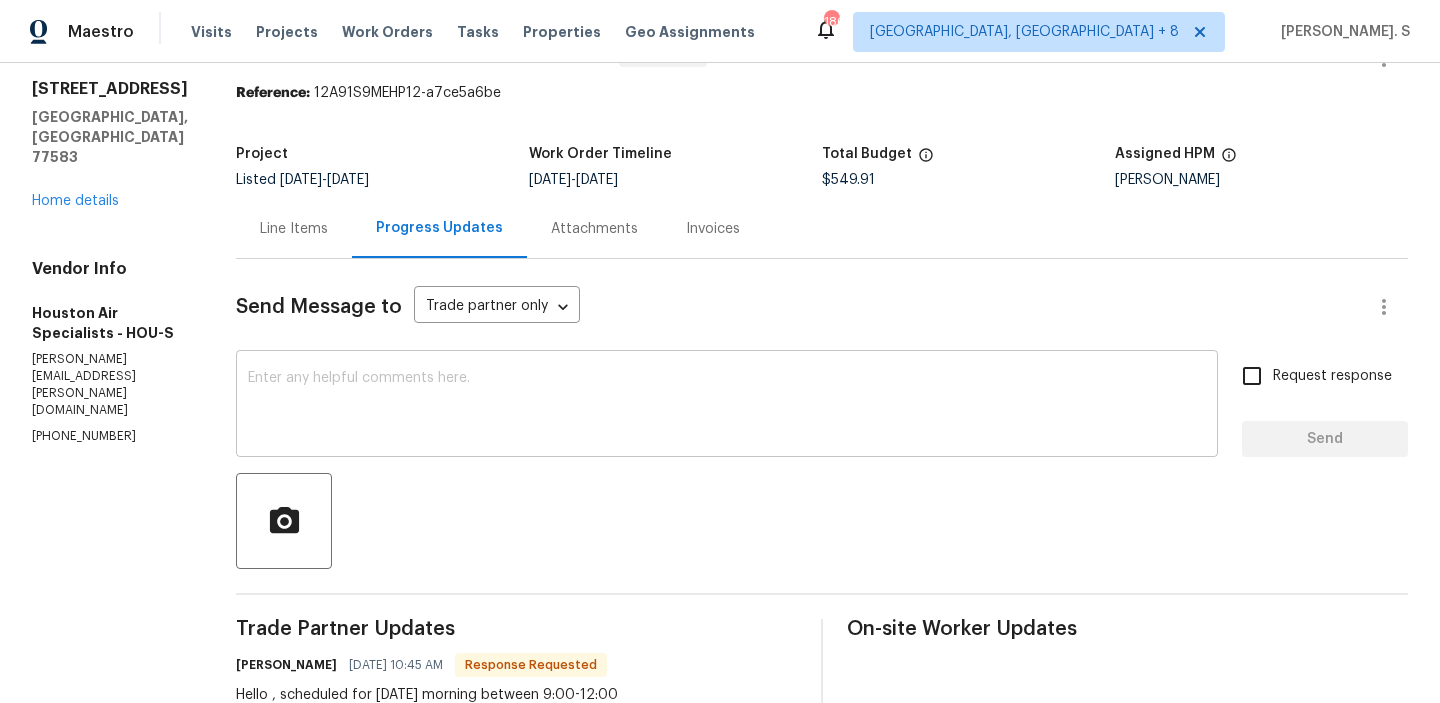 click on "x ​" at bounding box center (727, 406) 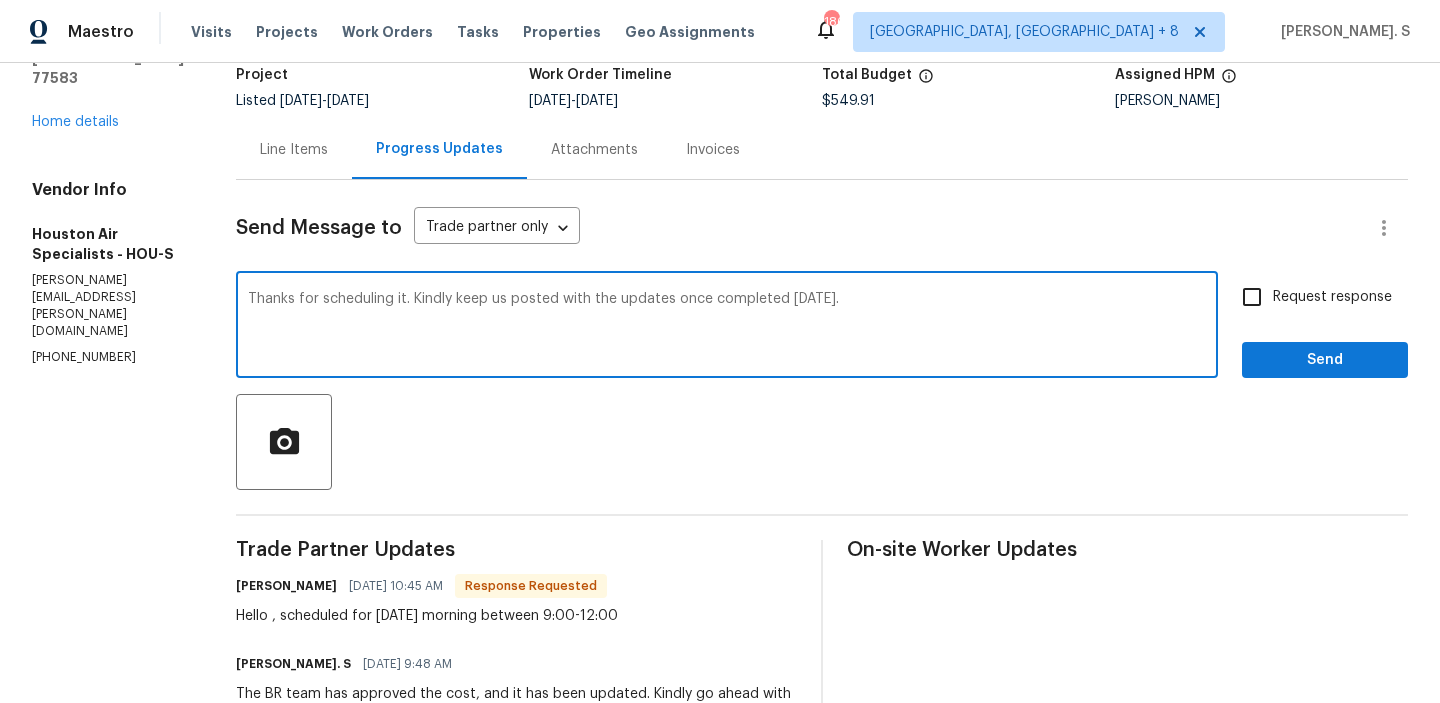 scroll, scrollTop: 236, scrollLeft: 0, axis: vertical 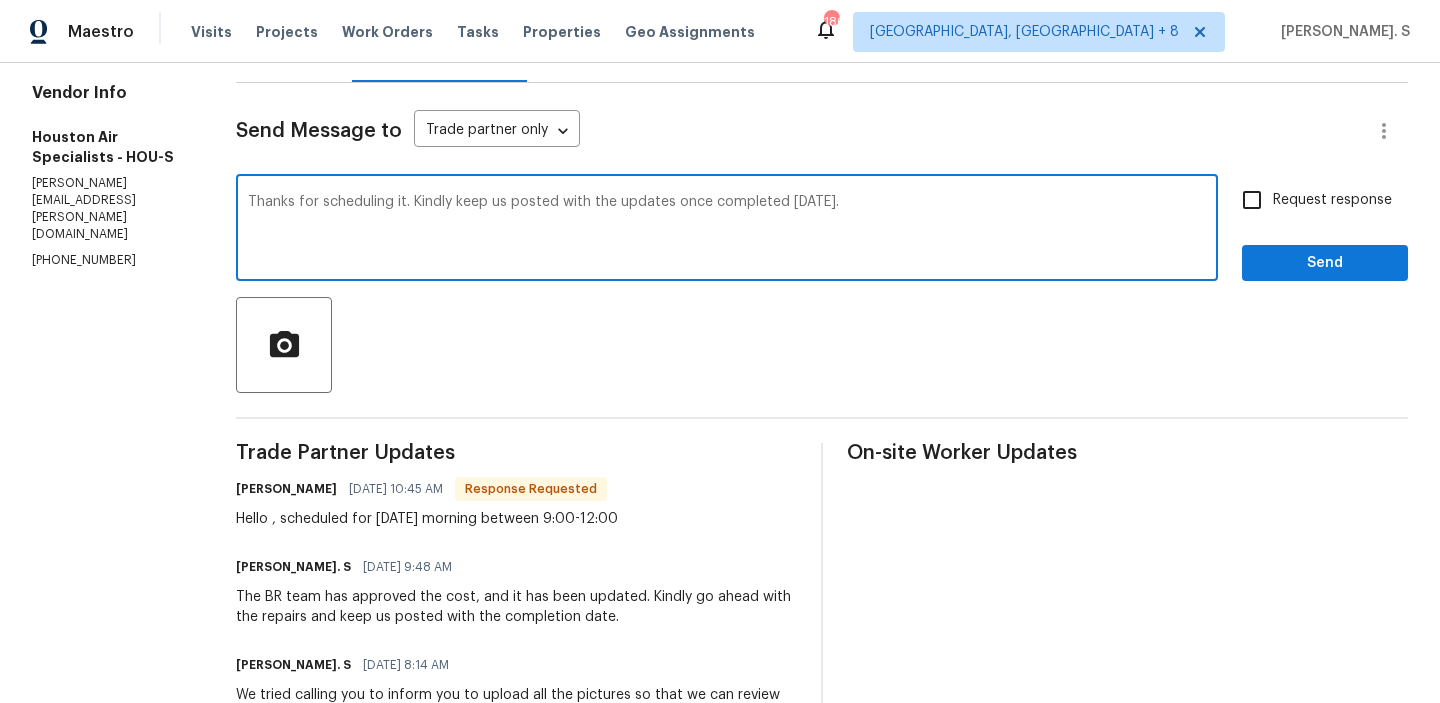 type on "Thanks for scheduling it. Kindly keep us posted with the updates once completed on Saturday." 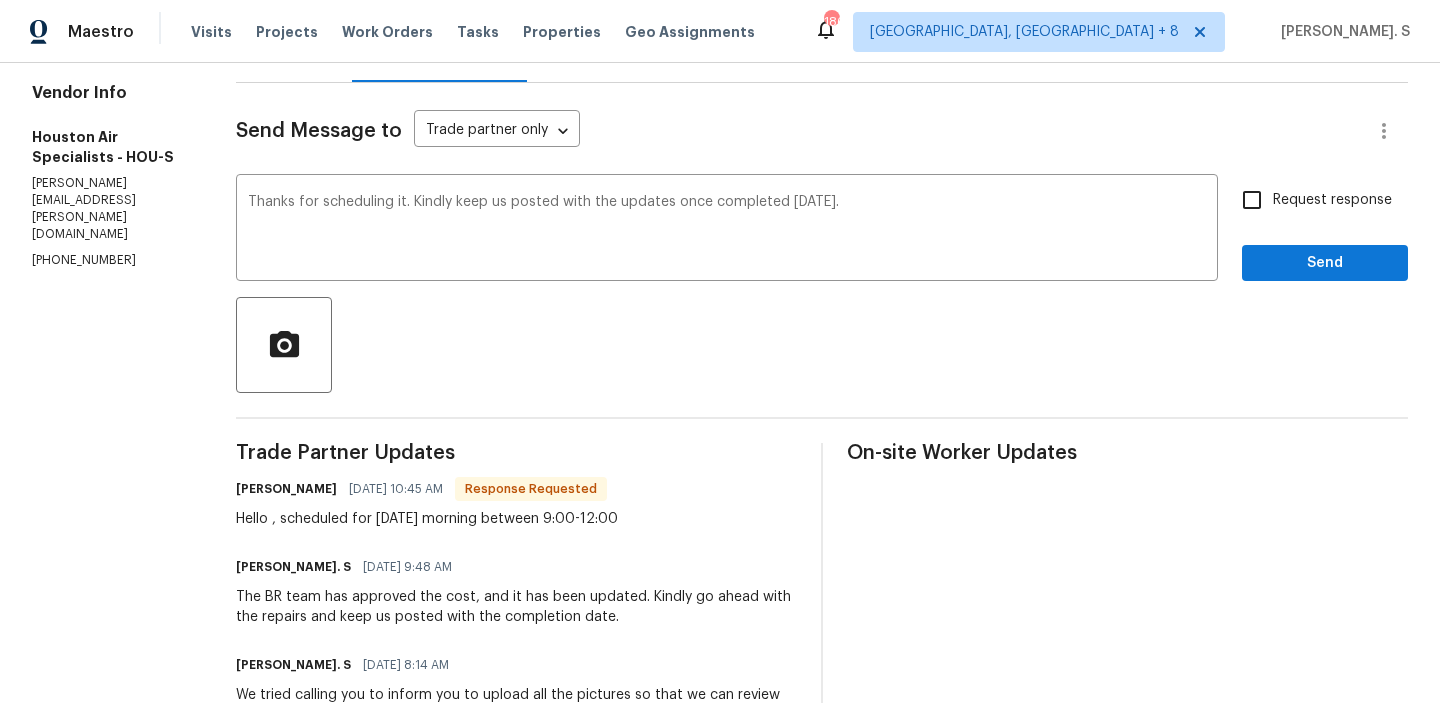 drag, startPoint x: 295, startPoint y: 515, endPoint x: 643, endPoint y: 513, distance: 348.00574 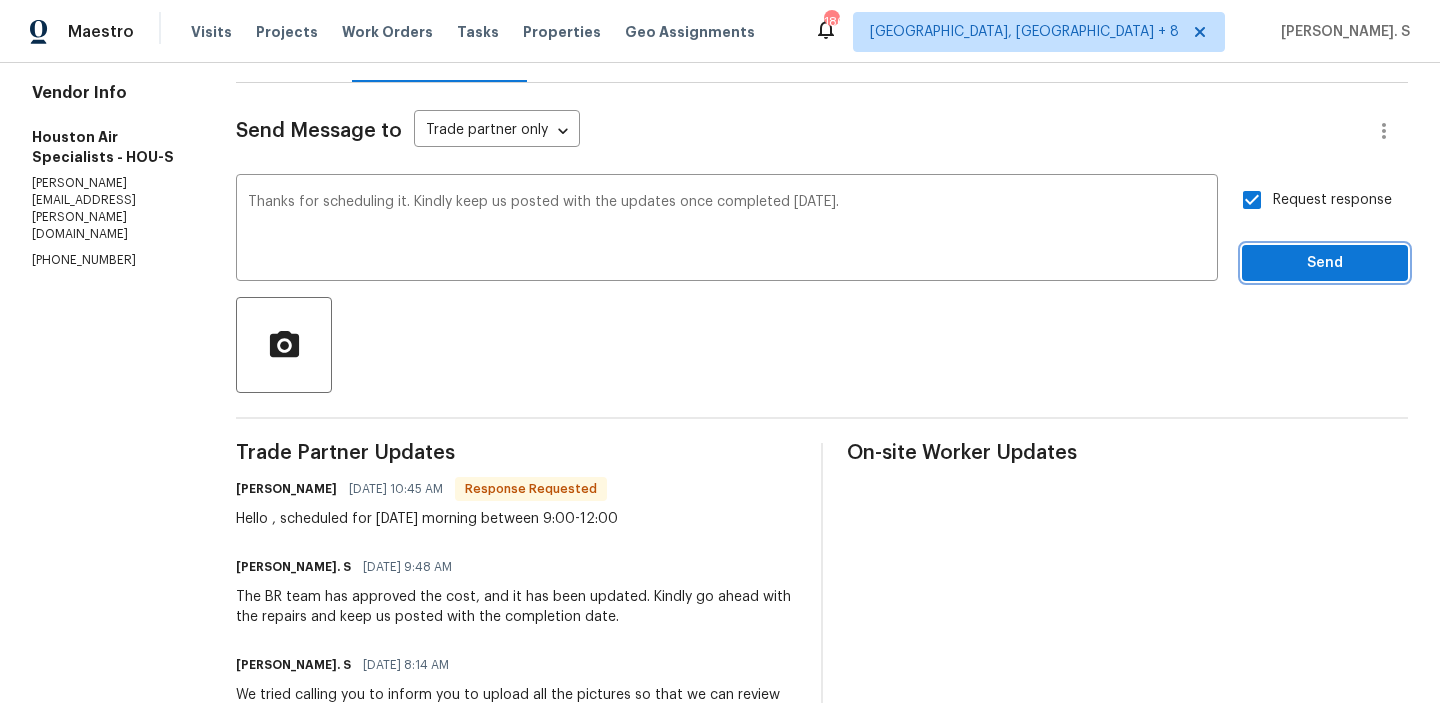 click on "Send" at bounding box center [1325, 263] 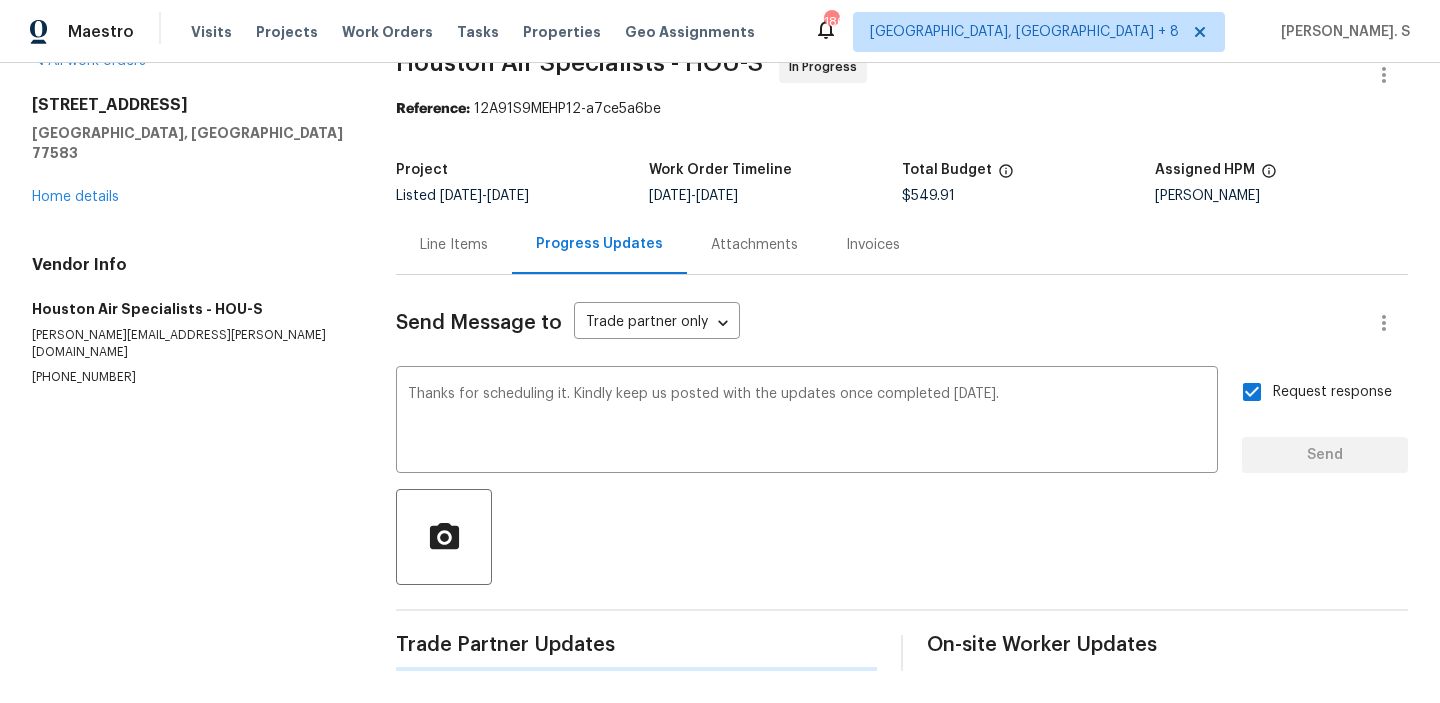 type 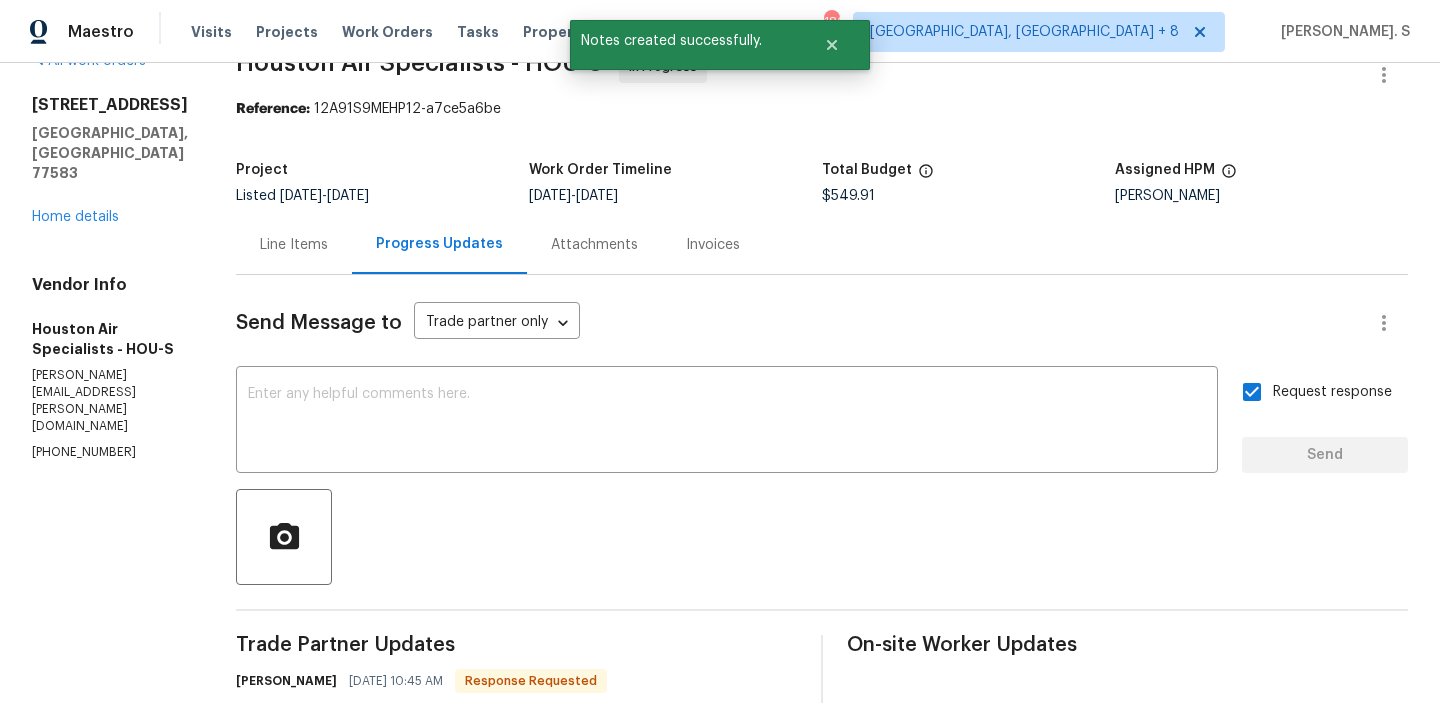 scroll, scrollTop: 236, scrollLeft: 0, axis: vertical 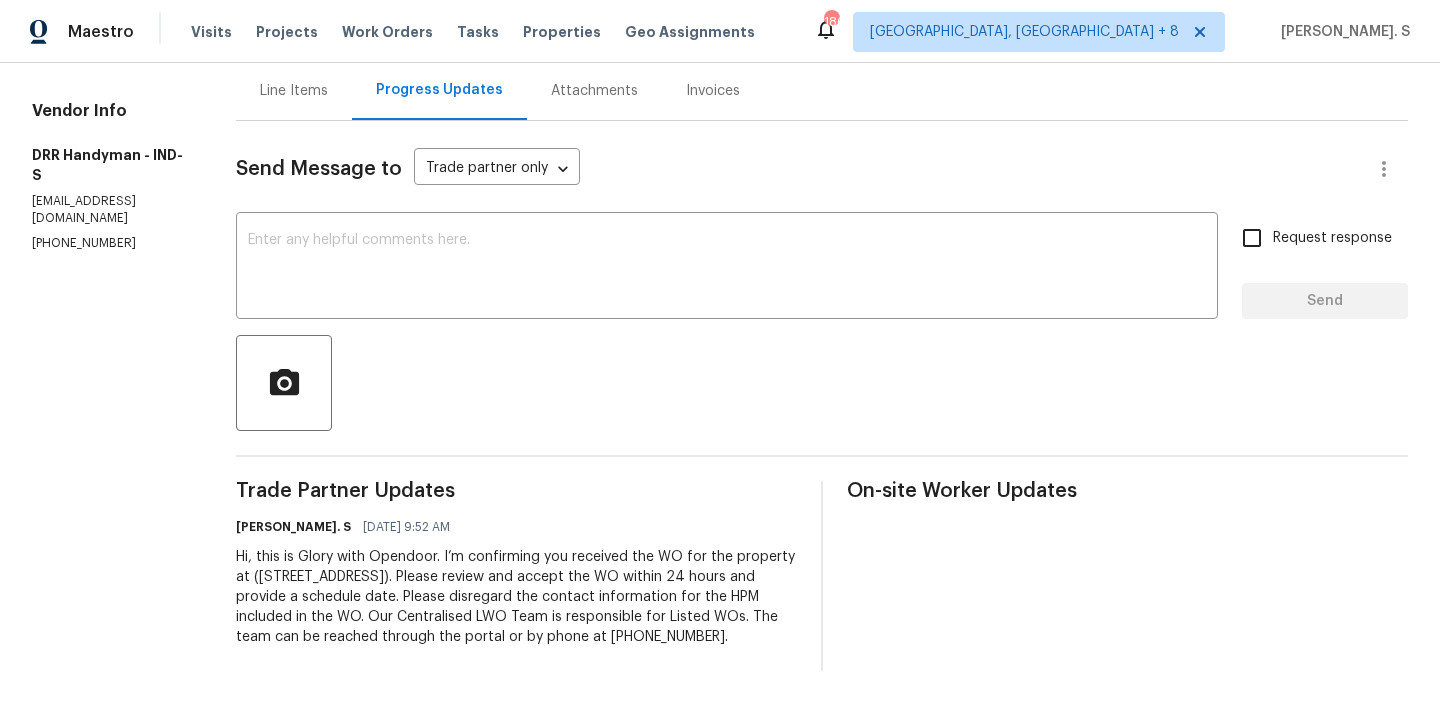 click on "Send Message to Trade partner only Trade partner only ​ x ​ Request response Send Trade Partner Updates [PERSON_NAME]. S [DATE] 9:52 AM Hi, this is Glory with Opendoor. I’m confirming you received the WO for the property at ([STREET_ADDRESS]). Please review and accept the WO within 24 hours and provide a schedule date. Please disregard the contact information for the HPM included in the WO. Our Centralised LWO Team is responsible for Listed WOs. The team can be reached through the portal or by phone at [PHONE_NUMBER]. On-site Worker Updates" at bounding box center [822, 396] 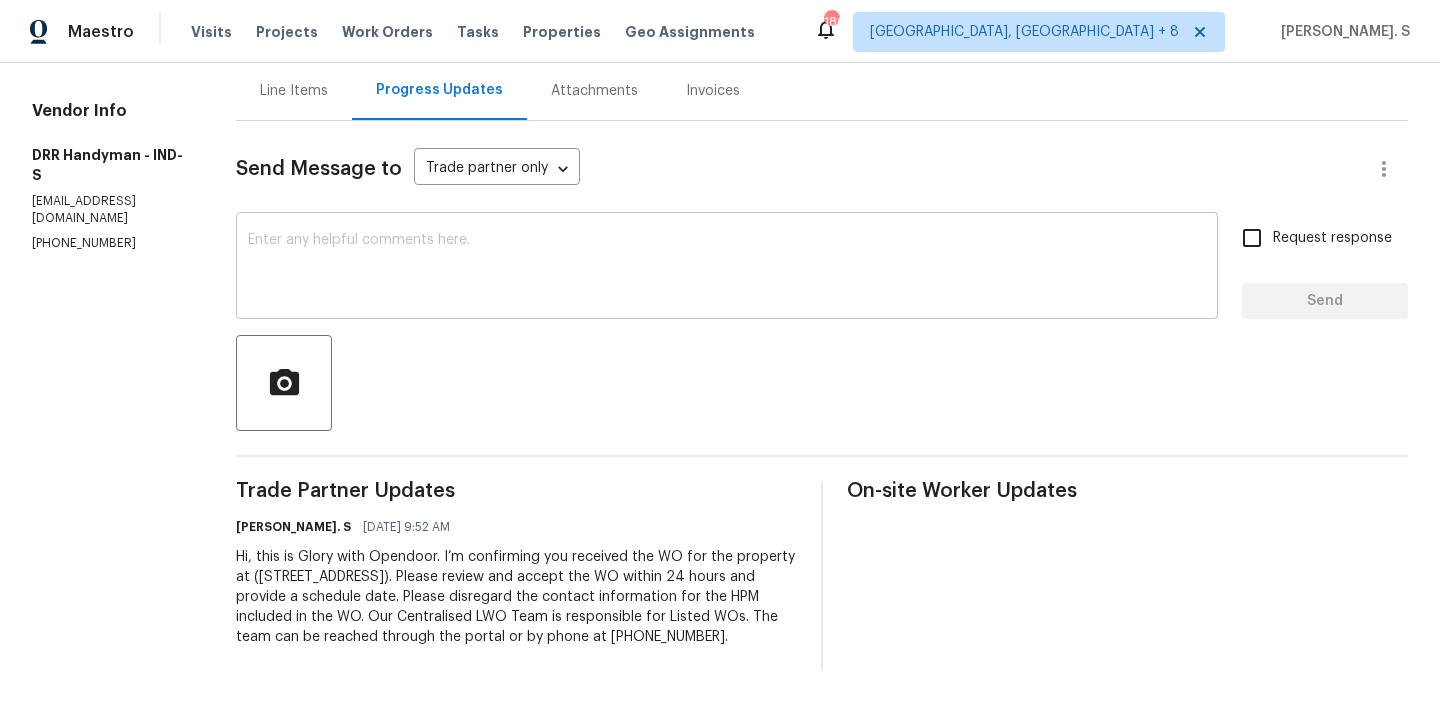 click at bounding box center [727, 268] 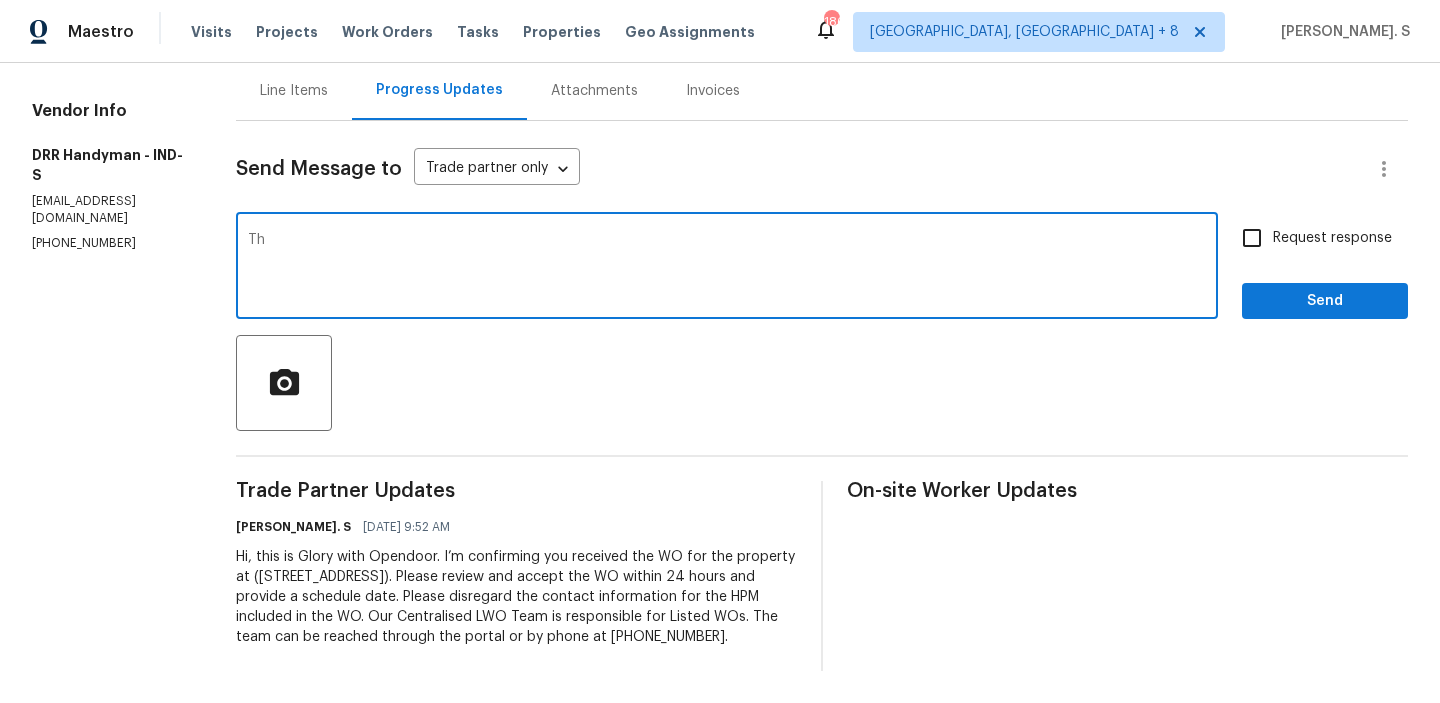 type on "T" 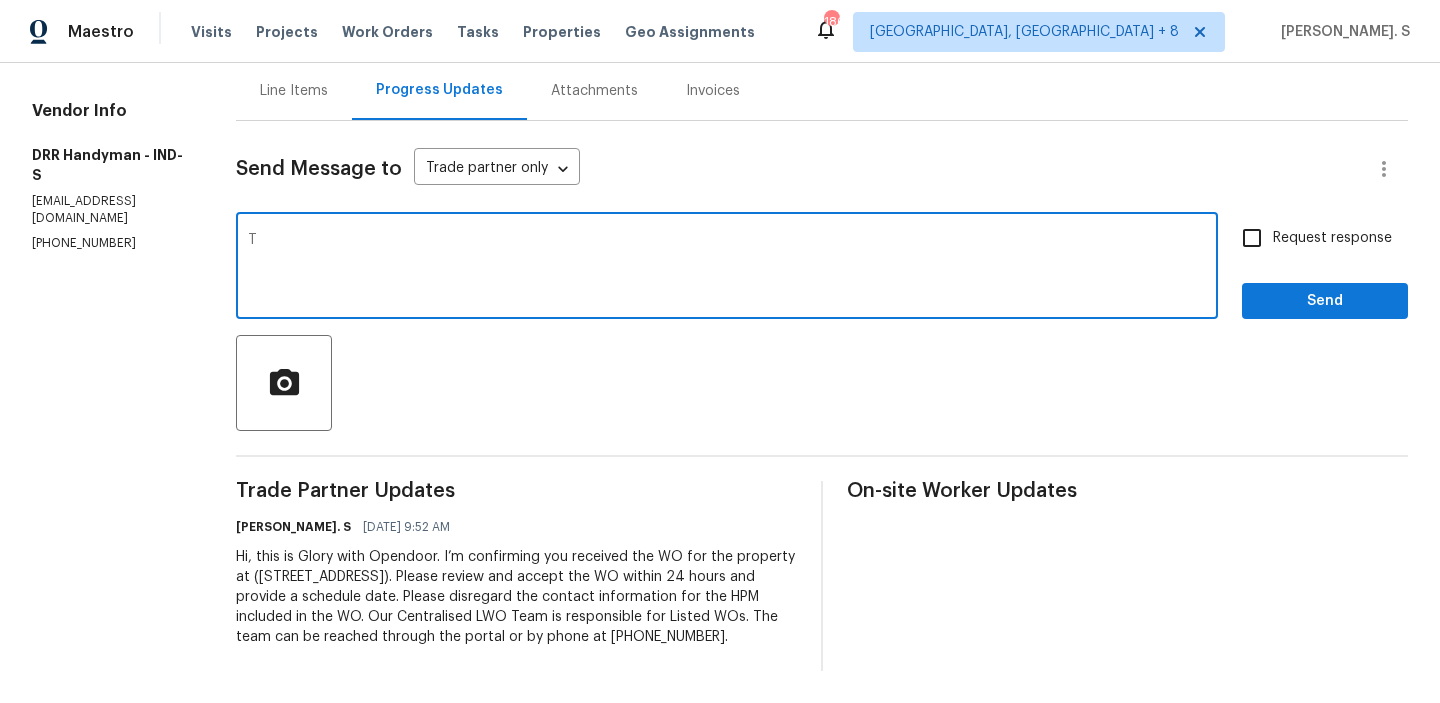 type 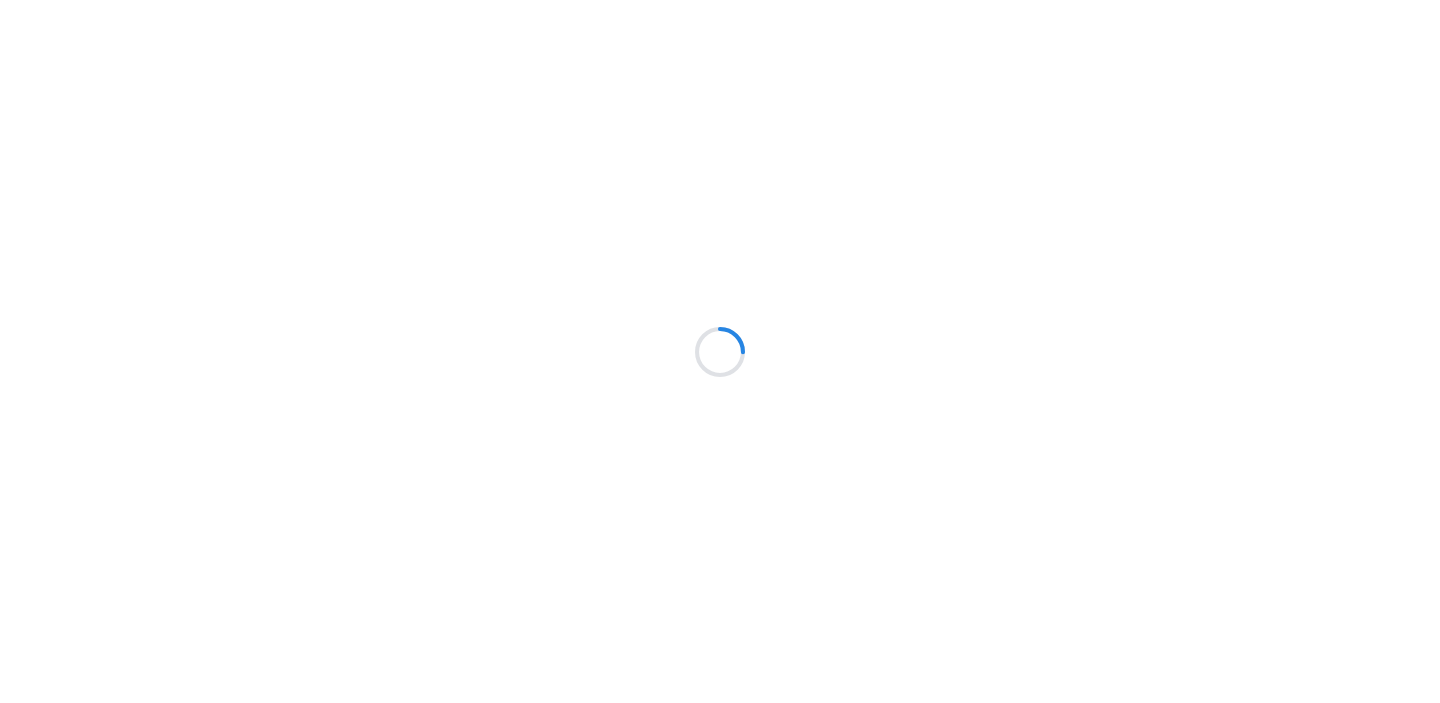 scroll, scrollTop: 0, scrollLeft: 0, axis: both 